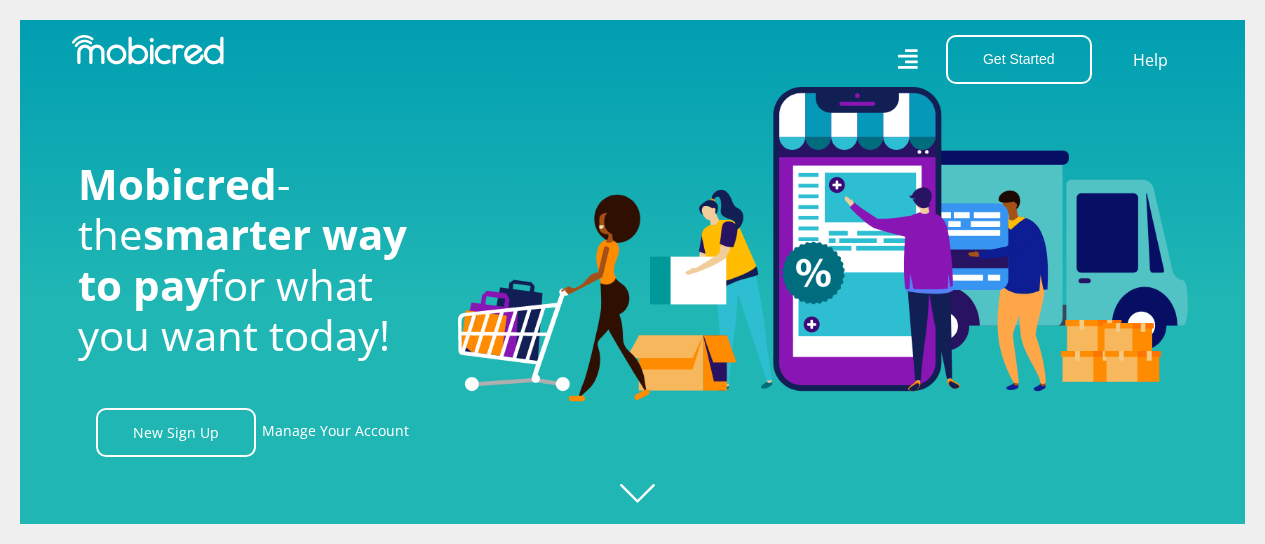 scroll, scrollTop: 0, scrollLeft: 0, axis: both 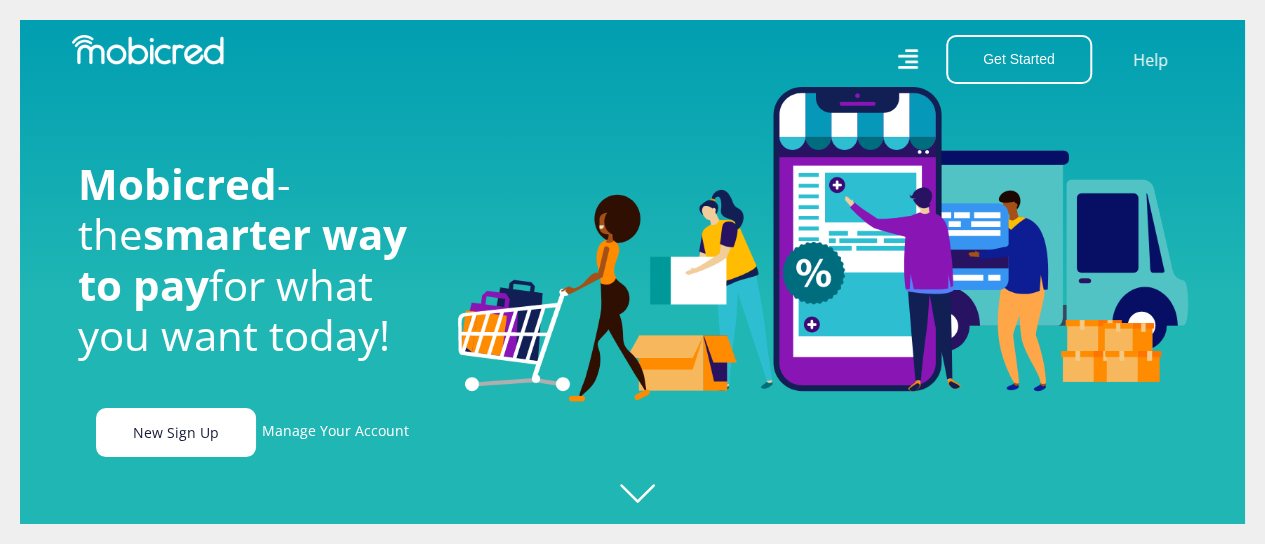 click on "New Sign Up" at bounding box center (176, 432) 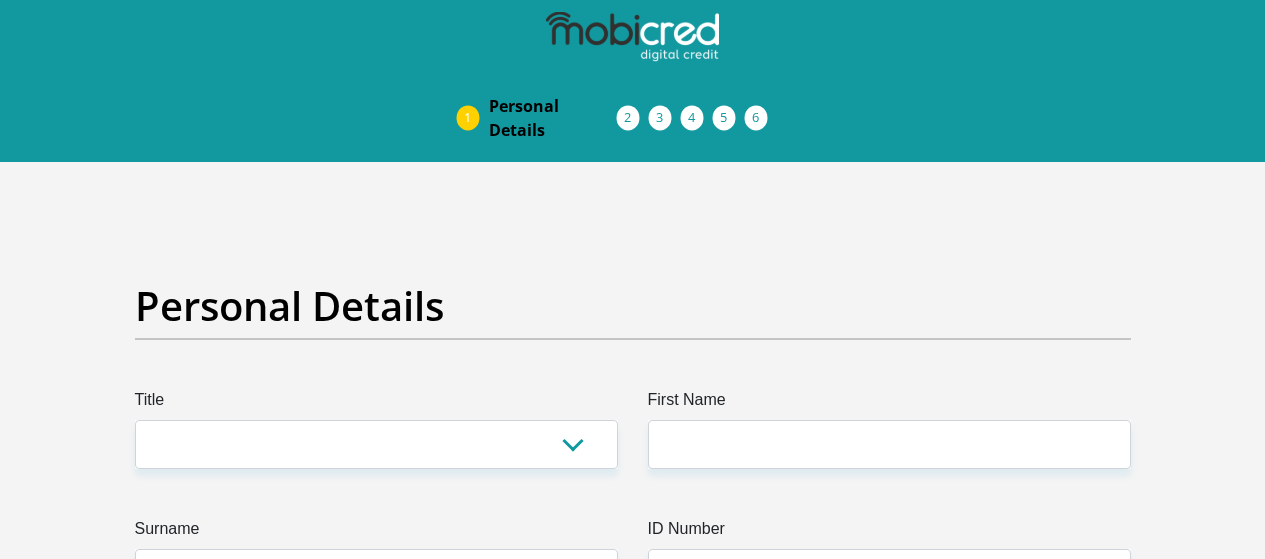 scroll, scrollTop: 0, scrollLeft: 0, axis: both 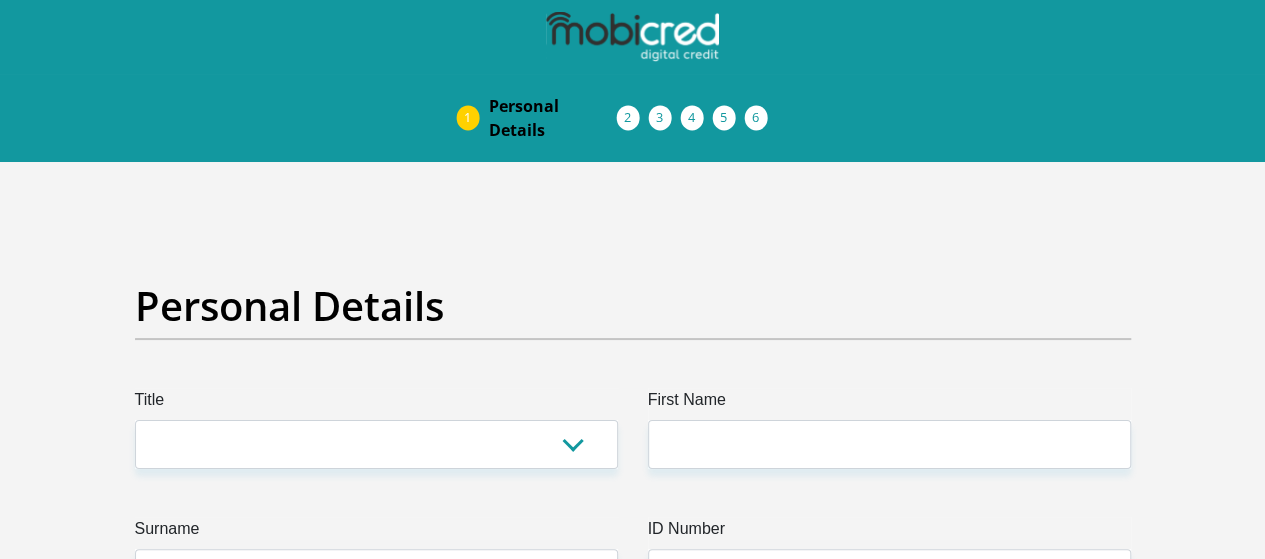 click at bounding box center [0, 0] 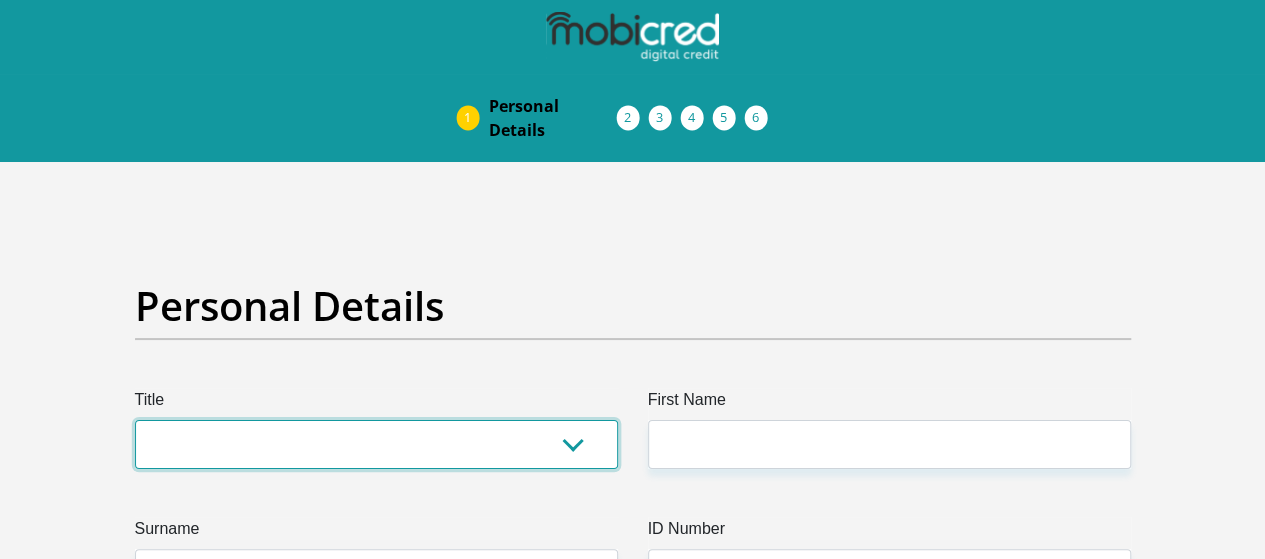 click on "Mr
Ms
Mrs
Dr
Other" at bounding box center (376, 444) 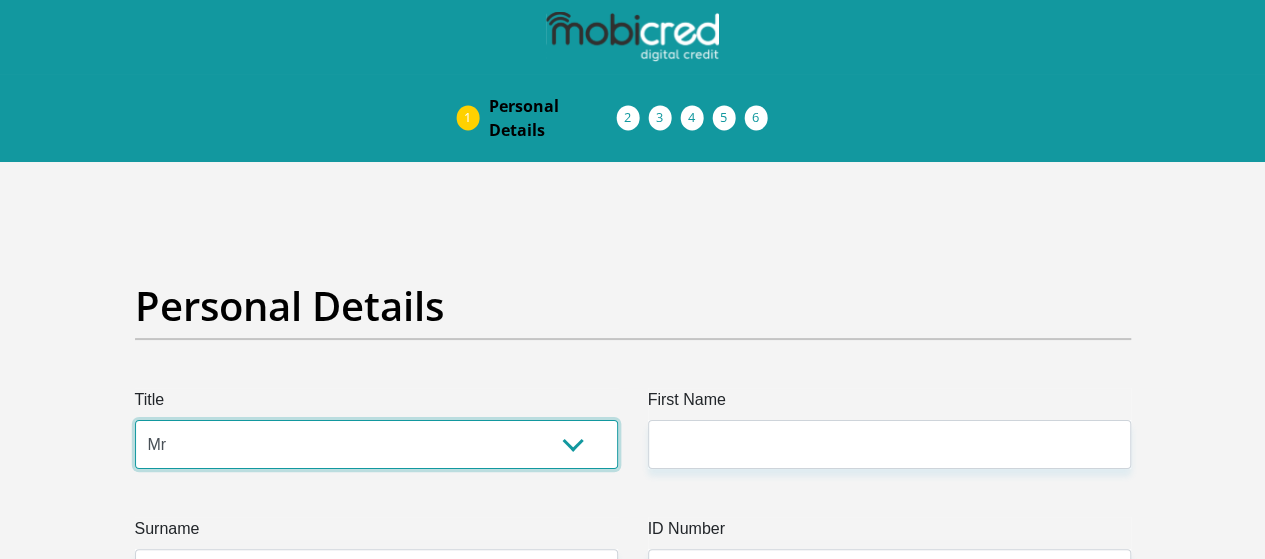 click on "Mr
Ms
Mrs
Dr
Other" at bounding box center [376, 444] 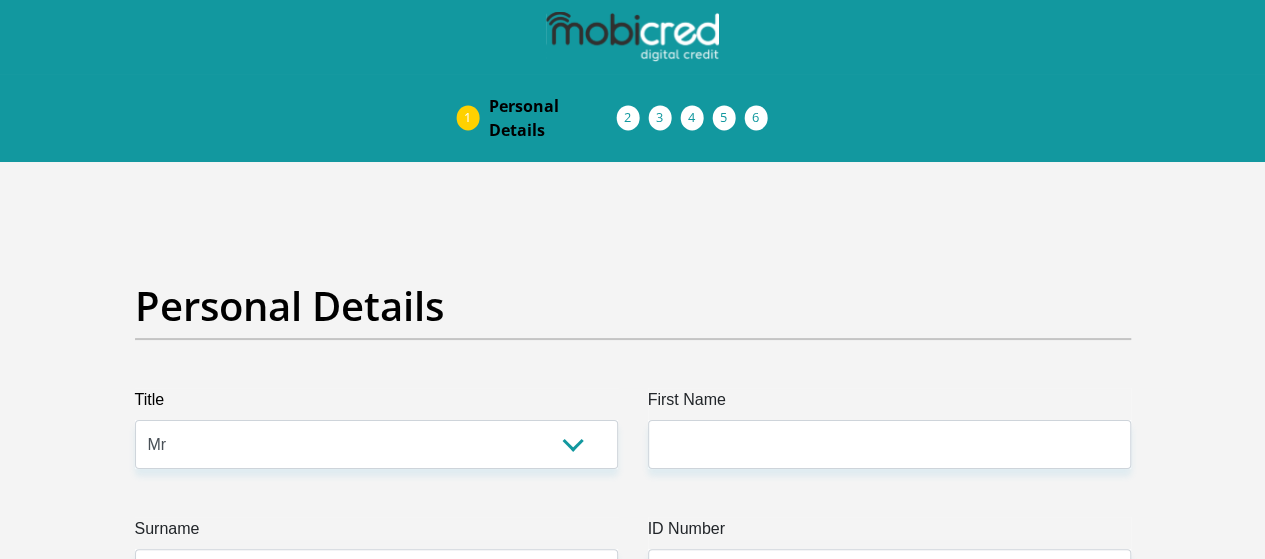 click on "Personal  Details
Acceptance  of Services
Documents
Debicheck   Mandate
Curata  Authentication
Pre Agreement  Signoff" at bounding box center (632, 118) 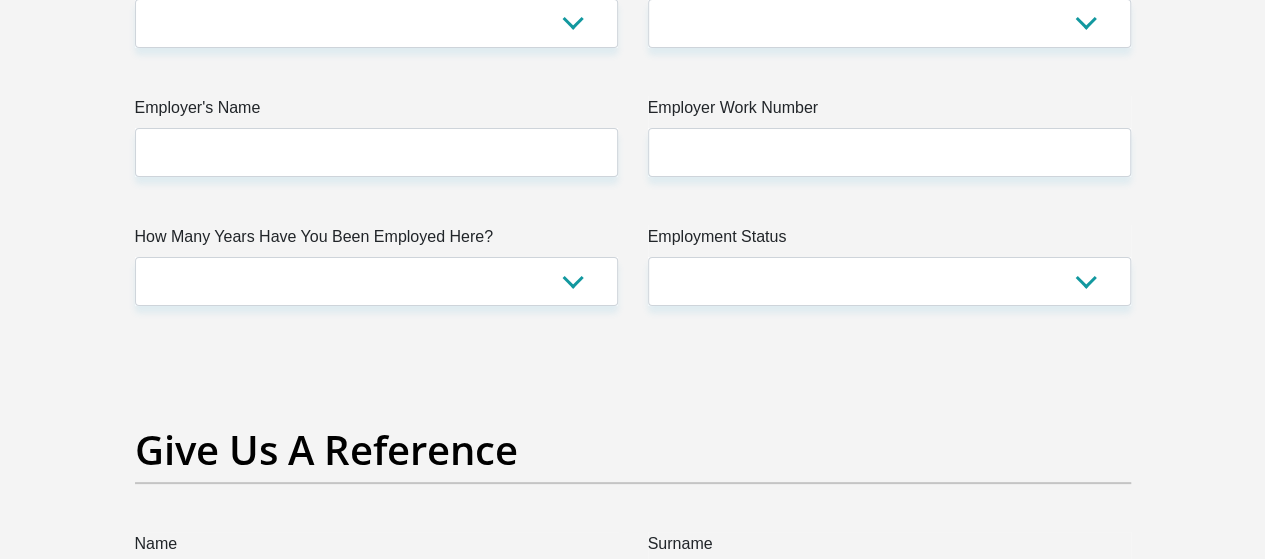 scroll, scrollTop: 4300, scrollLeft: 0, axis: vertical 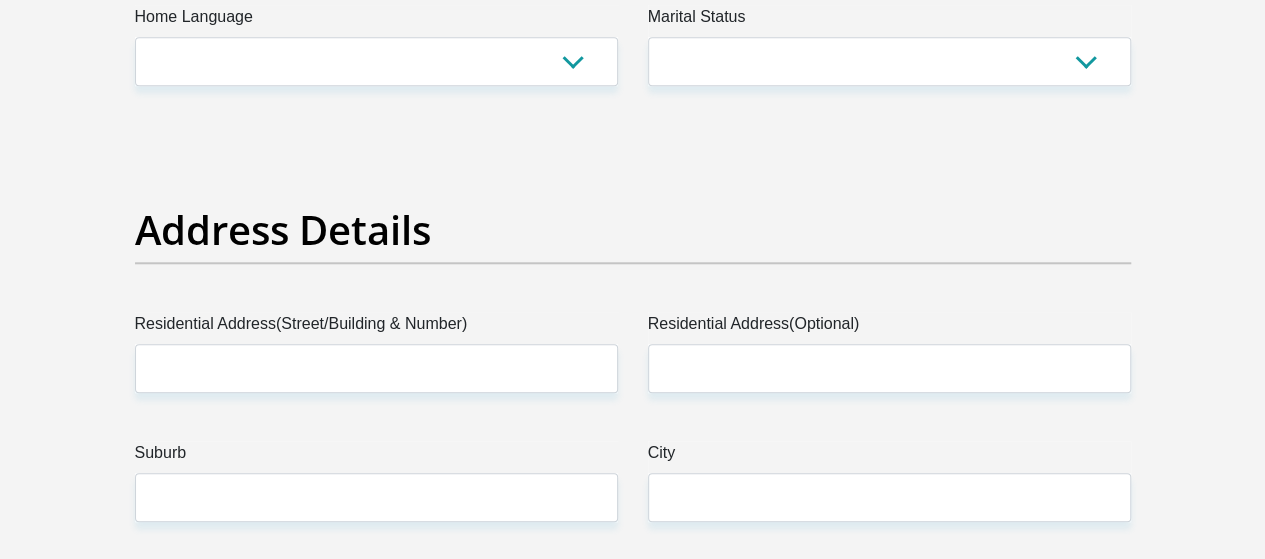 click on "Residential Address(Optional)" at bounding box center (889, 328) 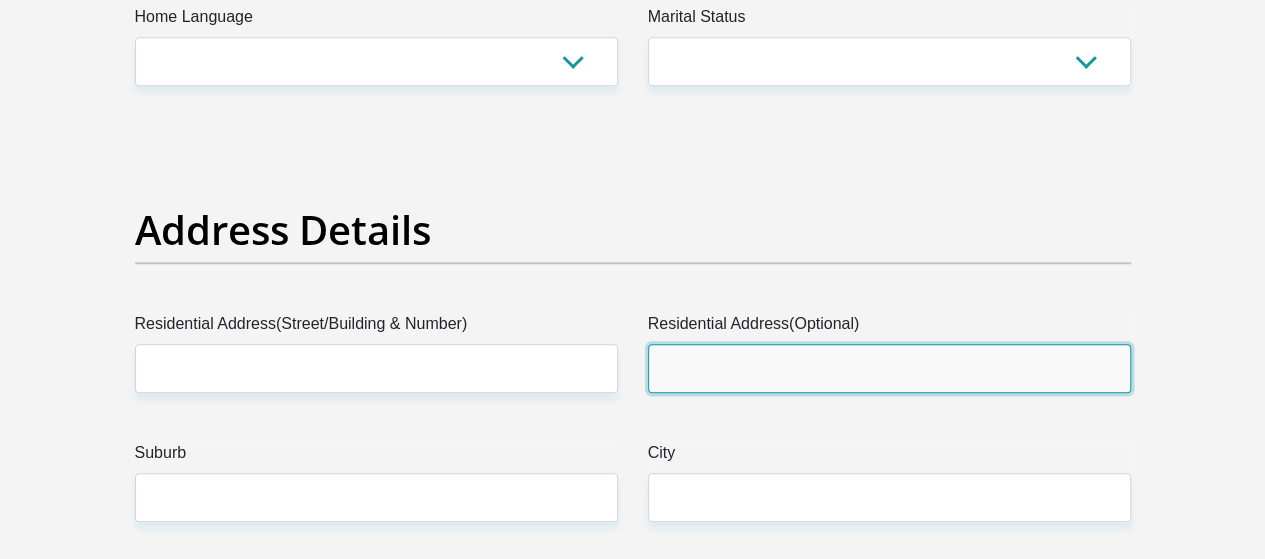 click on "Residential Address(Optional)" at bounding box center [889, 368] 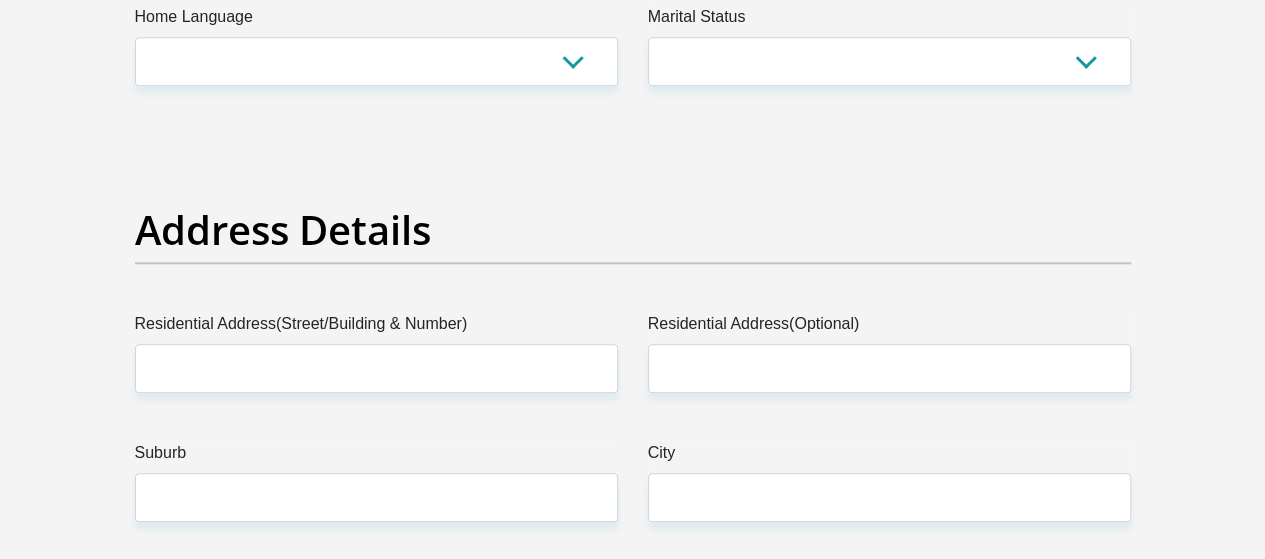 click on "Residential Address(Street/Building & Number)" at bounding box center (376, 352) 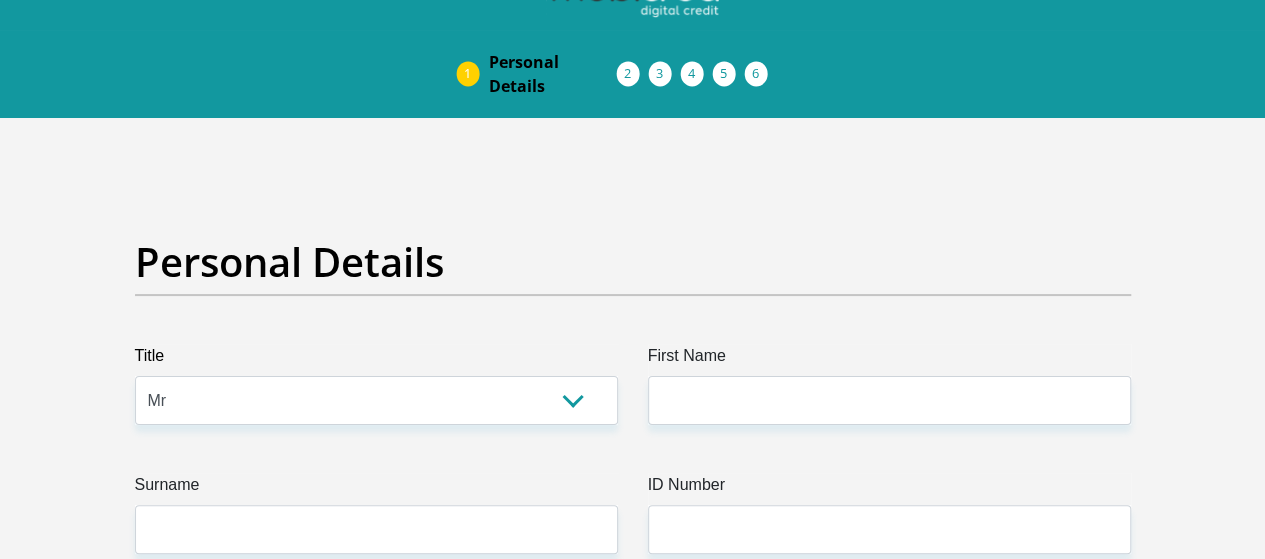 scroll, scrollTop: 0, scrollLeft: 0, axis: both 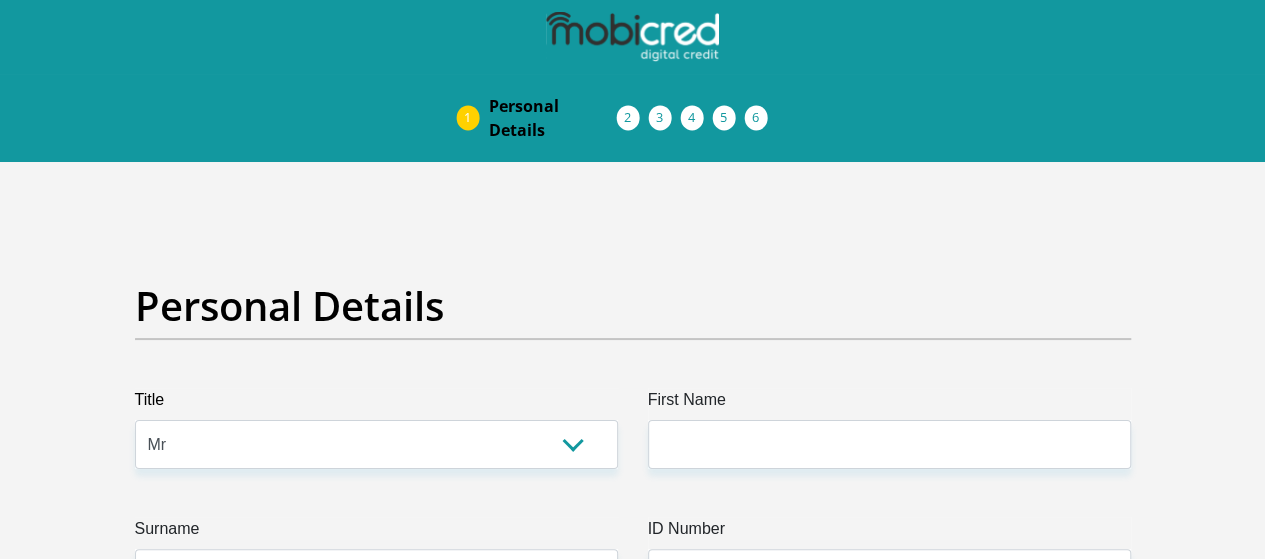 click at bounding box center (0, 0) 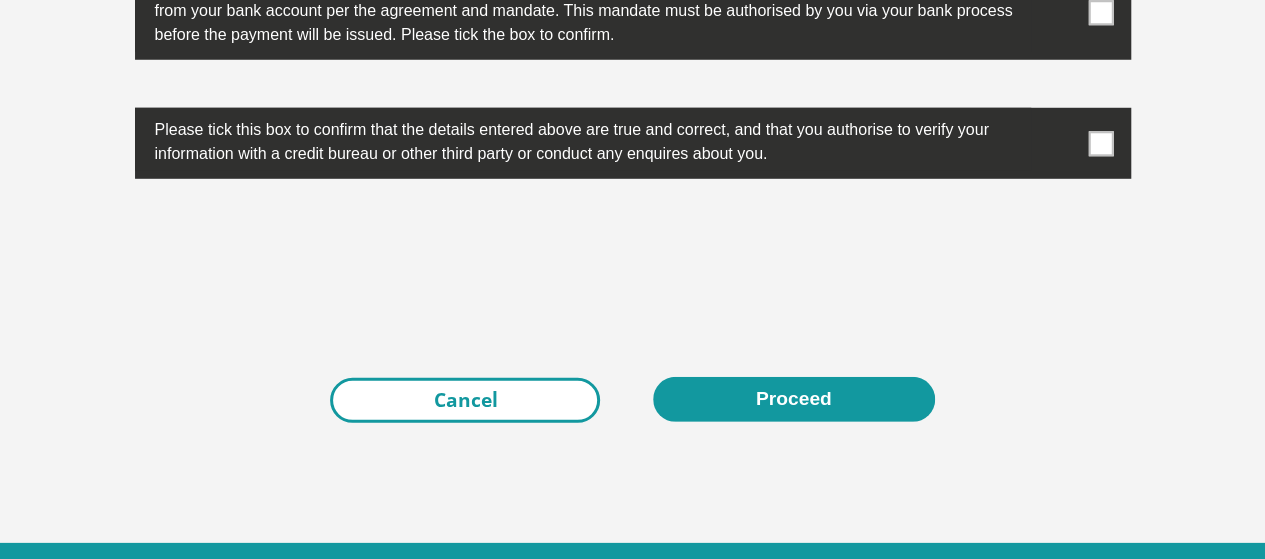 scroll, scrollTop: 6609, scrollLeft: 0, axis: vertical 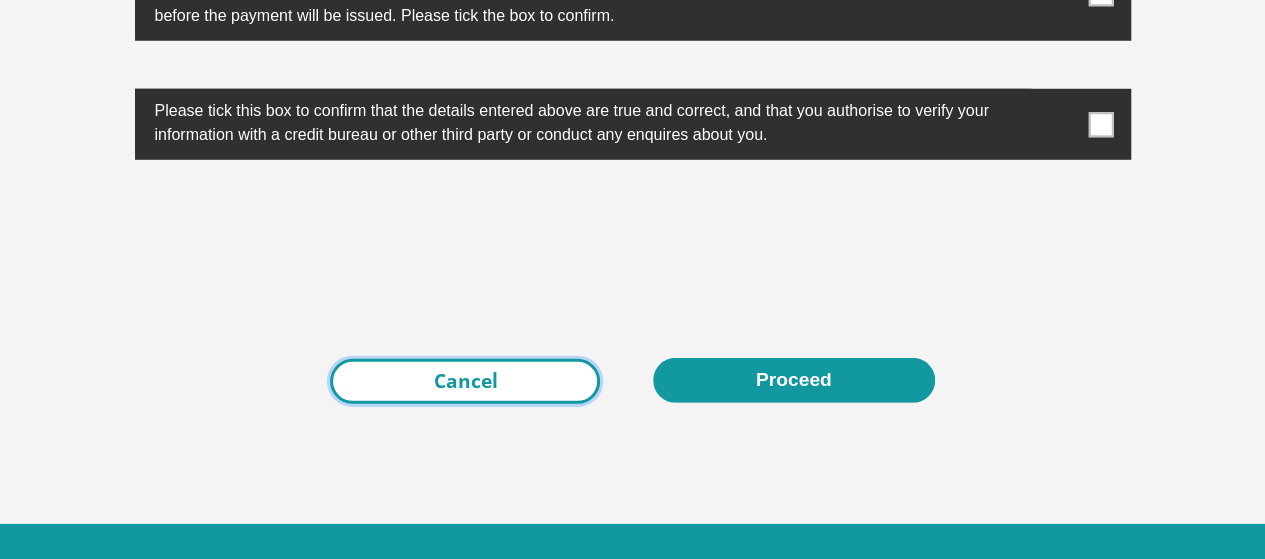 click on "Cancel" at bounding box center (465, 381) 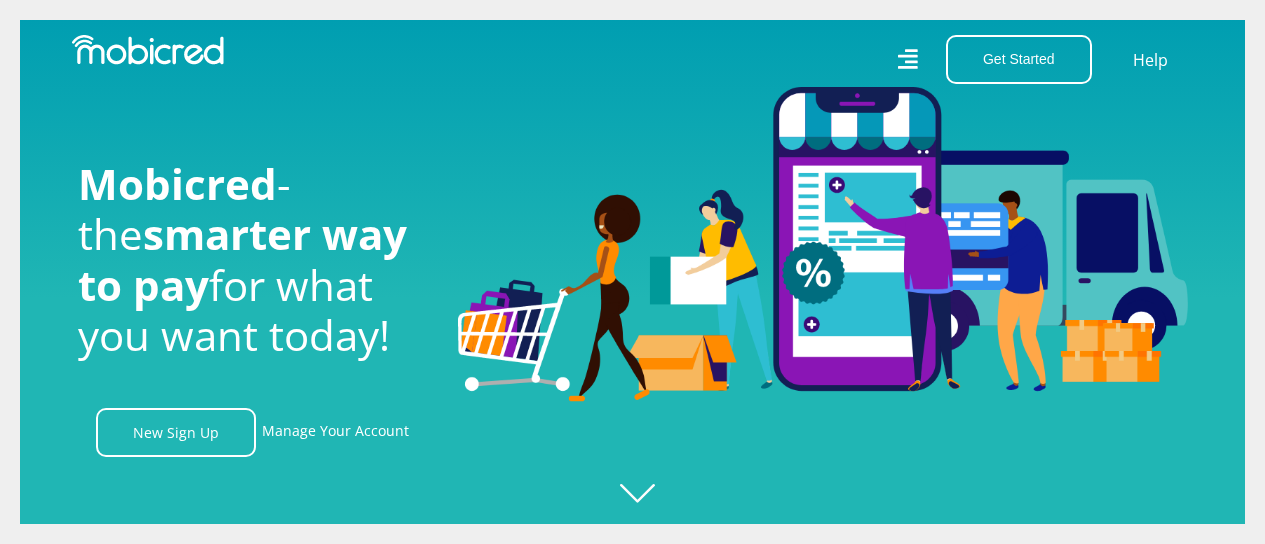 scroll, scrollTop: 0, scrollLeft: 0, axis: both 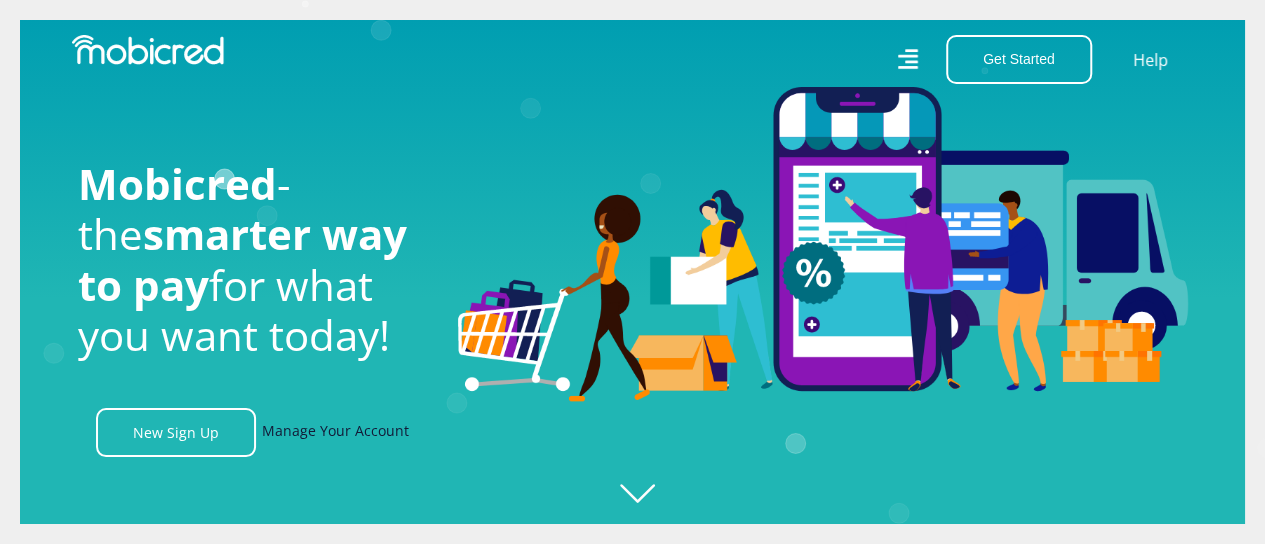 click on "Manage Your Account" at bounding box center (335, 432) 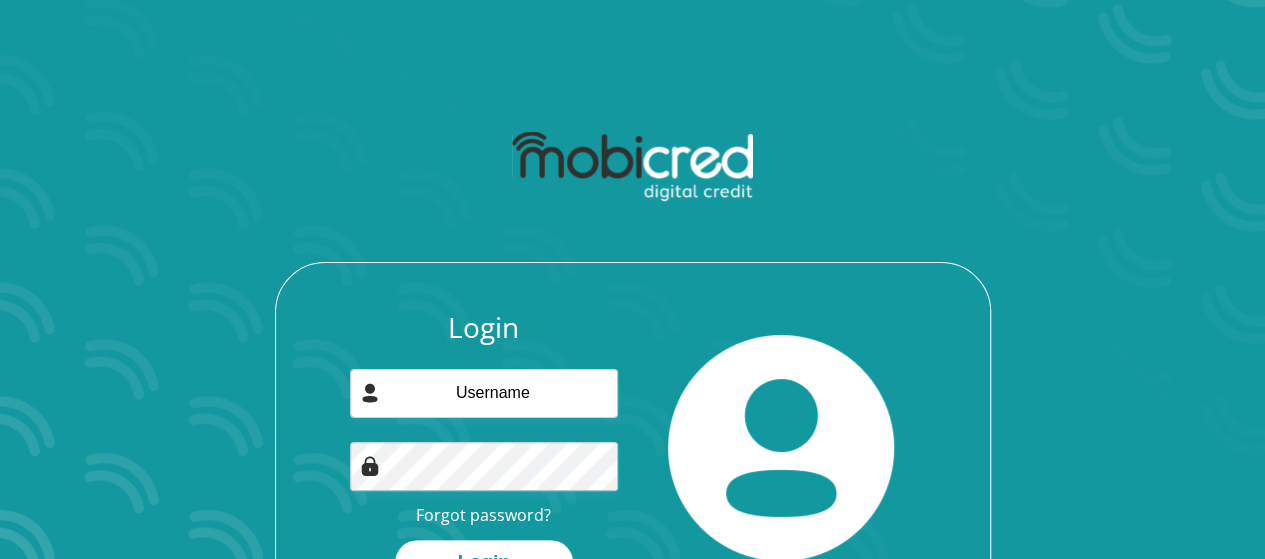 scroll, scrollTop: 120, scrollLeft: 0, axis: vertical 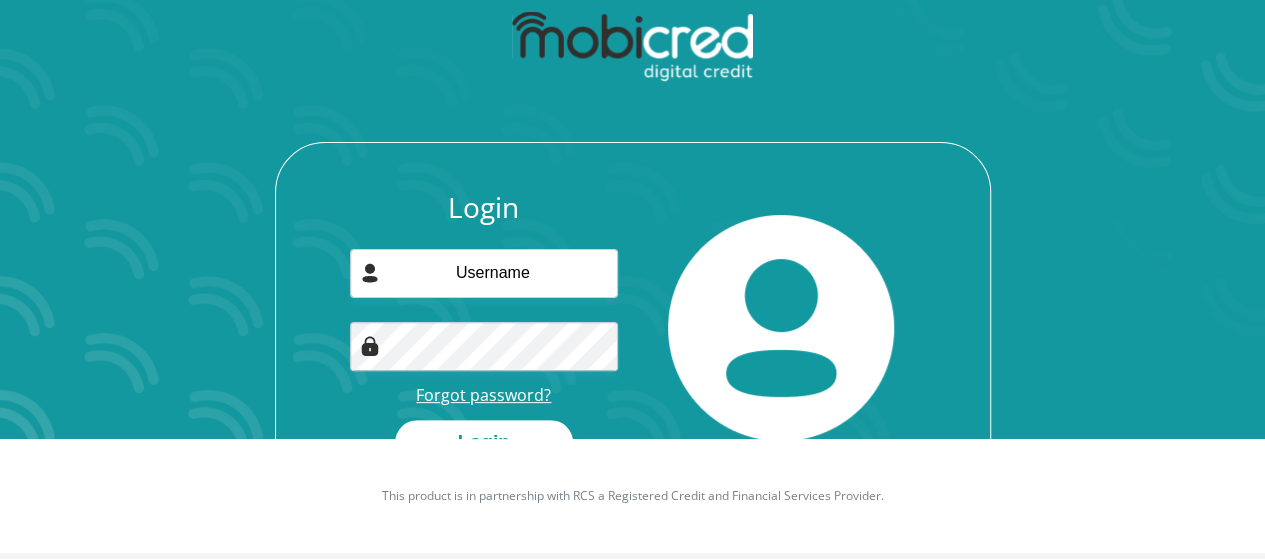 click on "Forgot password?" at bounding box center (483, 395) 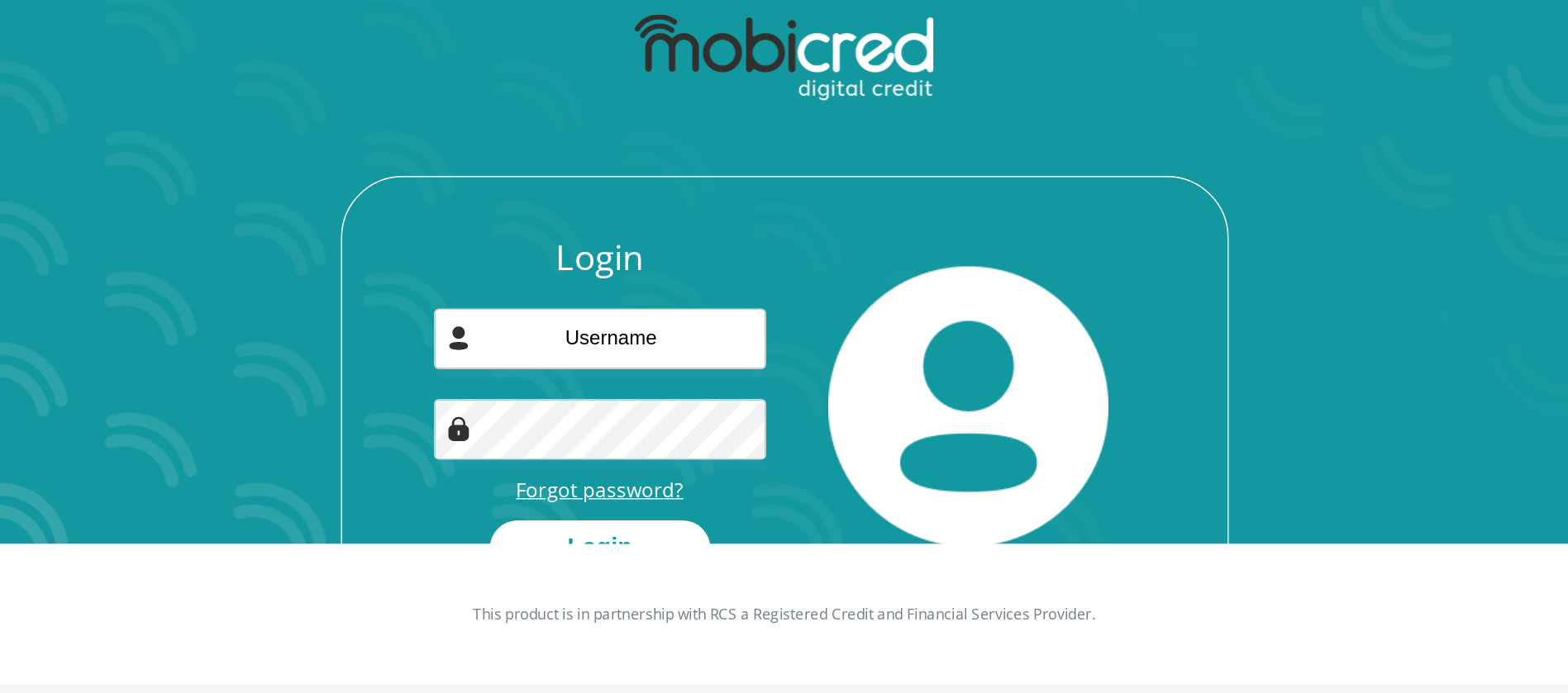 scroll, scrollTop: 94, scrollLeft: 0, axis: vertical 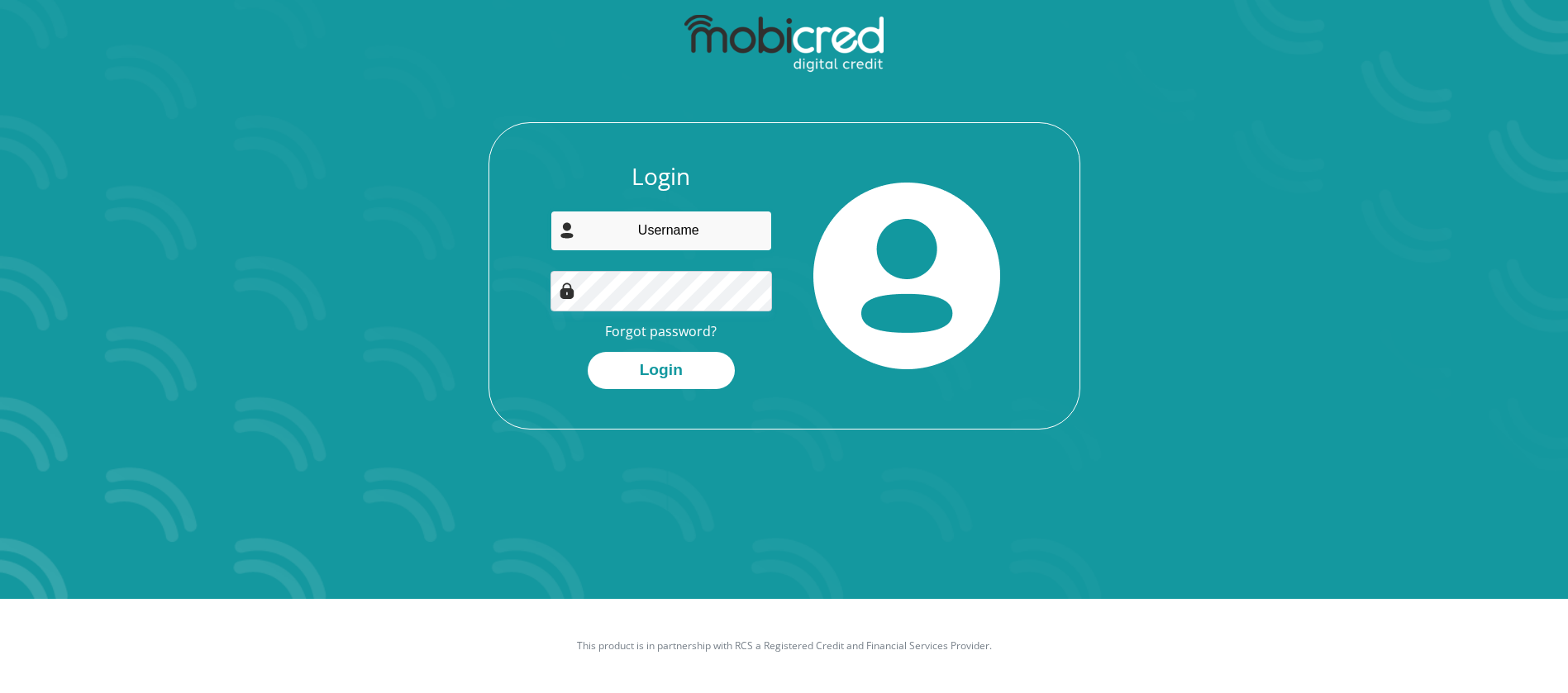 click at bounding box center [661, 230] 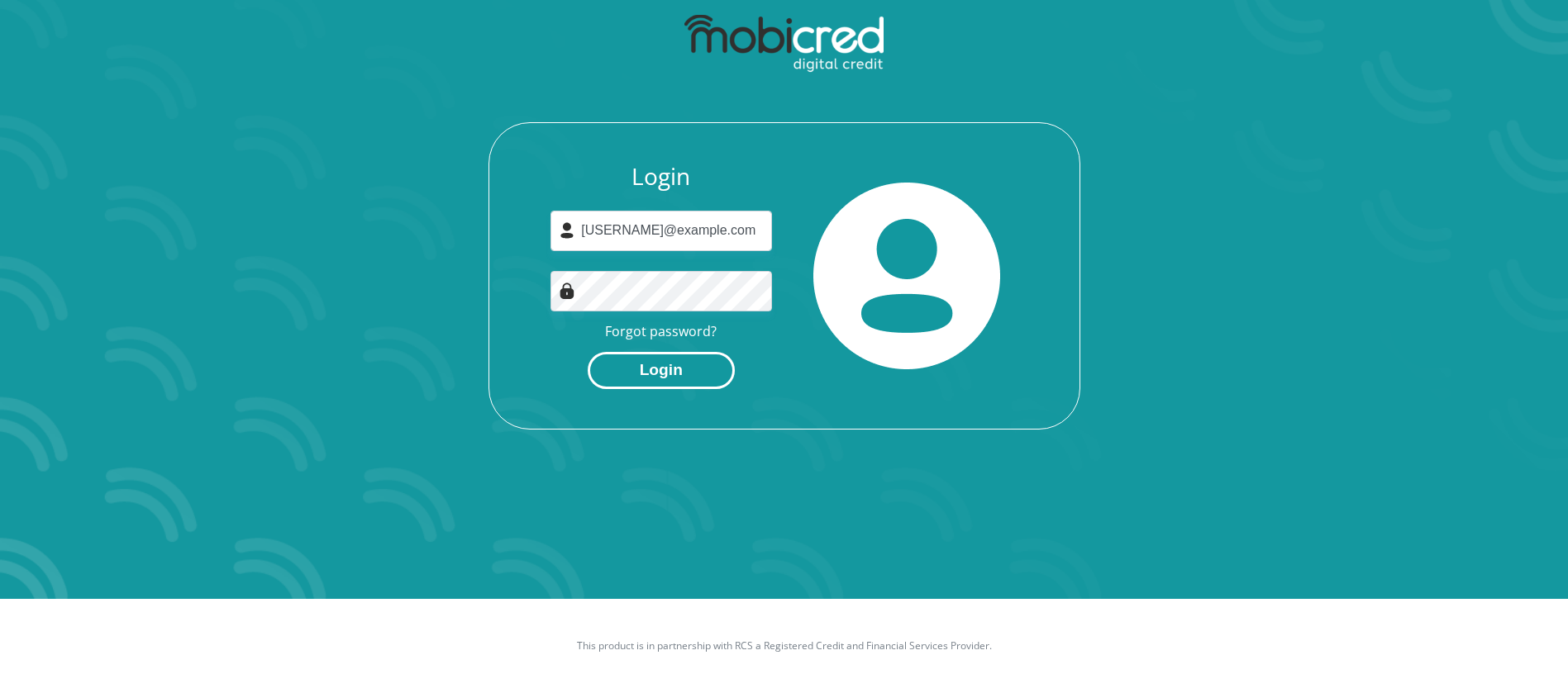 click on "Login" at bounding box center [661, 370] 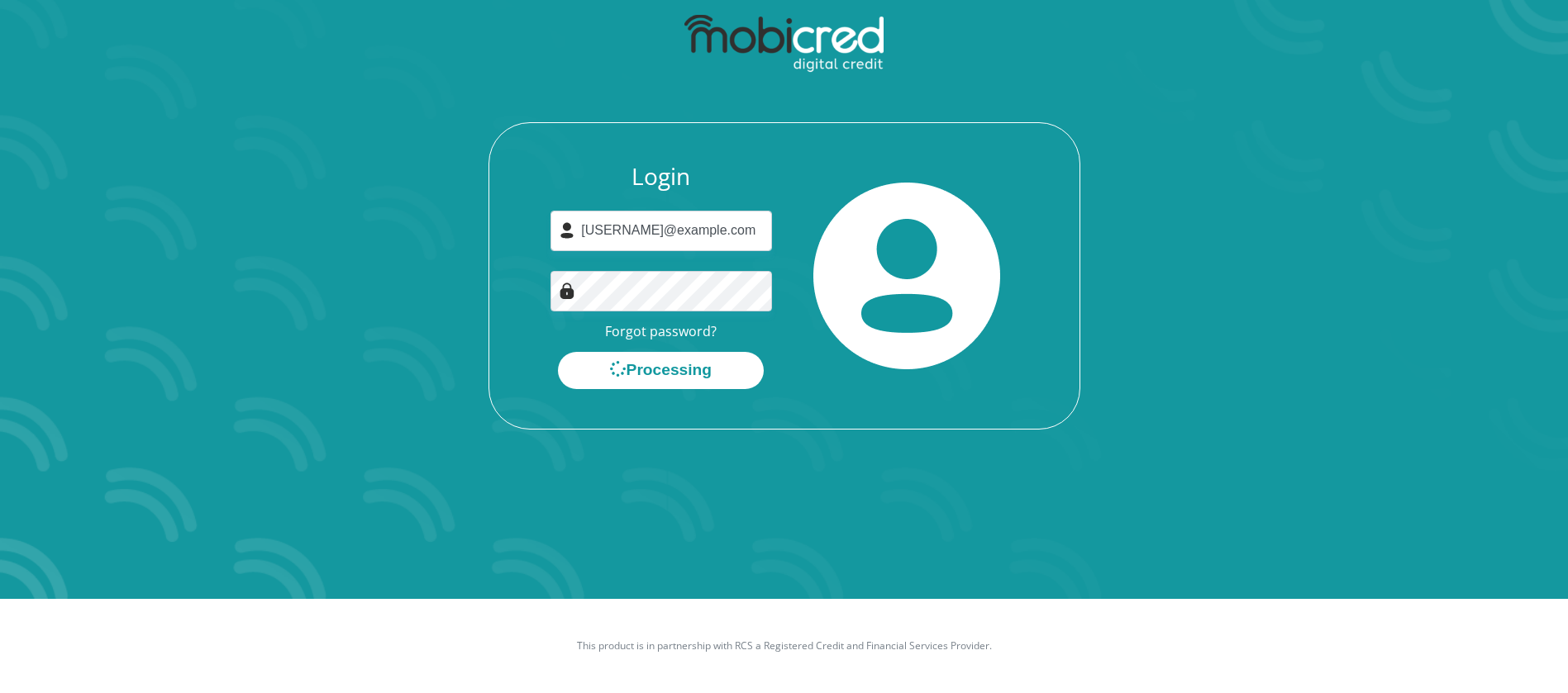 scroll, scrollTop: 0, scrollLeft: 0, axis: both 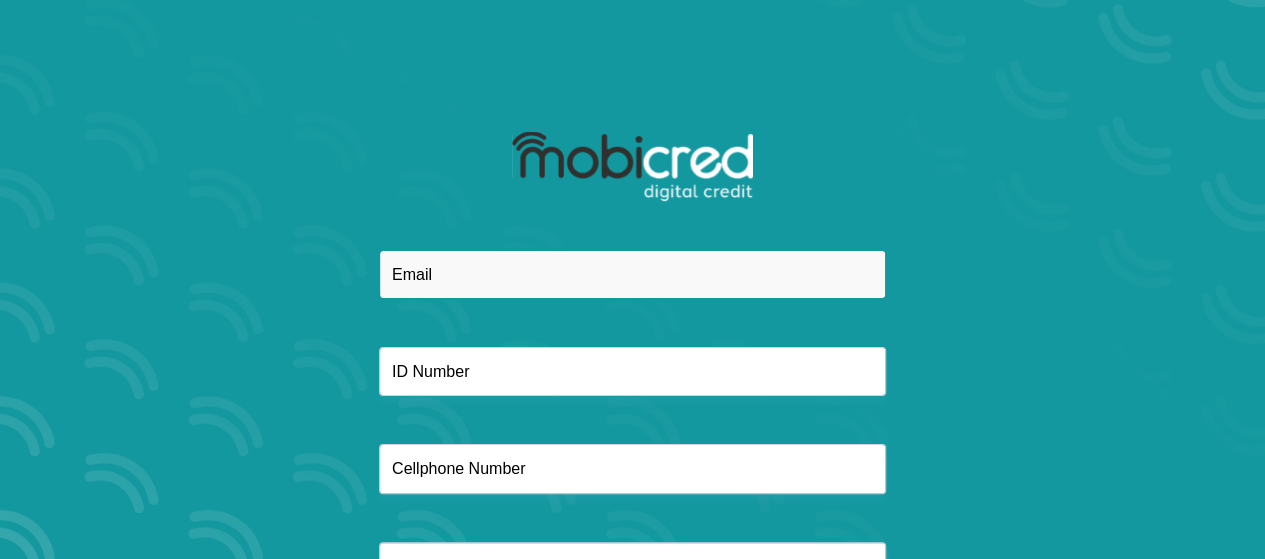 click at bounding box center [632, 274] 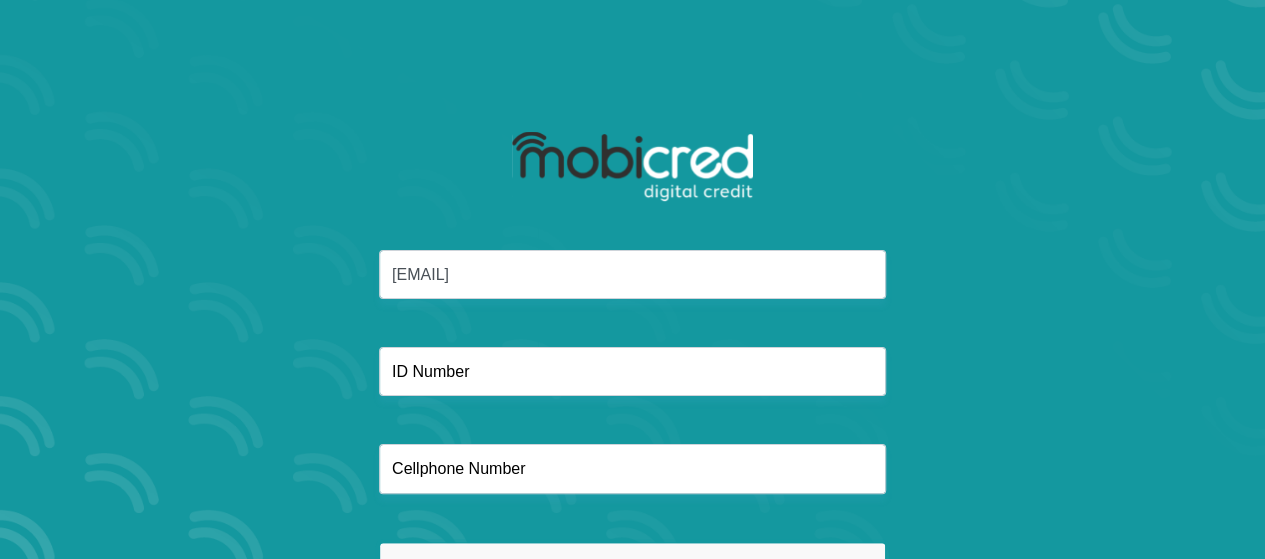 type on "[NAME]" 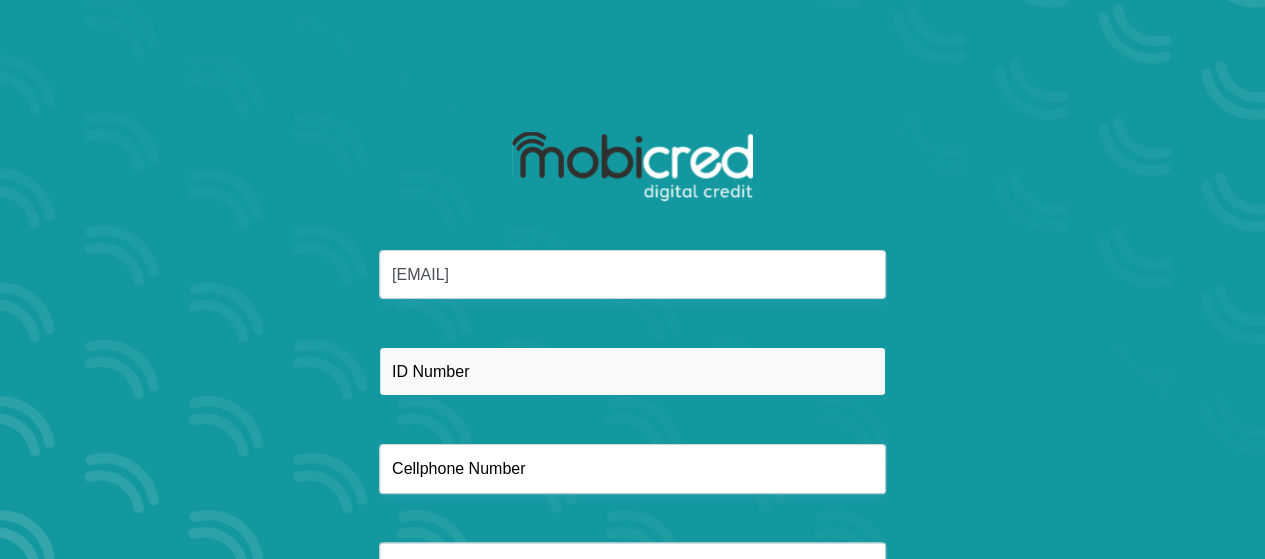 click at bounding box center (632, 371) 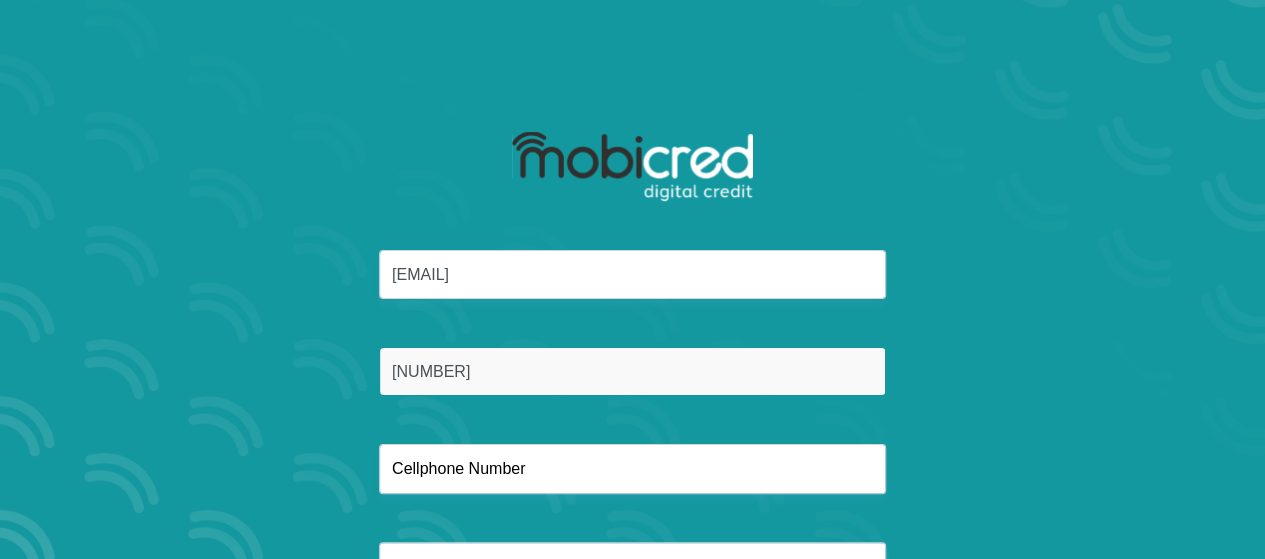 type on "8603085789082" 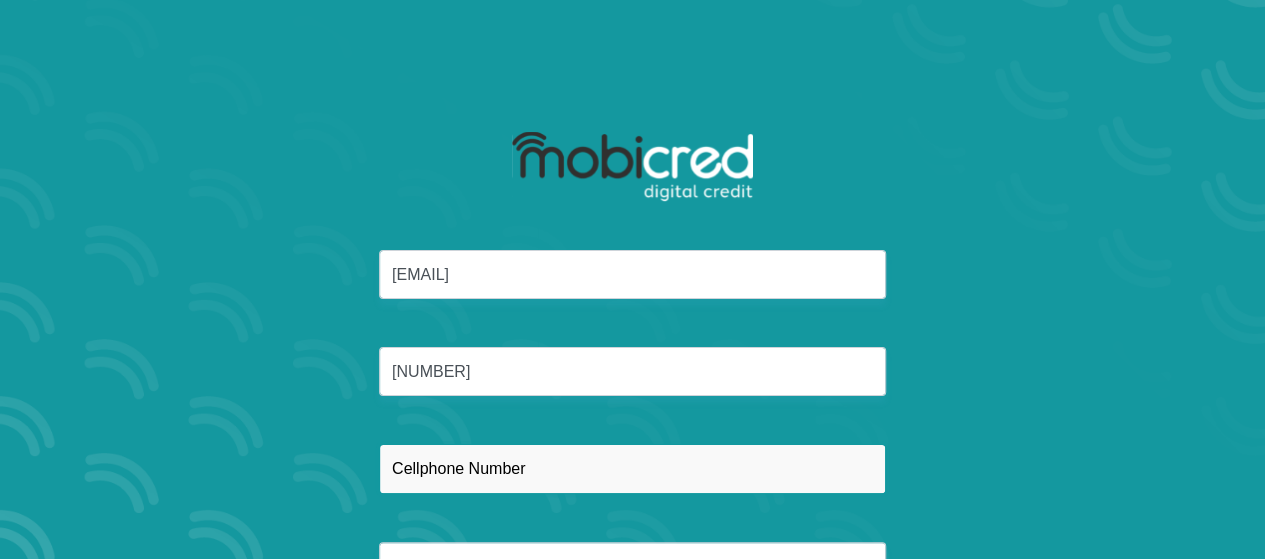 click at bounding box center (632, 468) 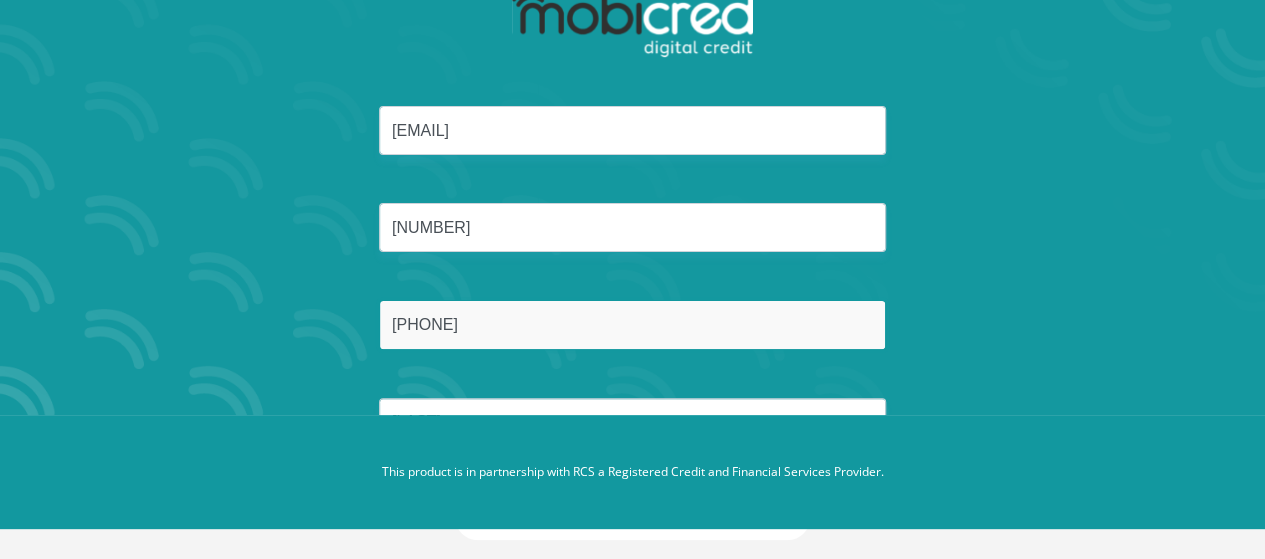 scroll, scrollTop: 171, scrollLeft: 0, axis: vertical 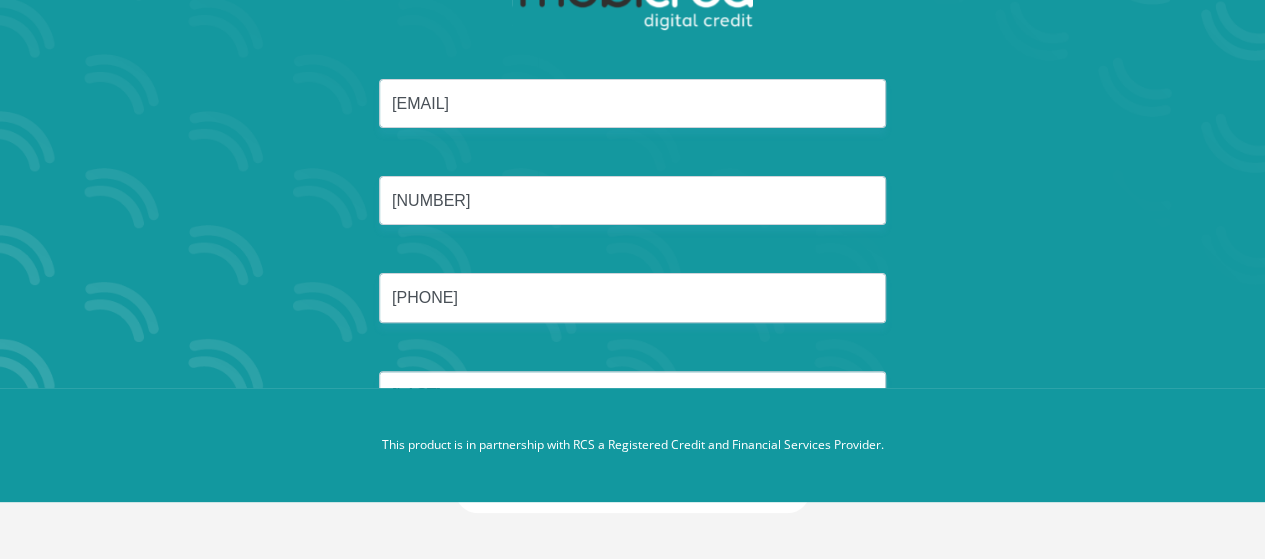 click on "jerrymoselakgomo@icloud.com
8603085789082
0645160105
Moselakgomo" at bounding box center [633, 273] 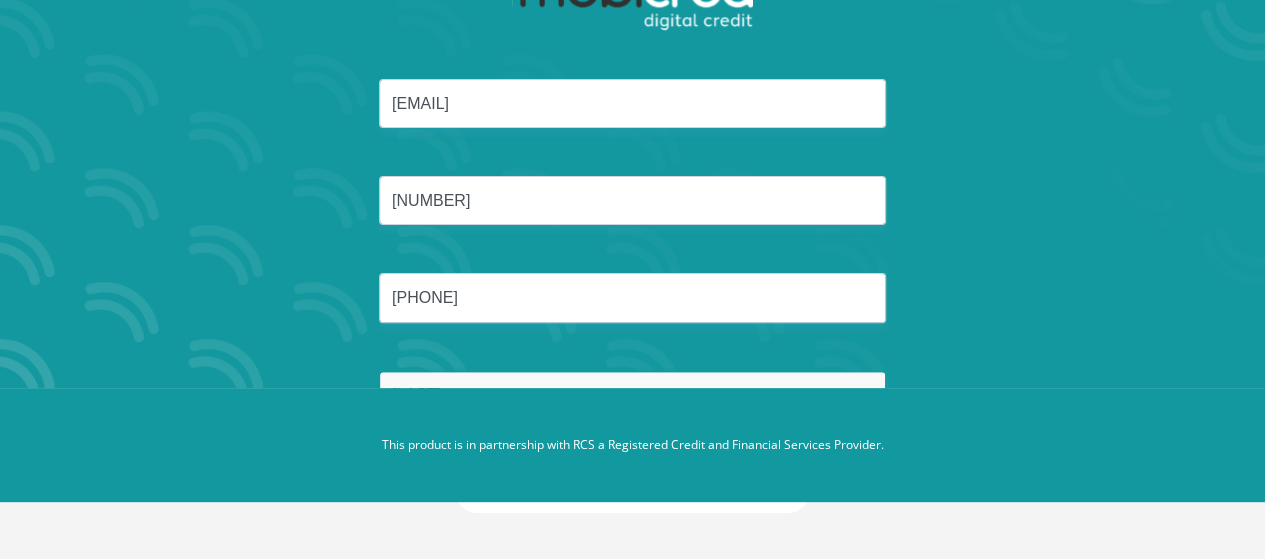 click on "Moselakgomo" at bounding box center [632, 395] 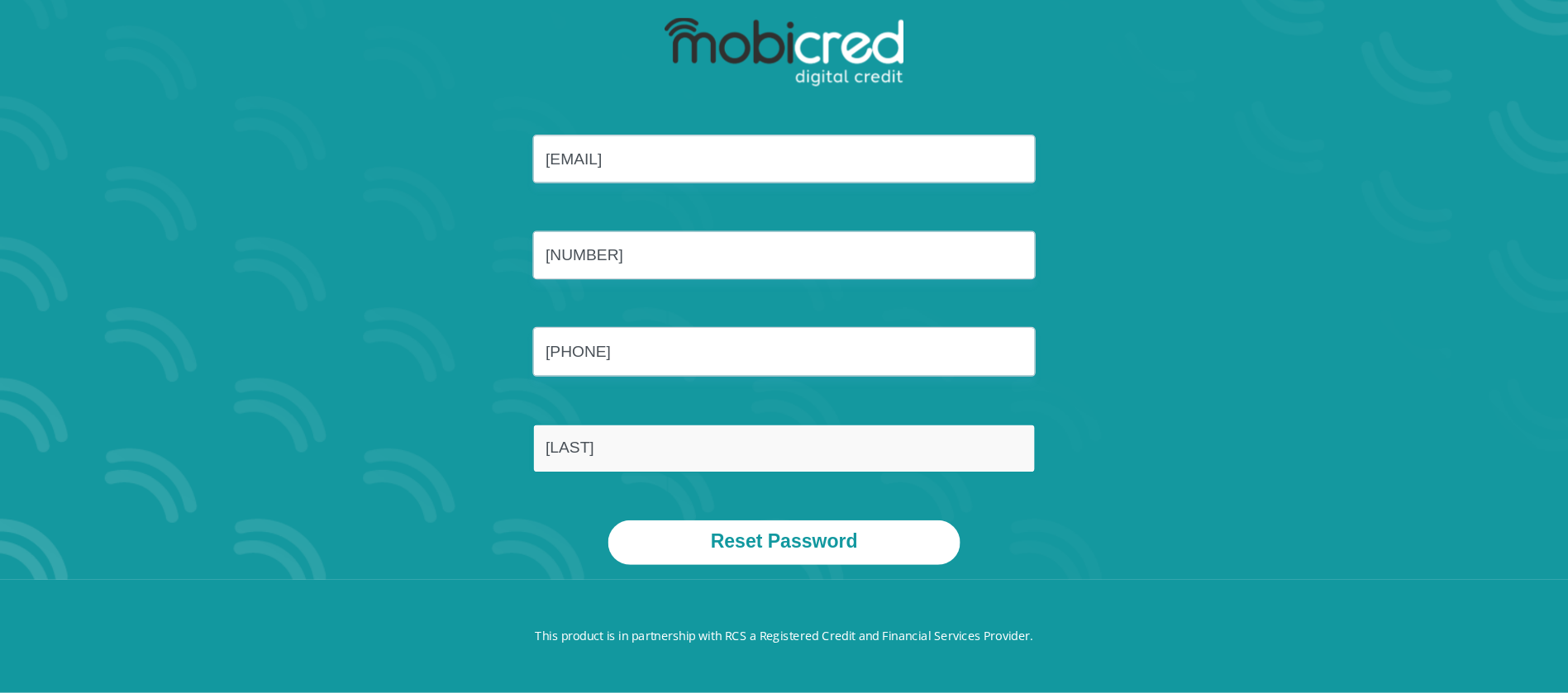 scroll, scrollTop: 94, scrollLeft: 0, axis: vertical 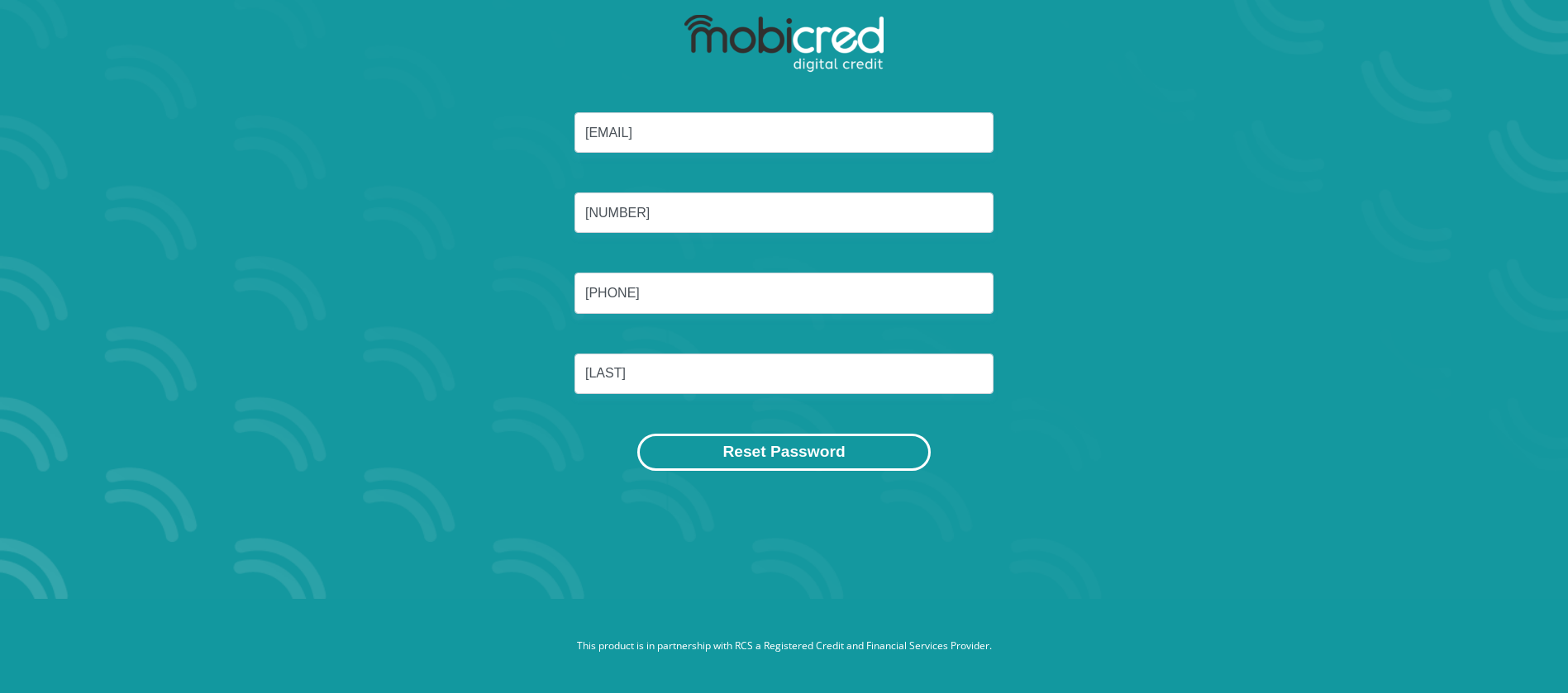 click on "Reset Password" at bounding box center (784, 452) 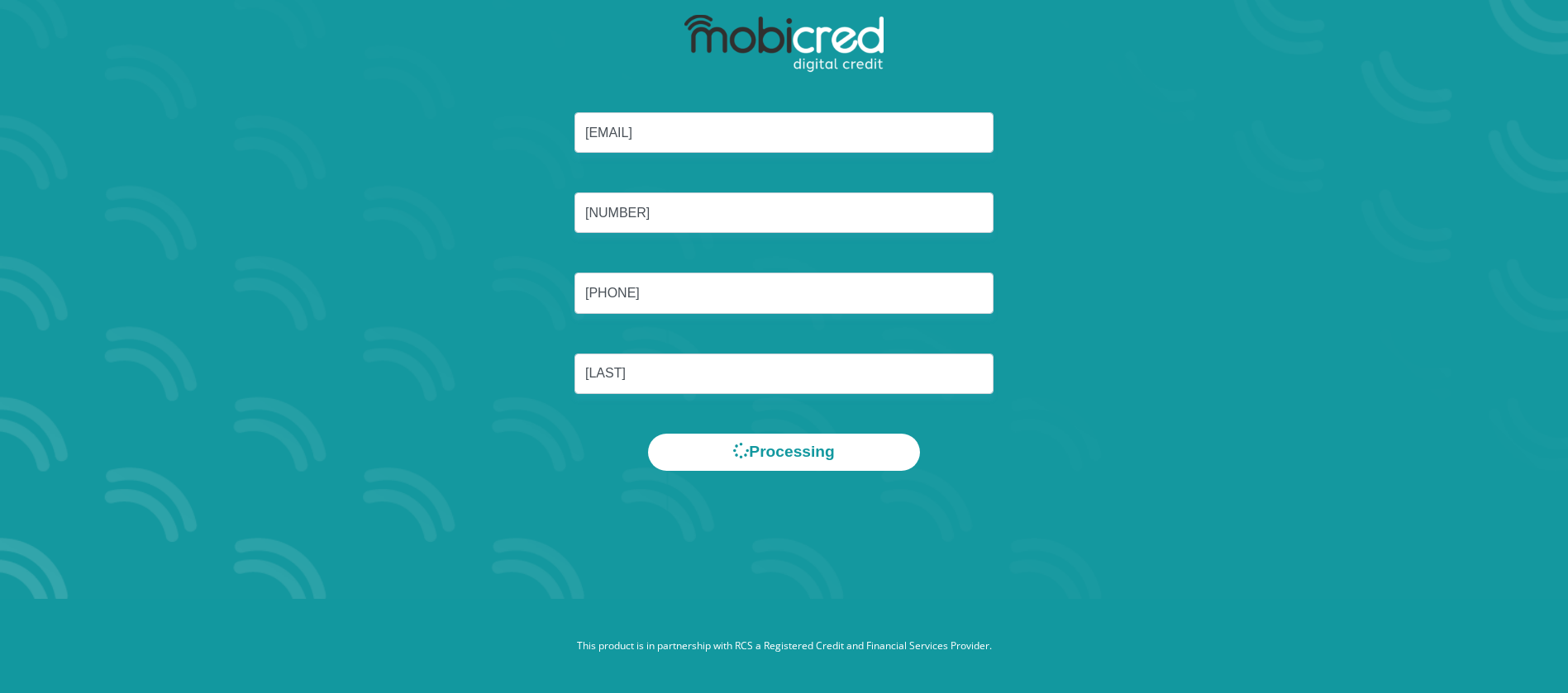 scroll, scrollTop: 0, scrollLeft: 0, axis: both 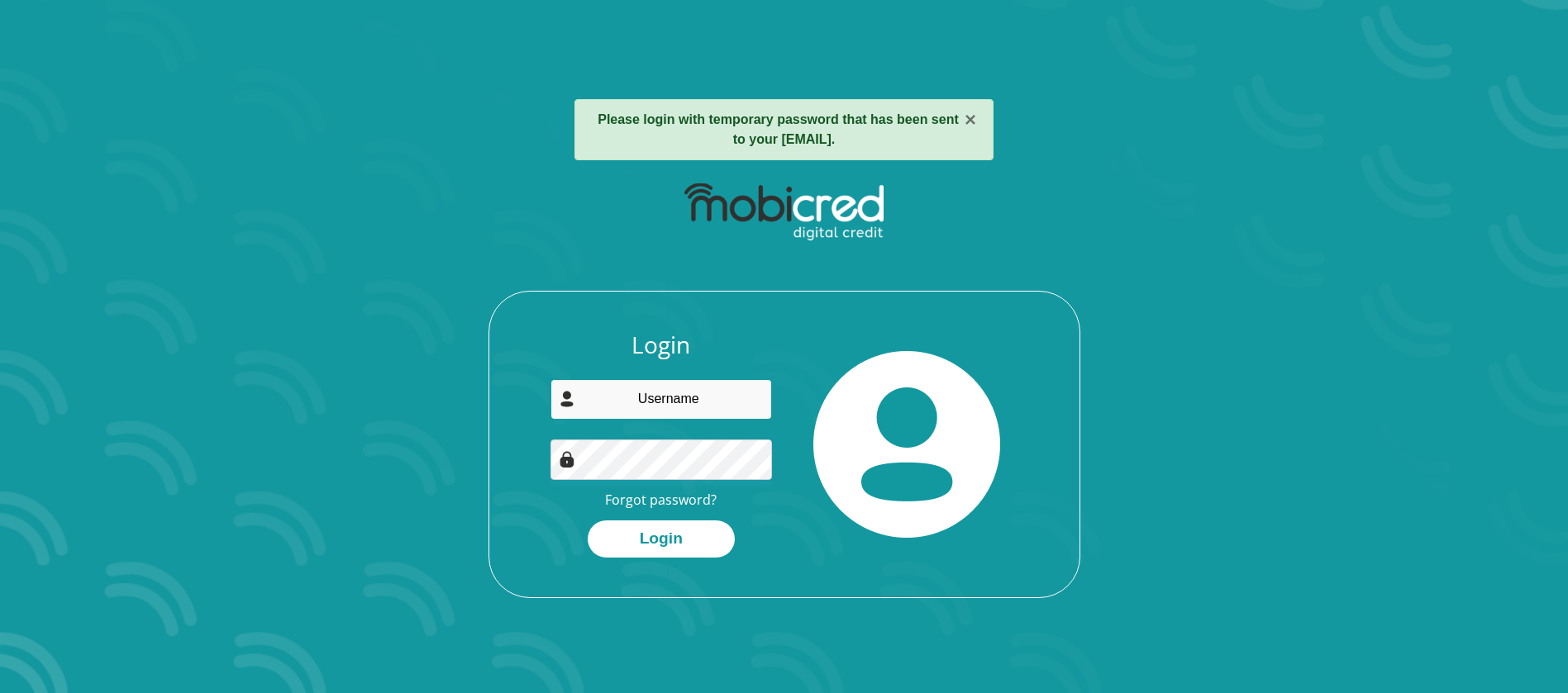 click at bounding box center [661, 399] 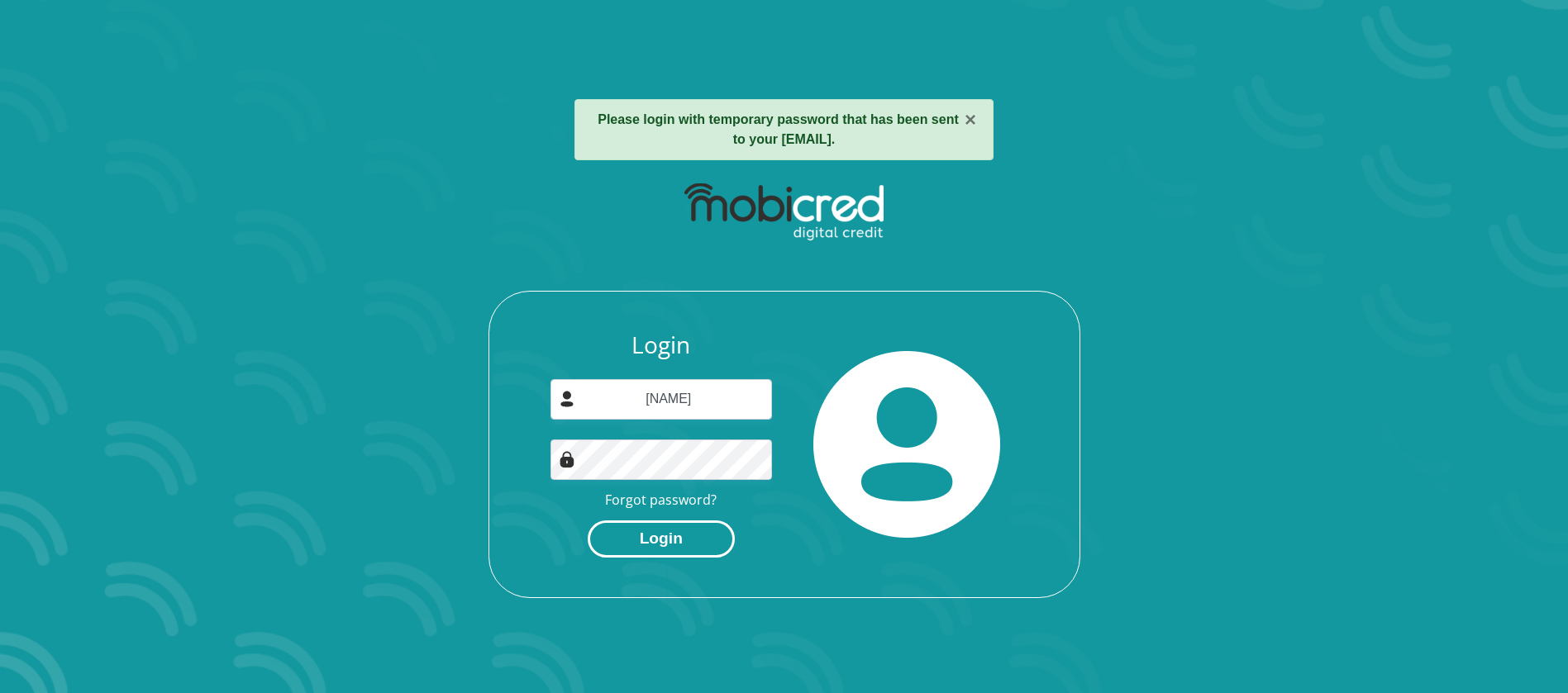 click on "Login" at bounding box center [661, 539] 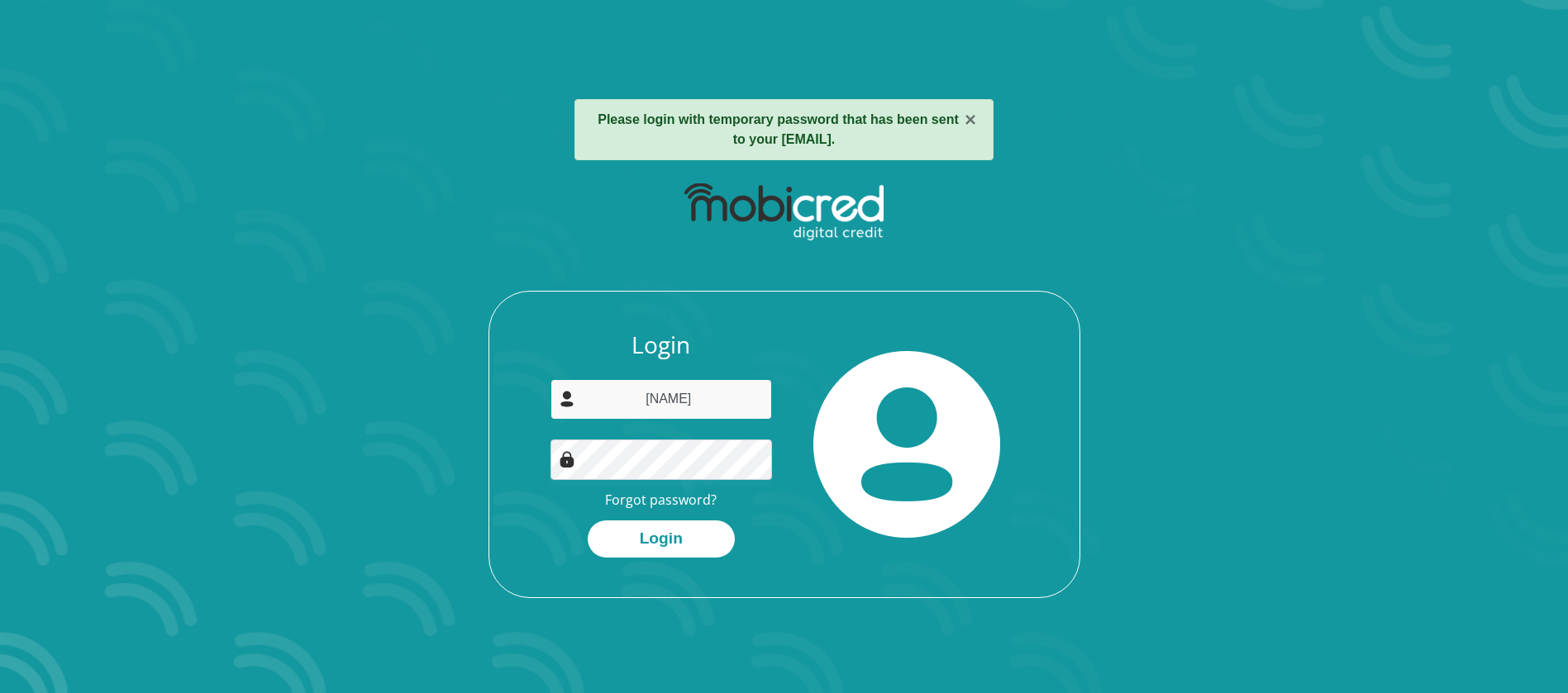 click on "Moselakgomo" at bounding box center [661, 399] 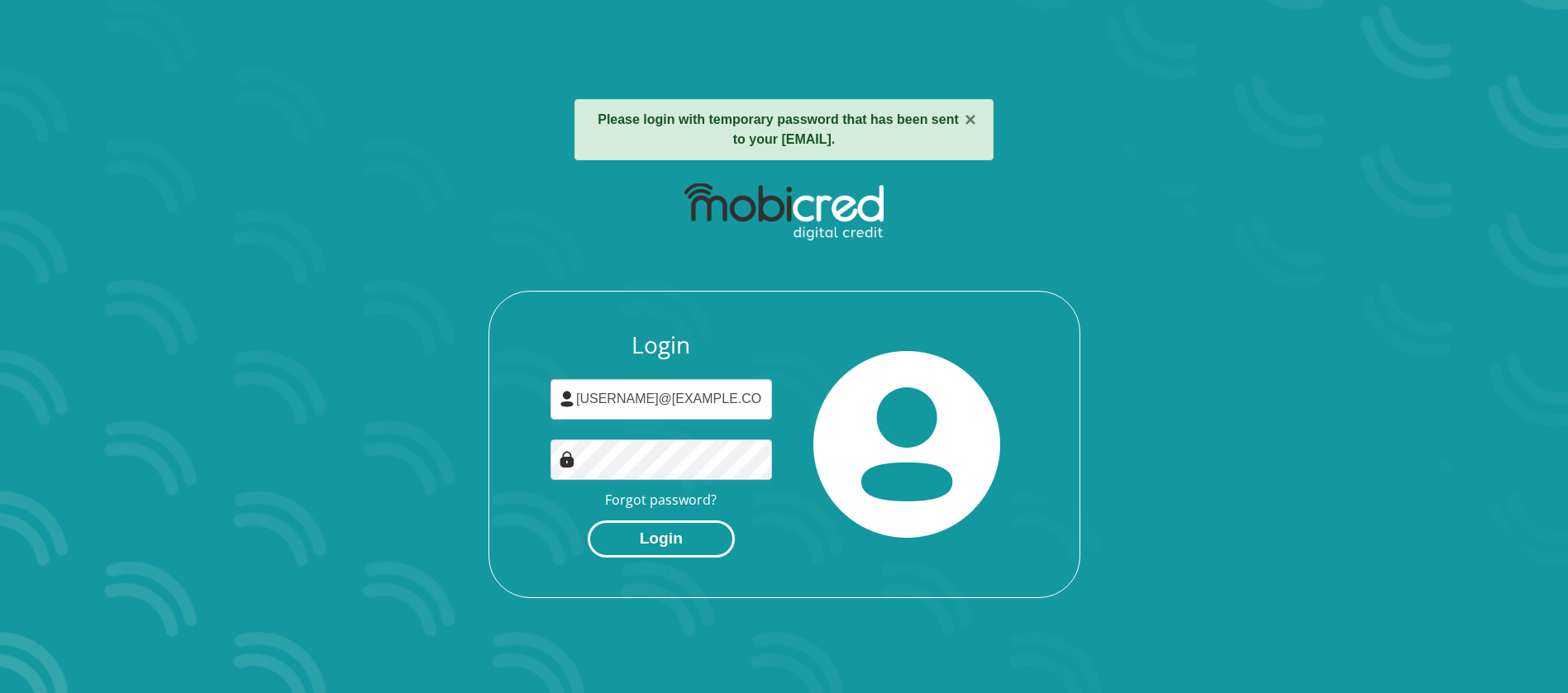 click on "Login" at bounding box center [661, 539] 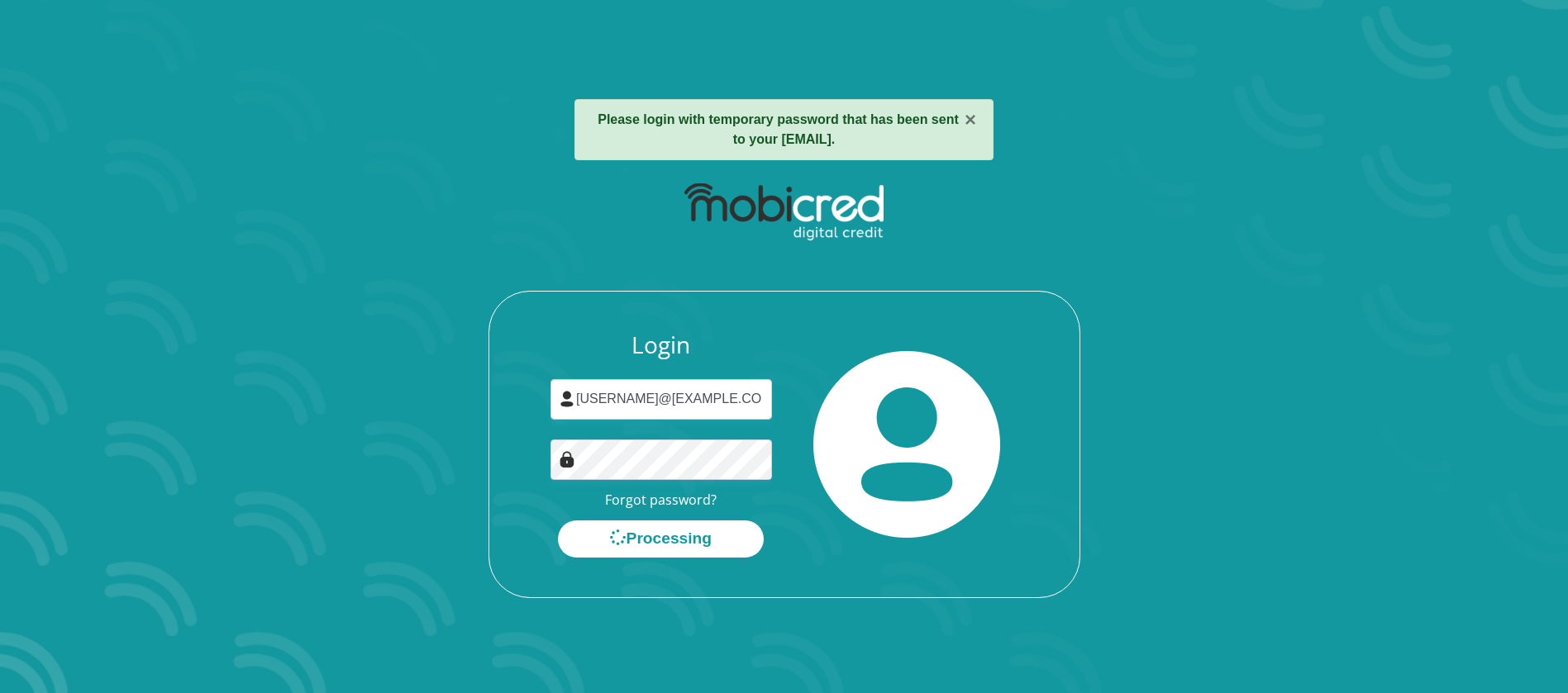 scroll, scrollTop: 0, scrollLeft: 0, axis: both 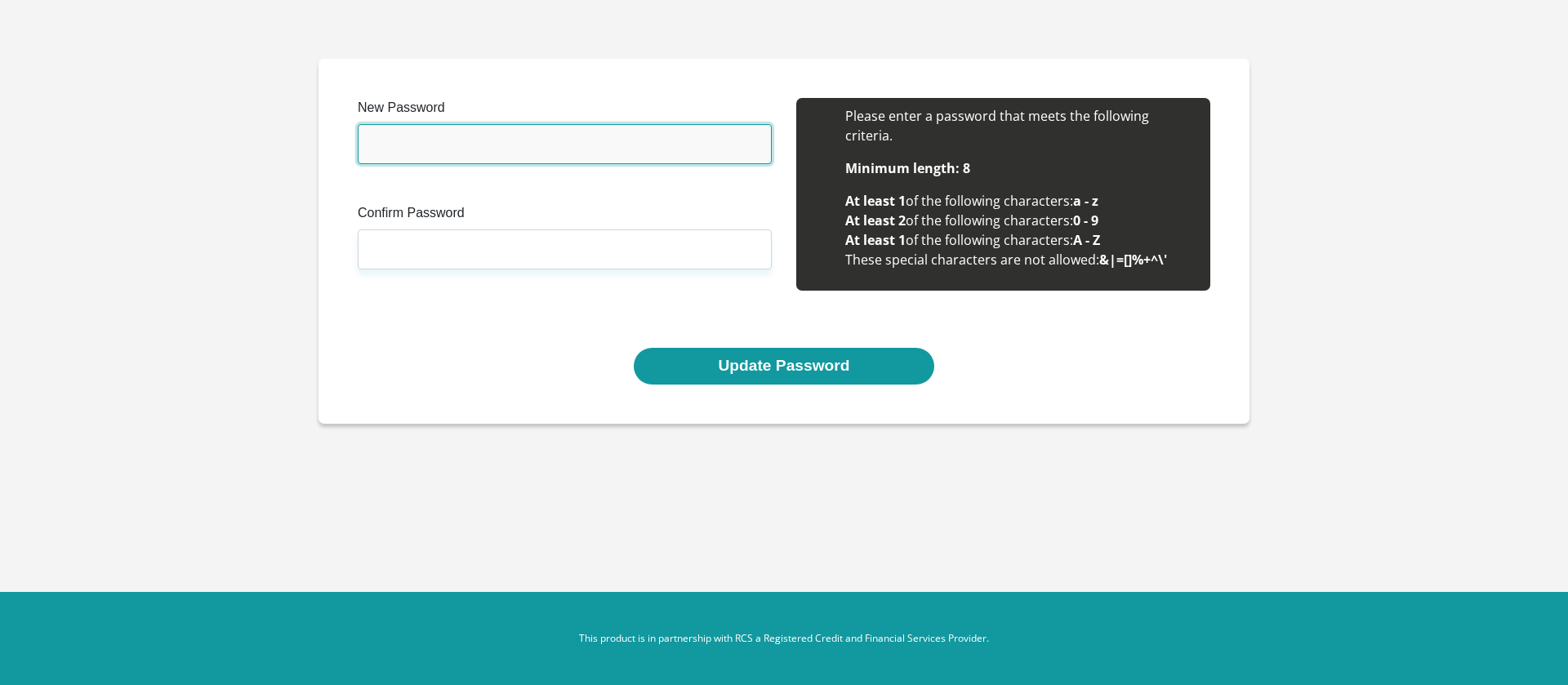 click on "New Password" at bounding box center [564, 144] 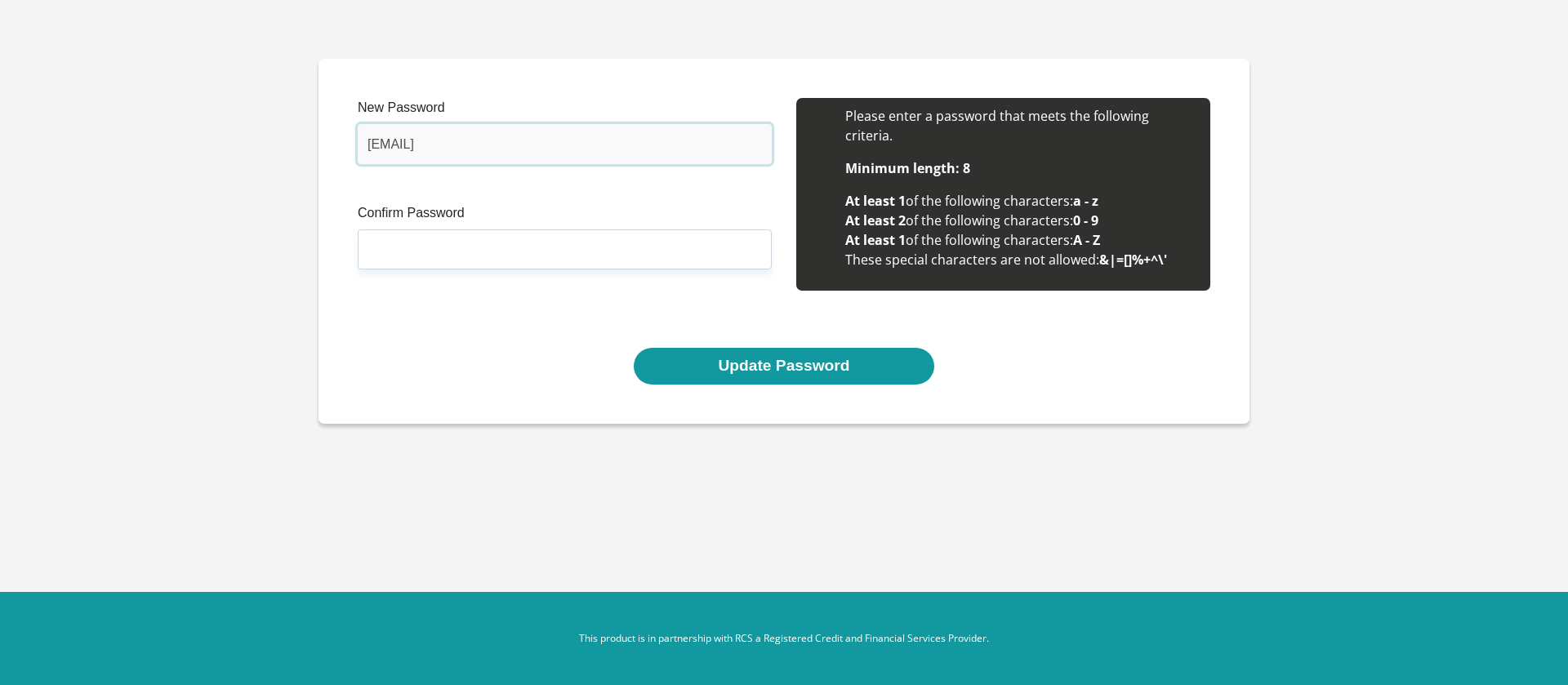 type on "[EMAIL]" 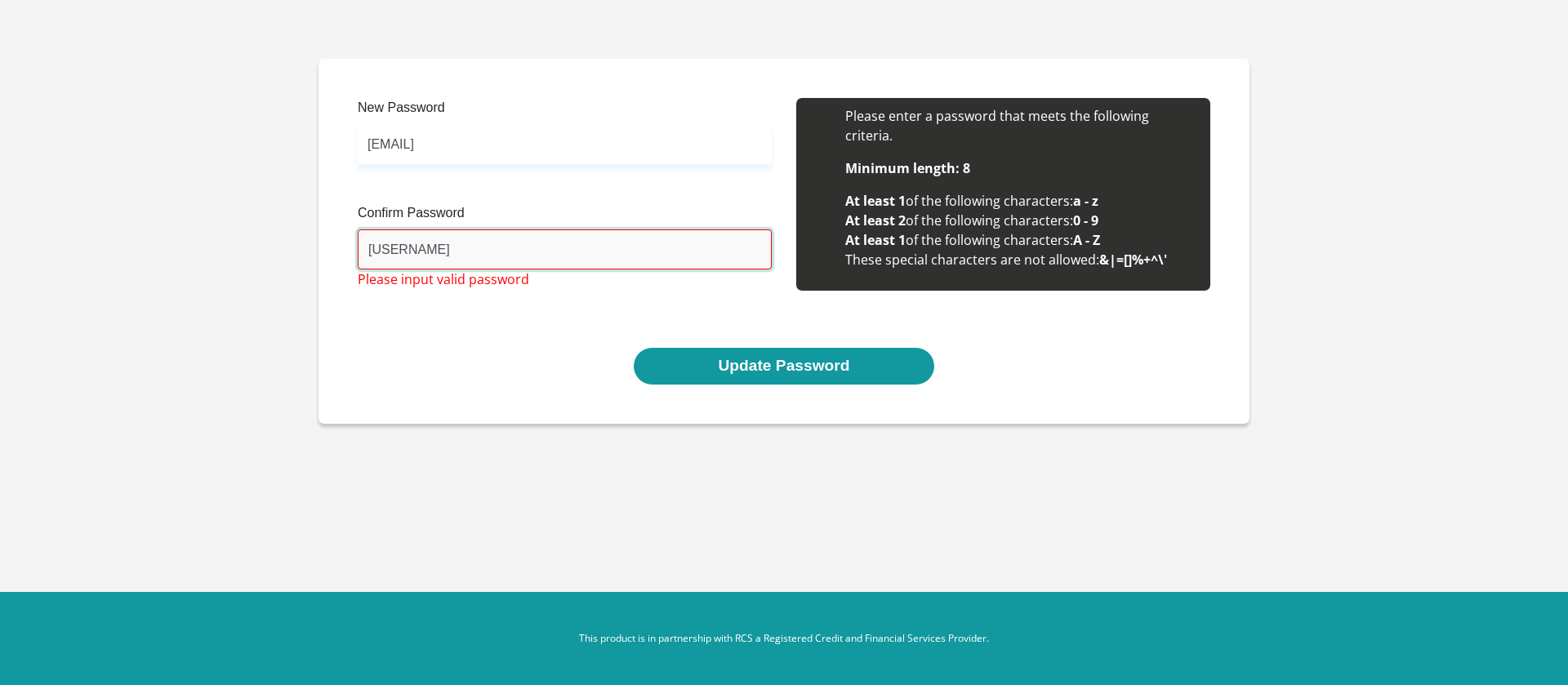type on "[USERNAME]" 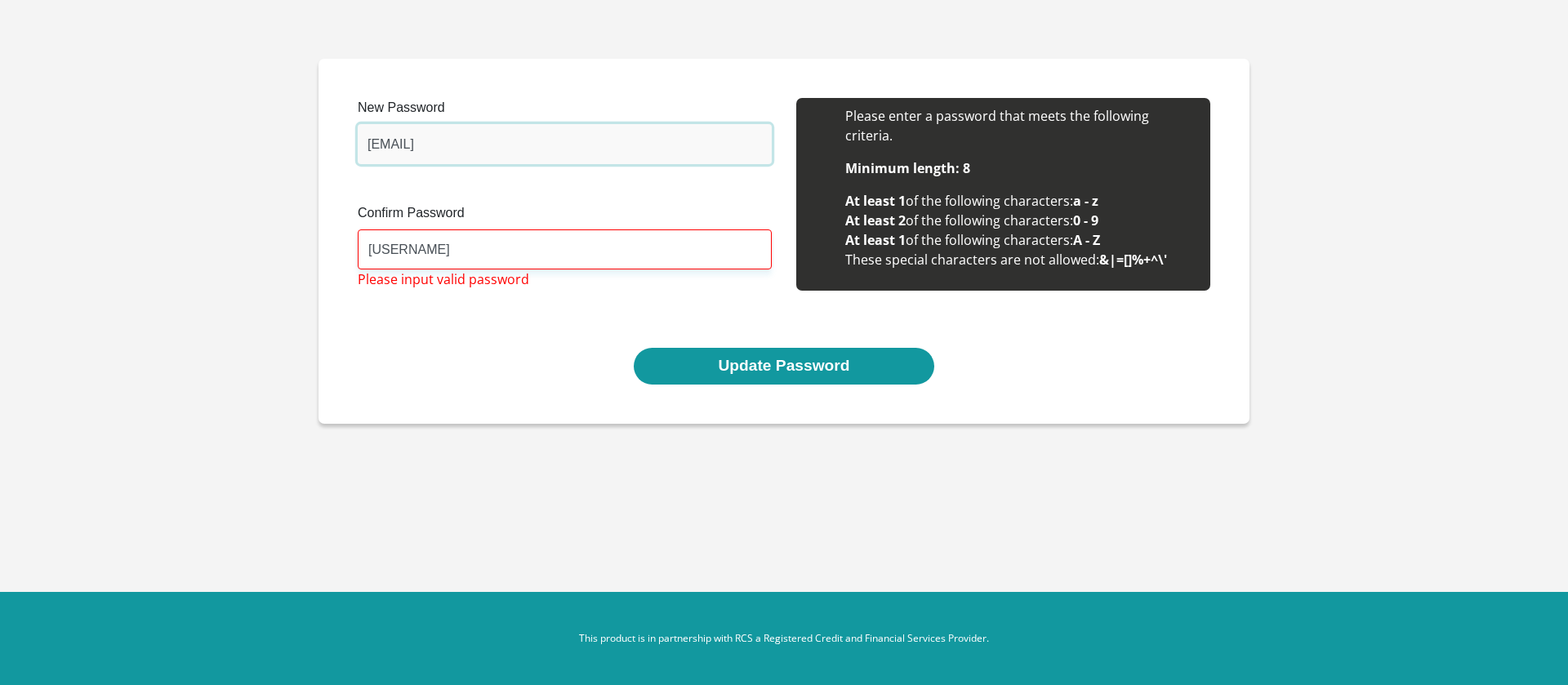 click on "[EMAIL]" at bounding box center (564, 144) 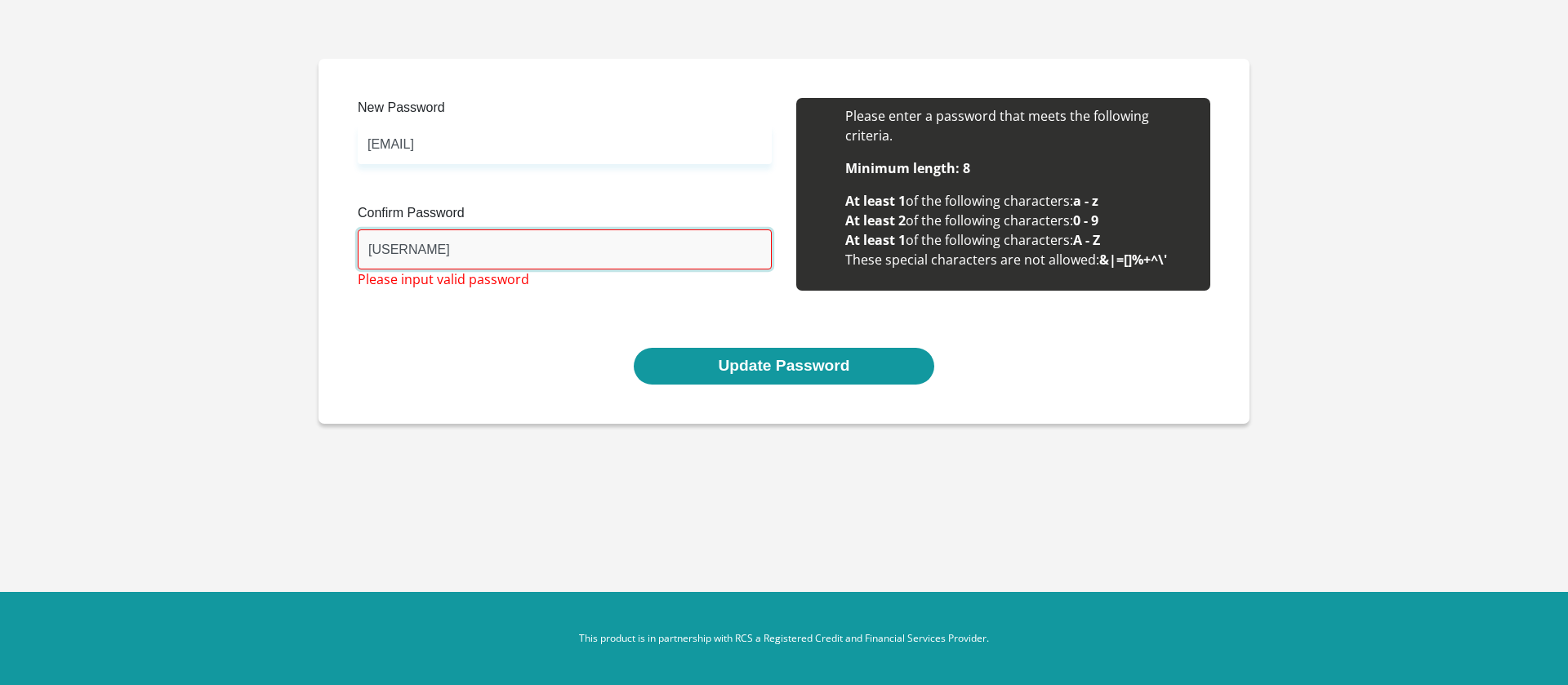 click on "J3rry" at bounding box center (564, 249) 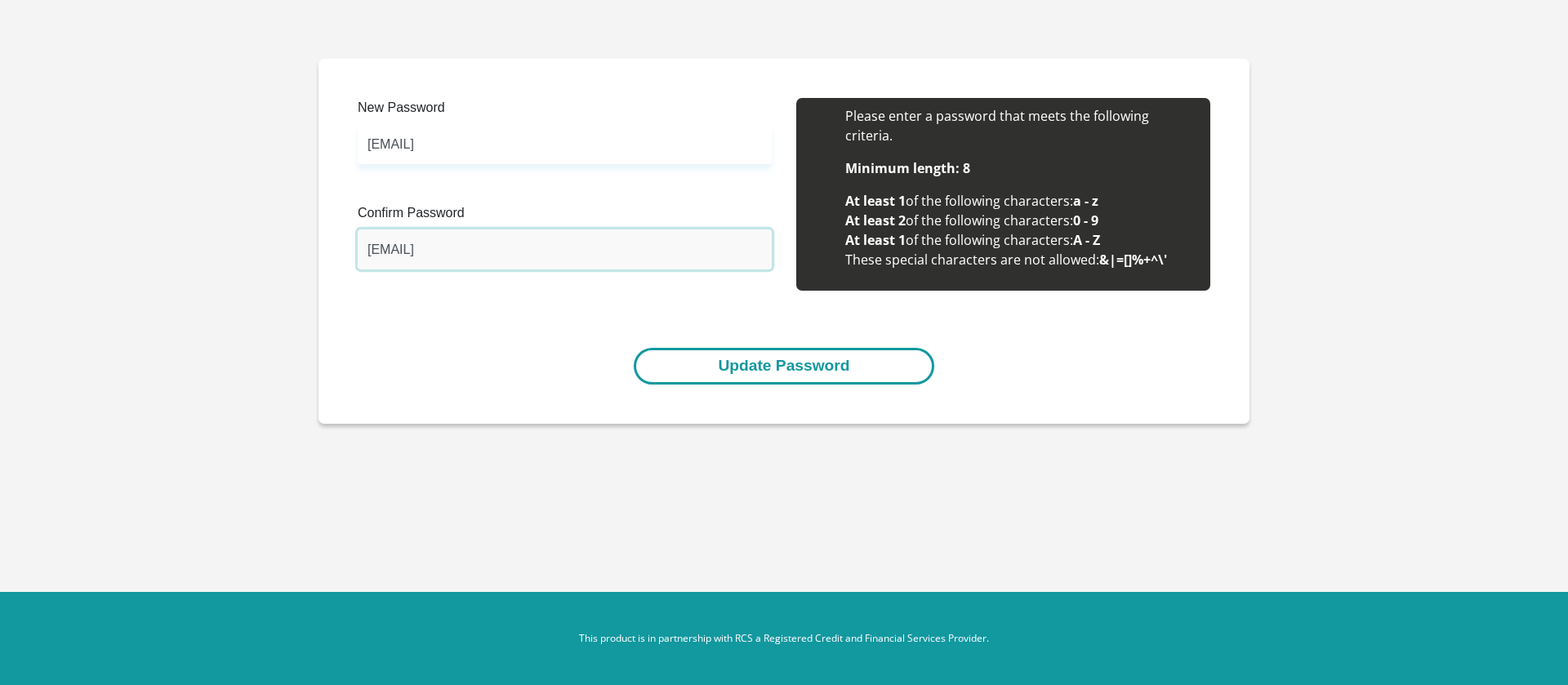 type on "J3rryWaOlive@39" 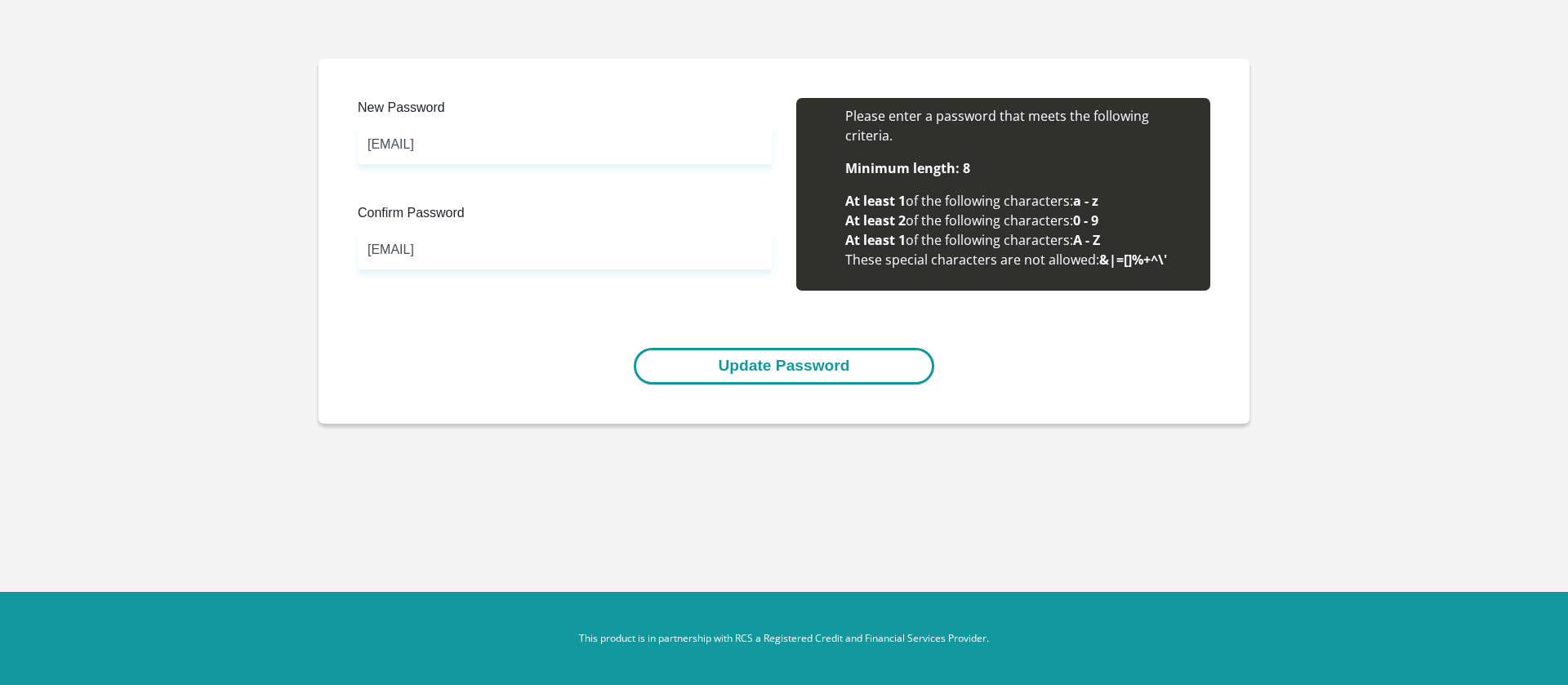 click on "Update Password" at bounding box center (783, 366) 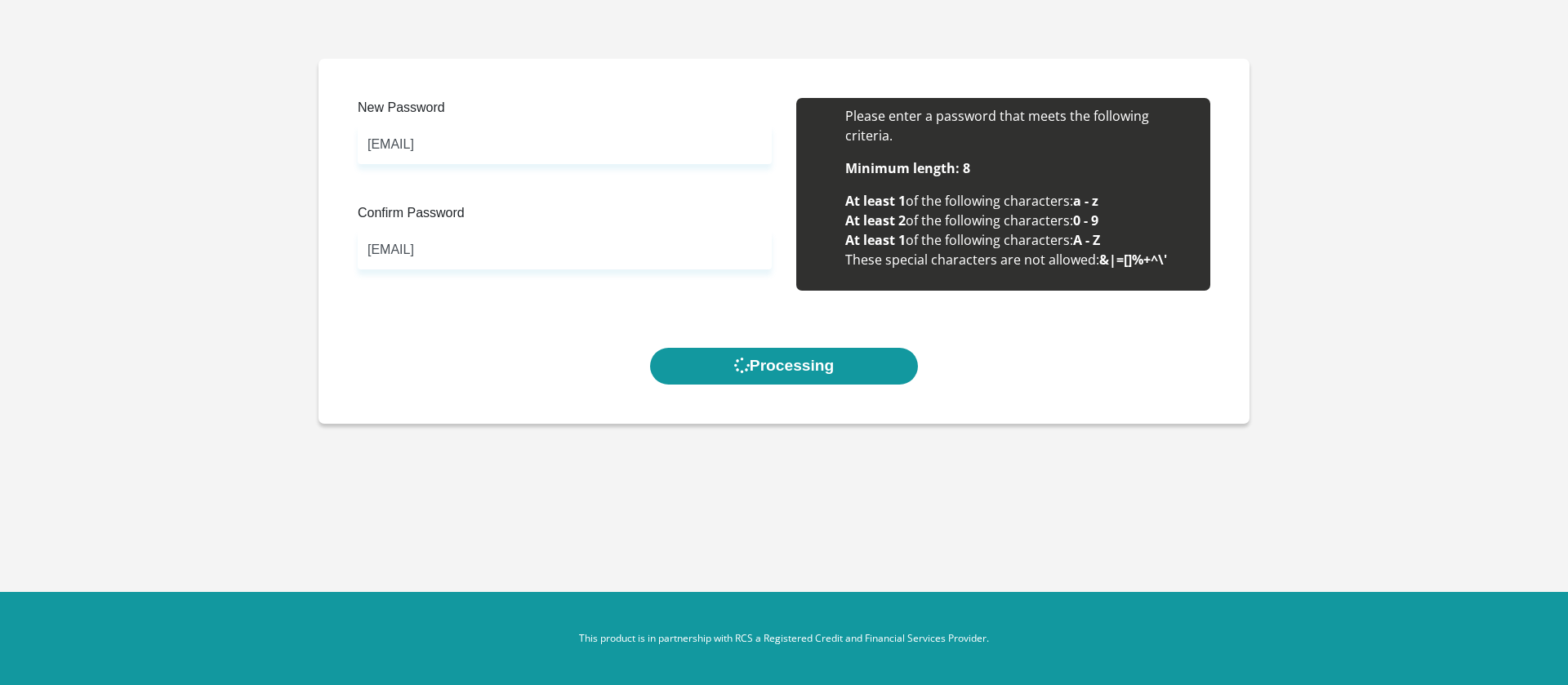 scroll, scrollTop: 0, scrollLeft: 0, axis: both 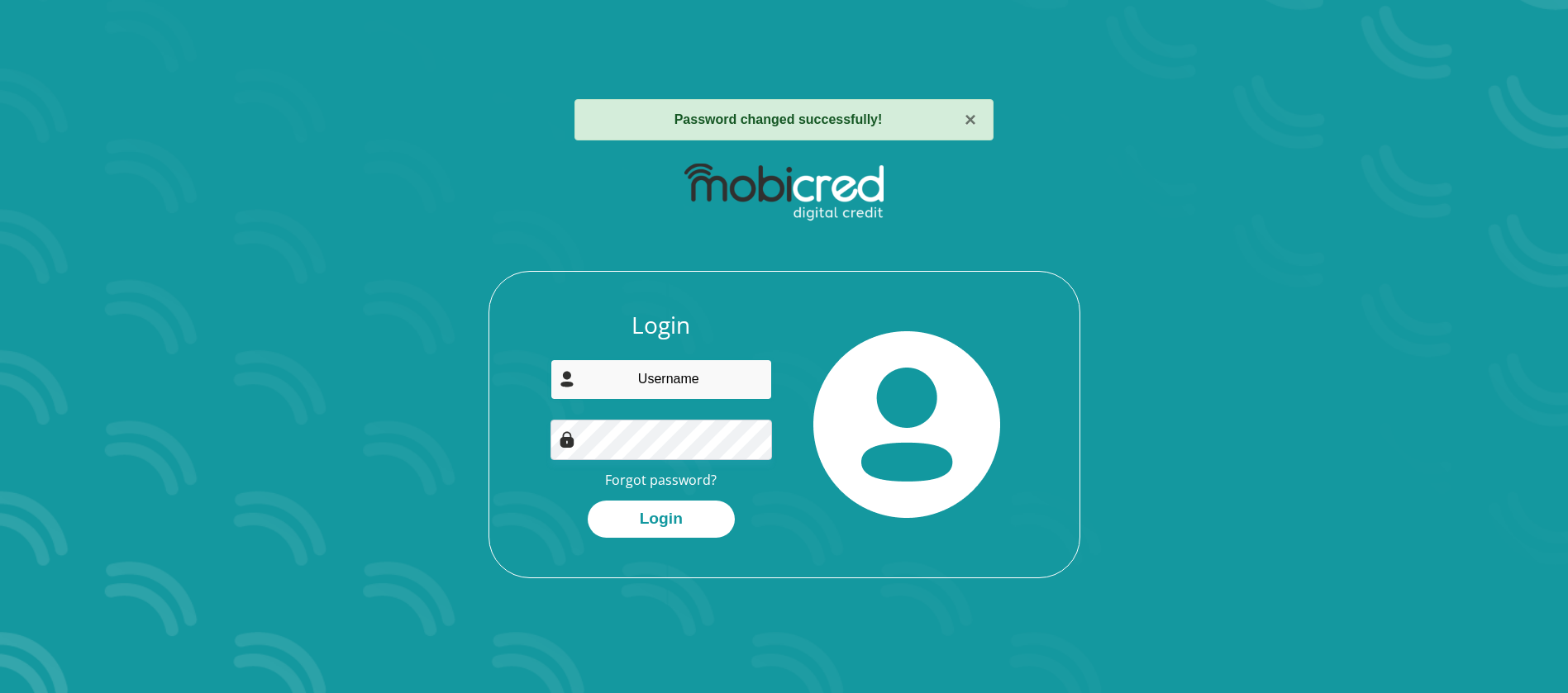 type on "[USERNAME]@[DOMAIN]" 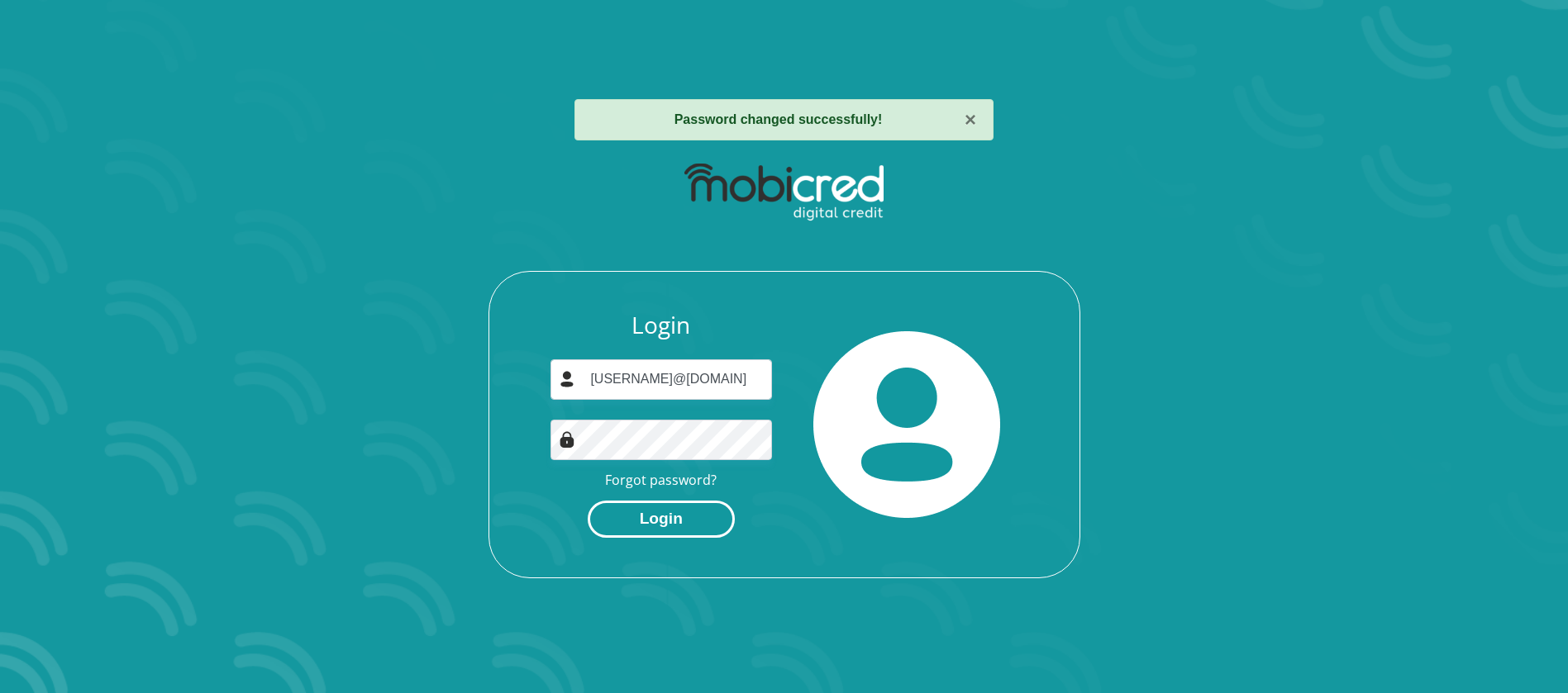 click on "Login" at bounding box center [661, 519] 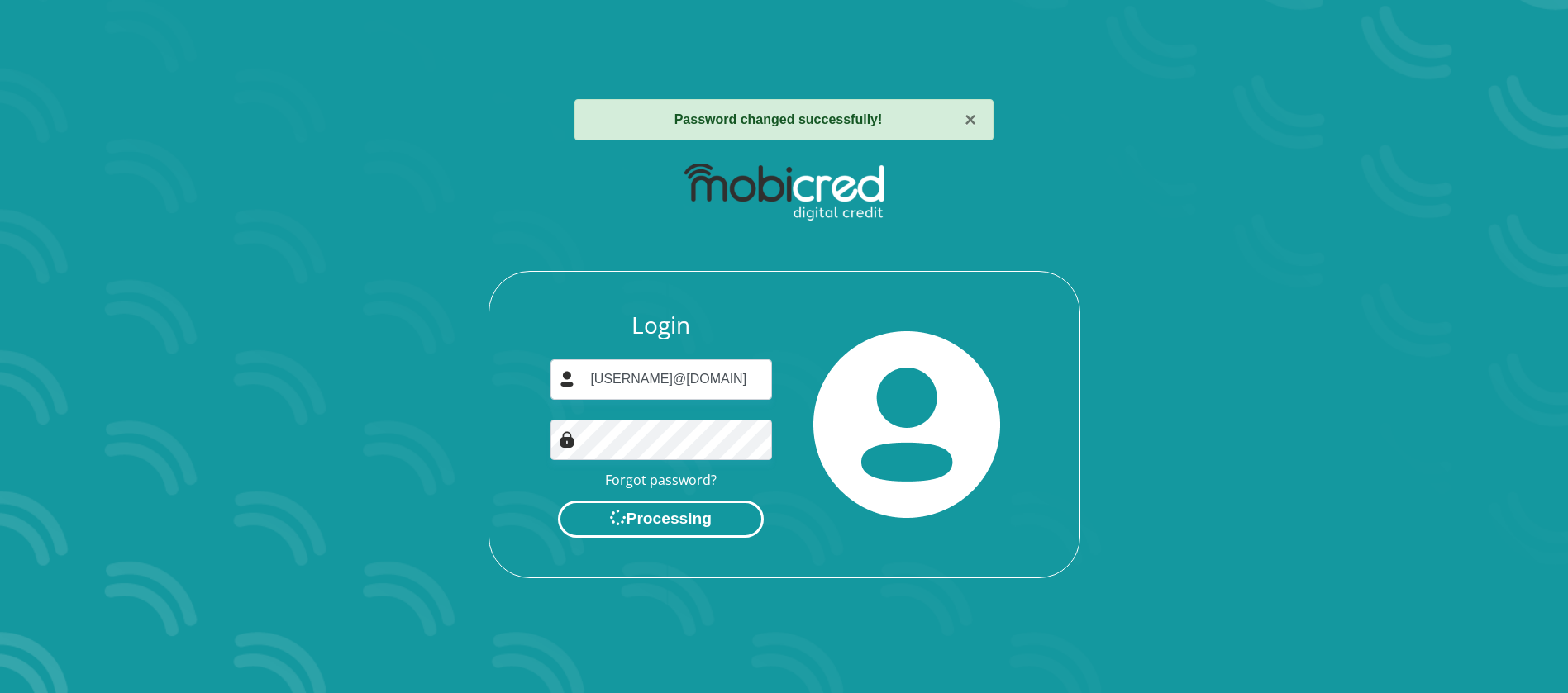 scroll, scrollTop: 0, scrollLeft: 0, axis: both 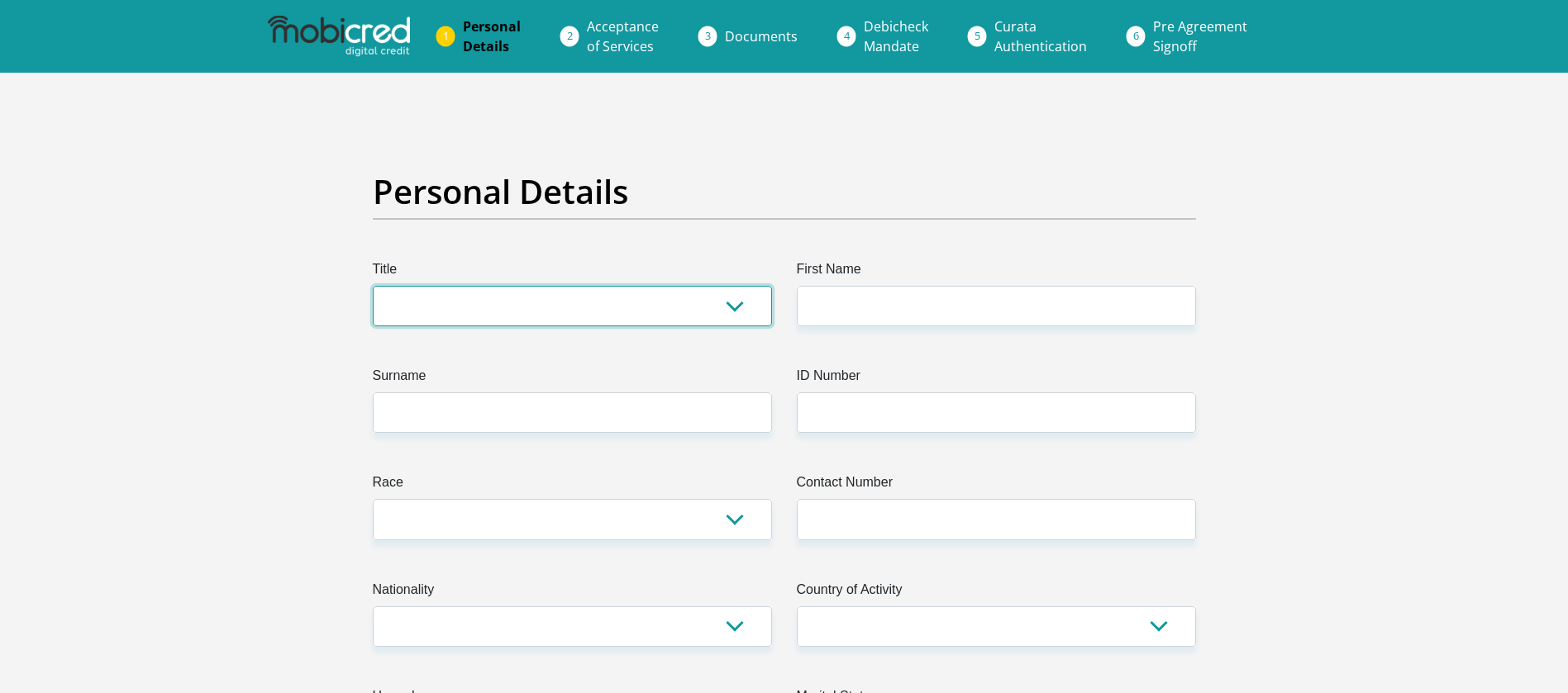 click on "Mr
Ms
Mrs
Dr
Other" at bounding box center [572, 306] 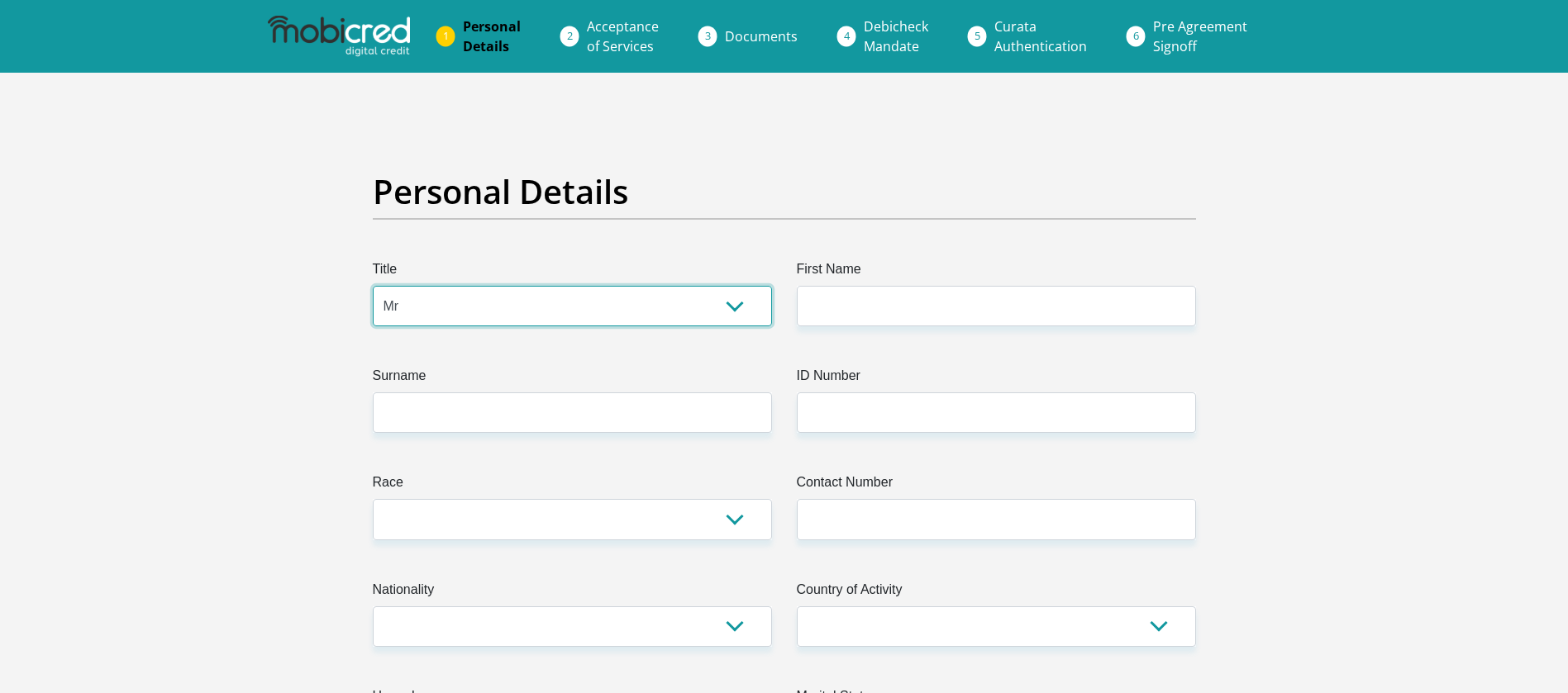 click on "Mr
Ms
Mrs
Dr
Other" at bounding box center (572, 306) 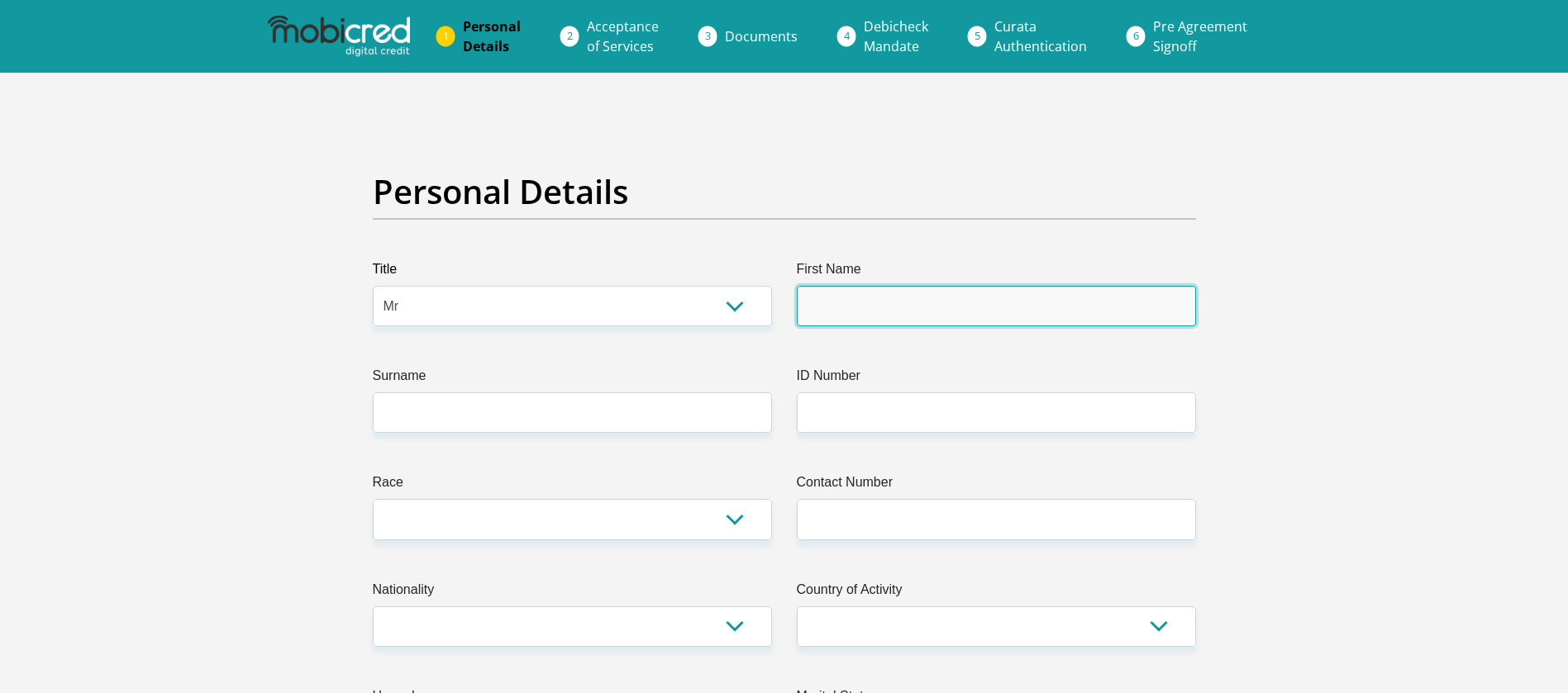 click on "First Name" at bounding box center [996, 306] 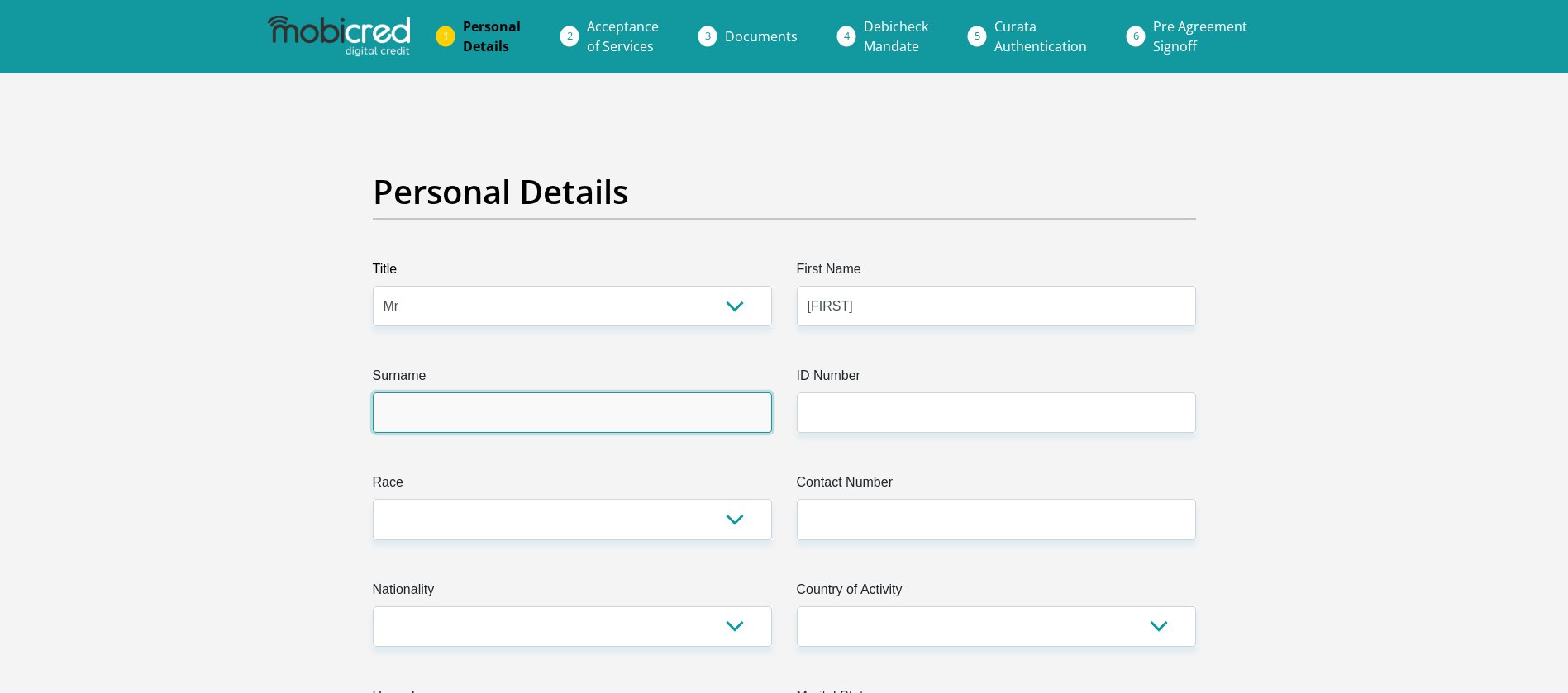 type on "[LAST]" 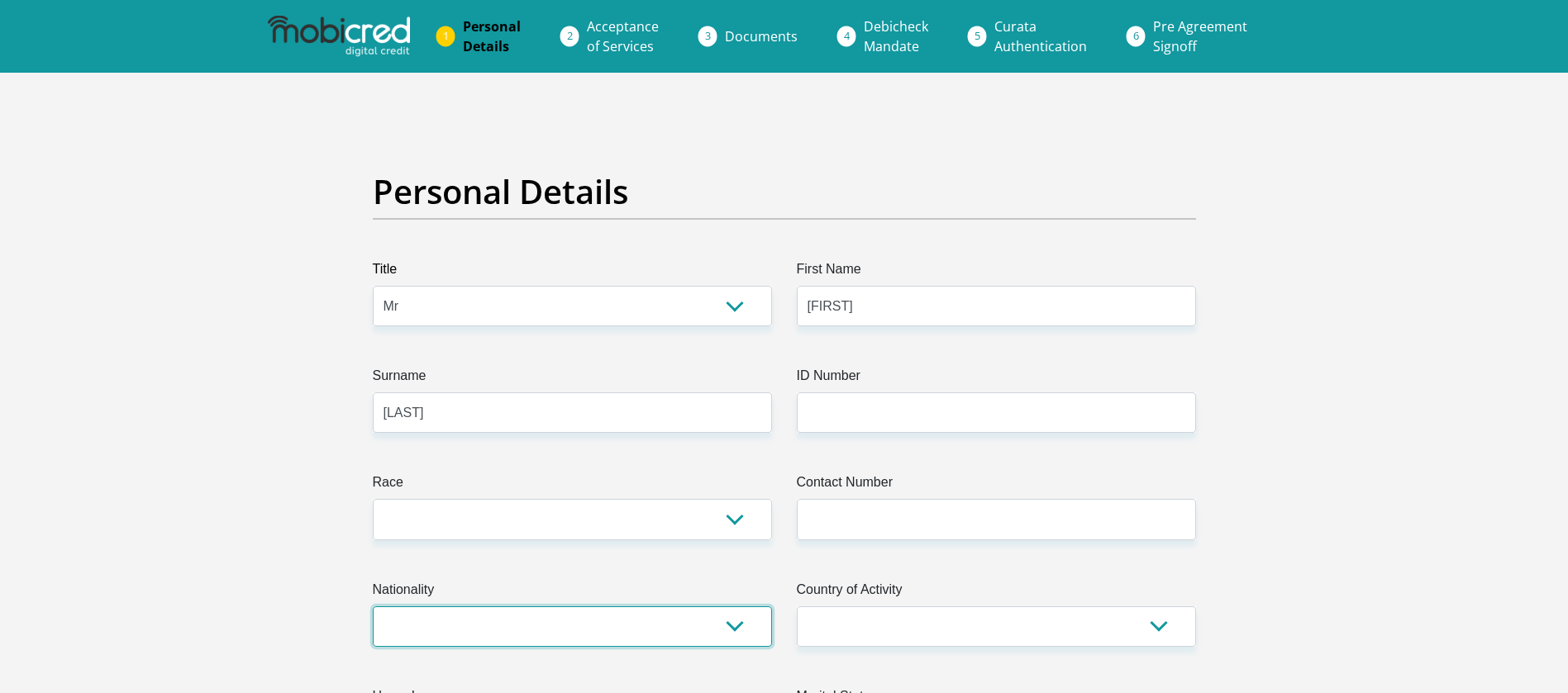 select on "ZAF" 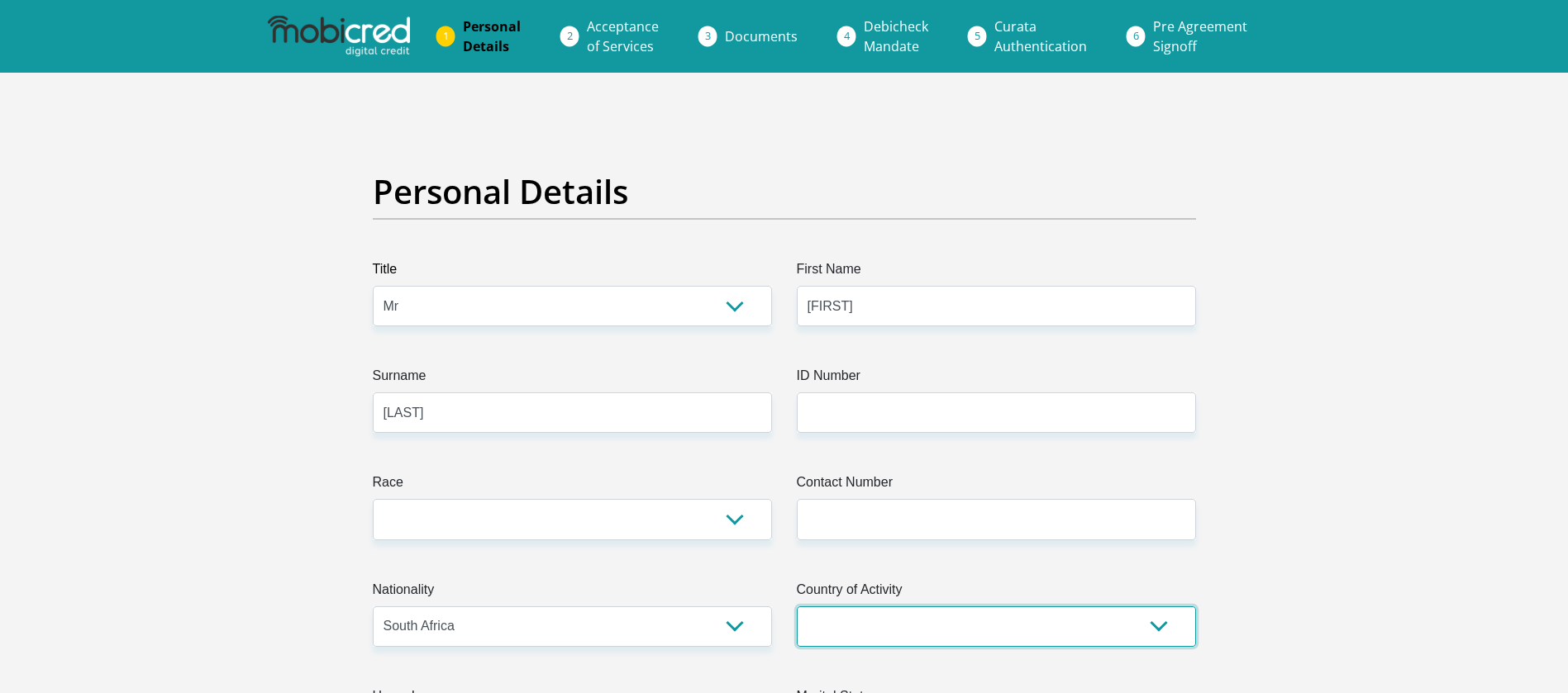 select on "ZAF" 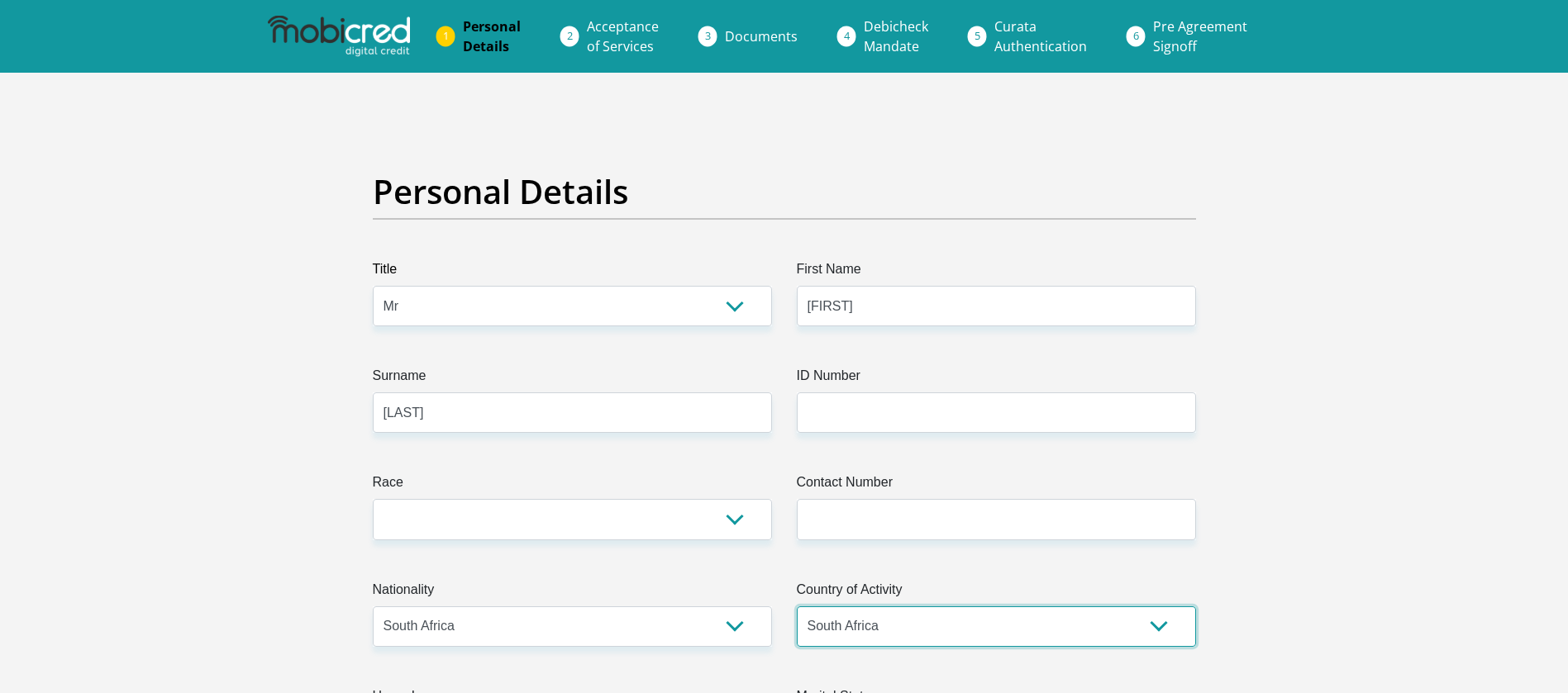 type on "[STREET]" 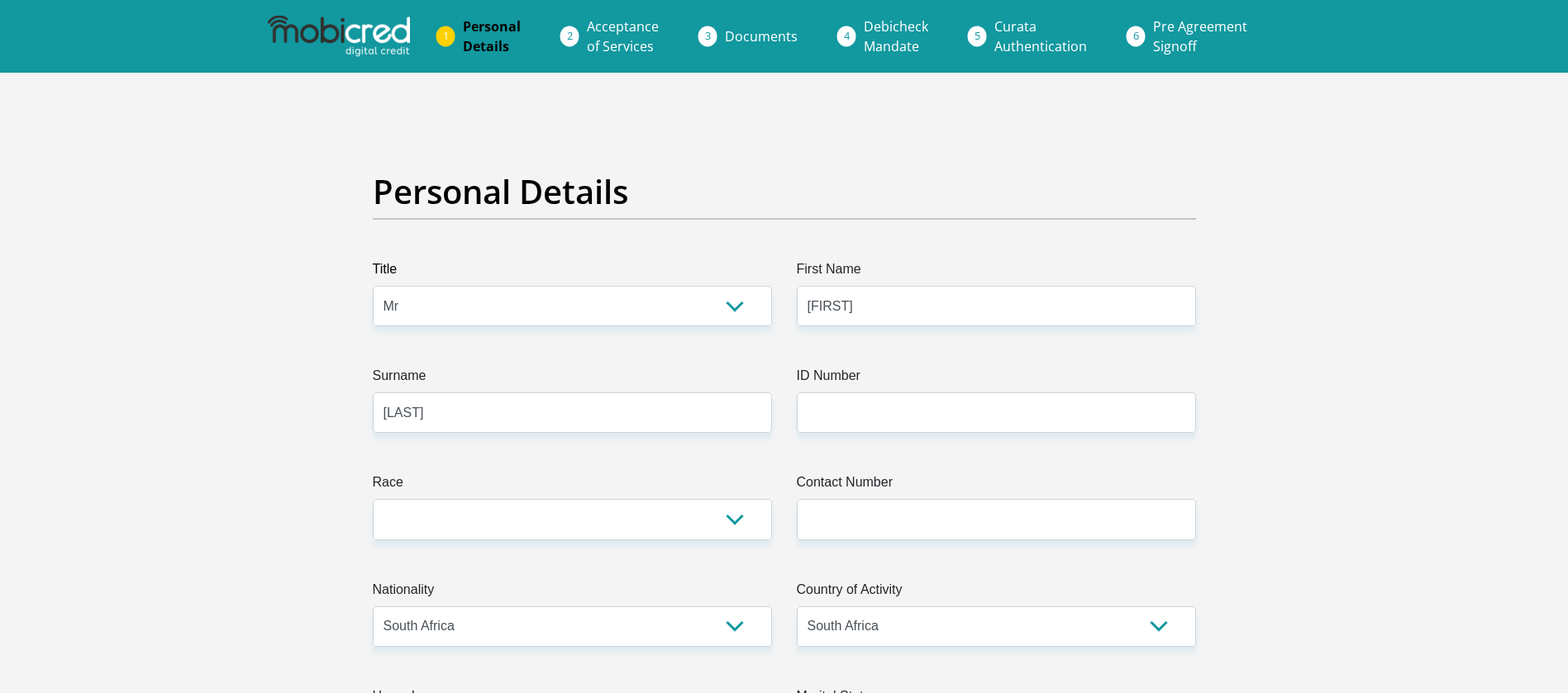 type on "[CITY]" 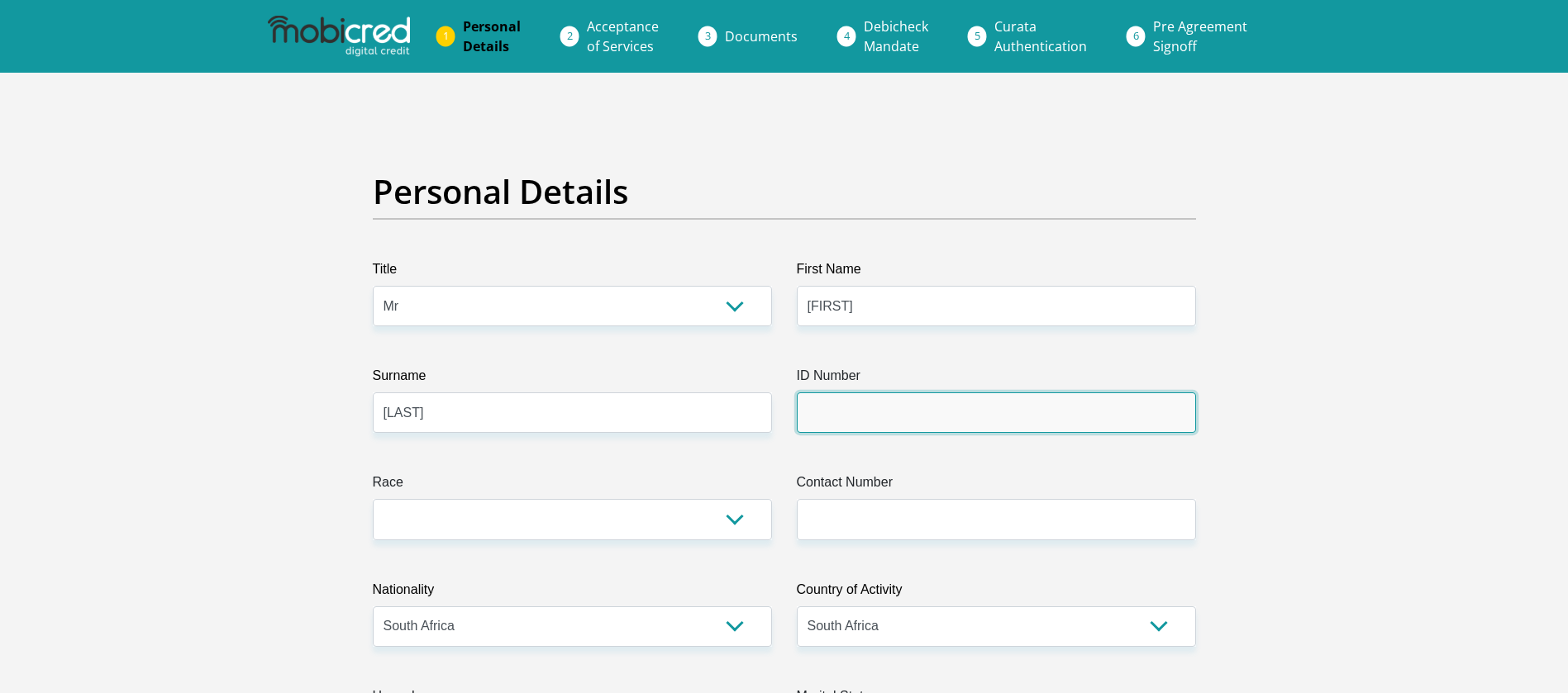 click on "ID Number" at bounding box center [996, 412] 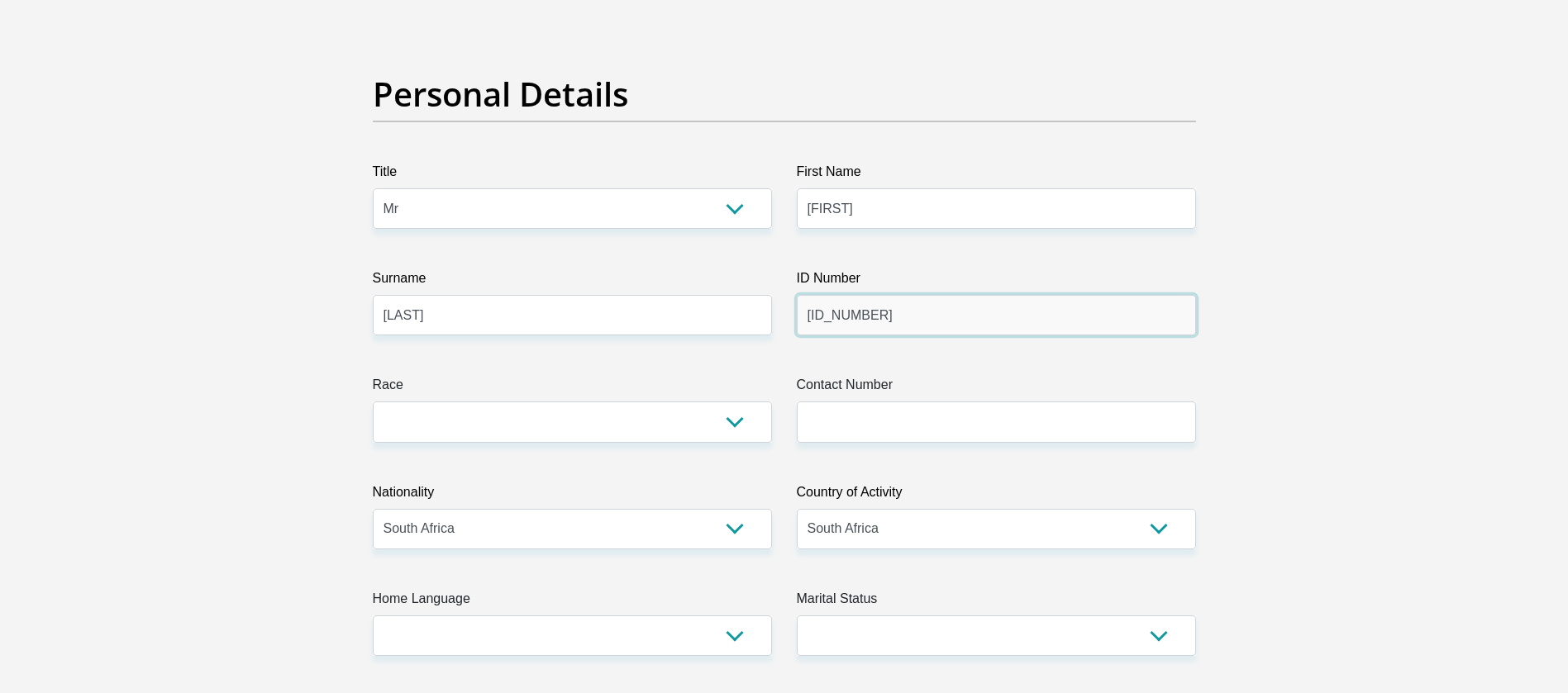scroll, scrollTop: 248, scrollLeft: 0, axis: vertical 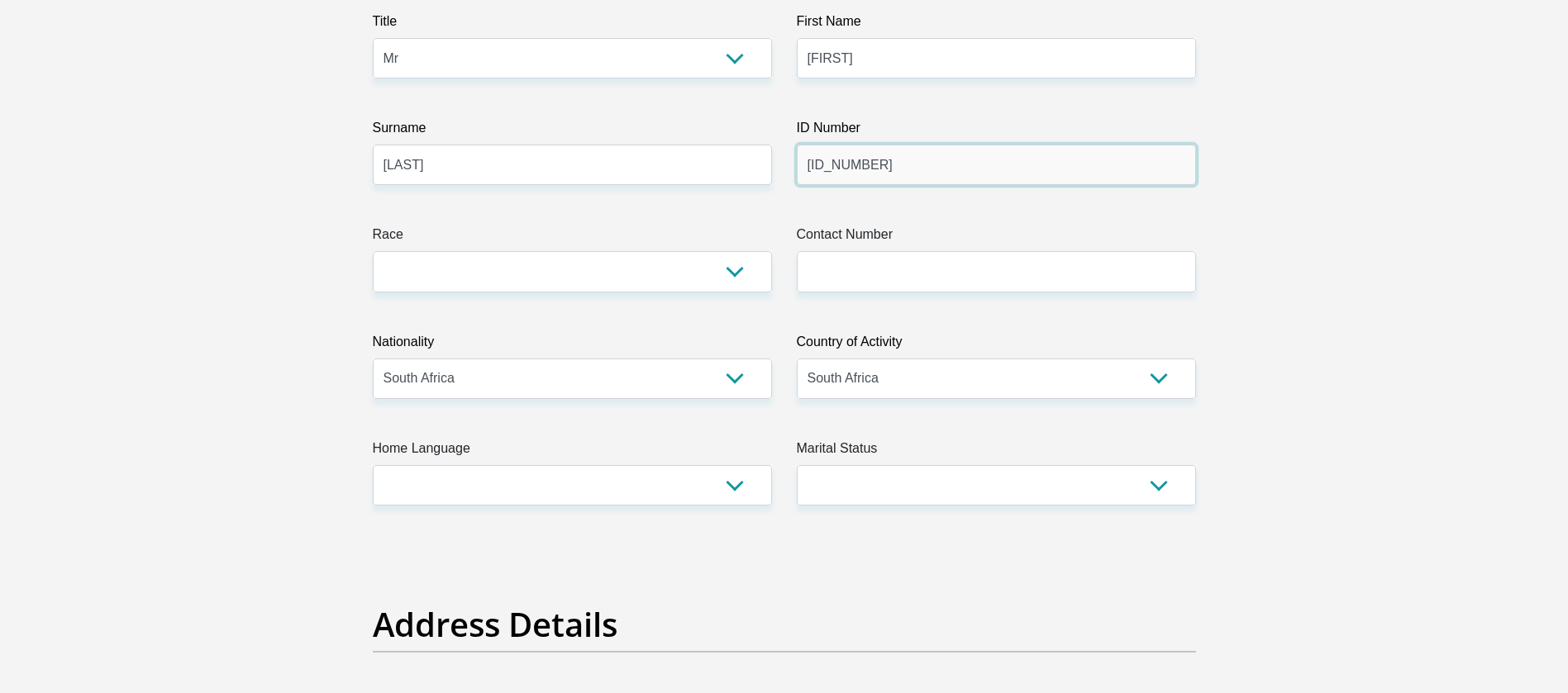 type on "[ID_NUMBER]" 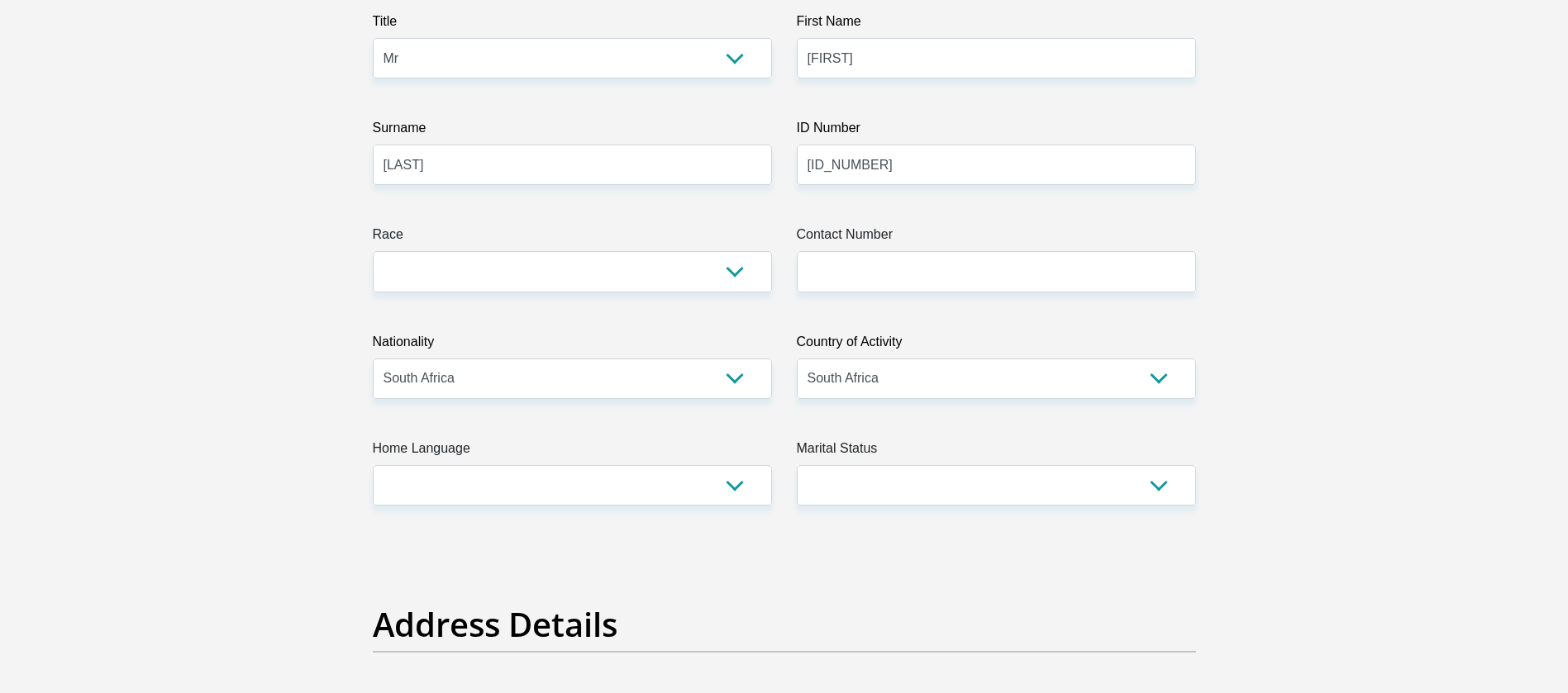 click on "Title
Mr
Ms
Mrs
Dr
Other
First Name
Jerry
Surname
Moselakgomo
ID Number
8603085789082
Please input valid ID number
Race
Black
Coloured
Indian
White
Other
Contact Number
Please input valid contact number
Nationality
South Africa
Afghanistan
Aland Islands  Albania  Algeria  Andorra" at bounding box center [784, 2698] 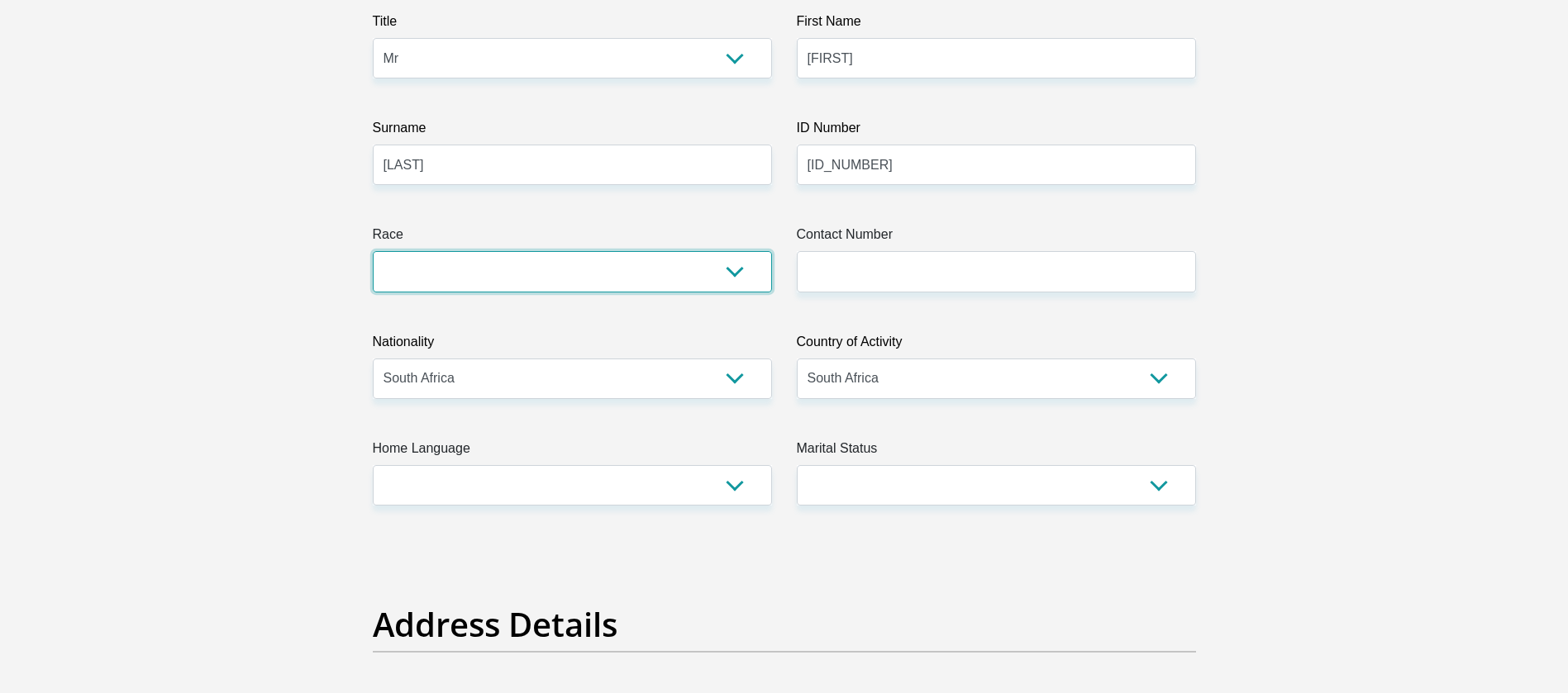 click on "Black
Coloured
Indian
White
Other" at bounding box center (572, 271) 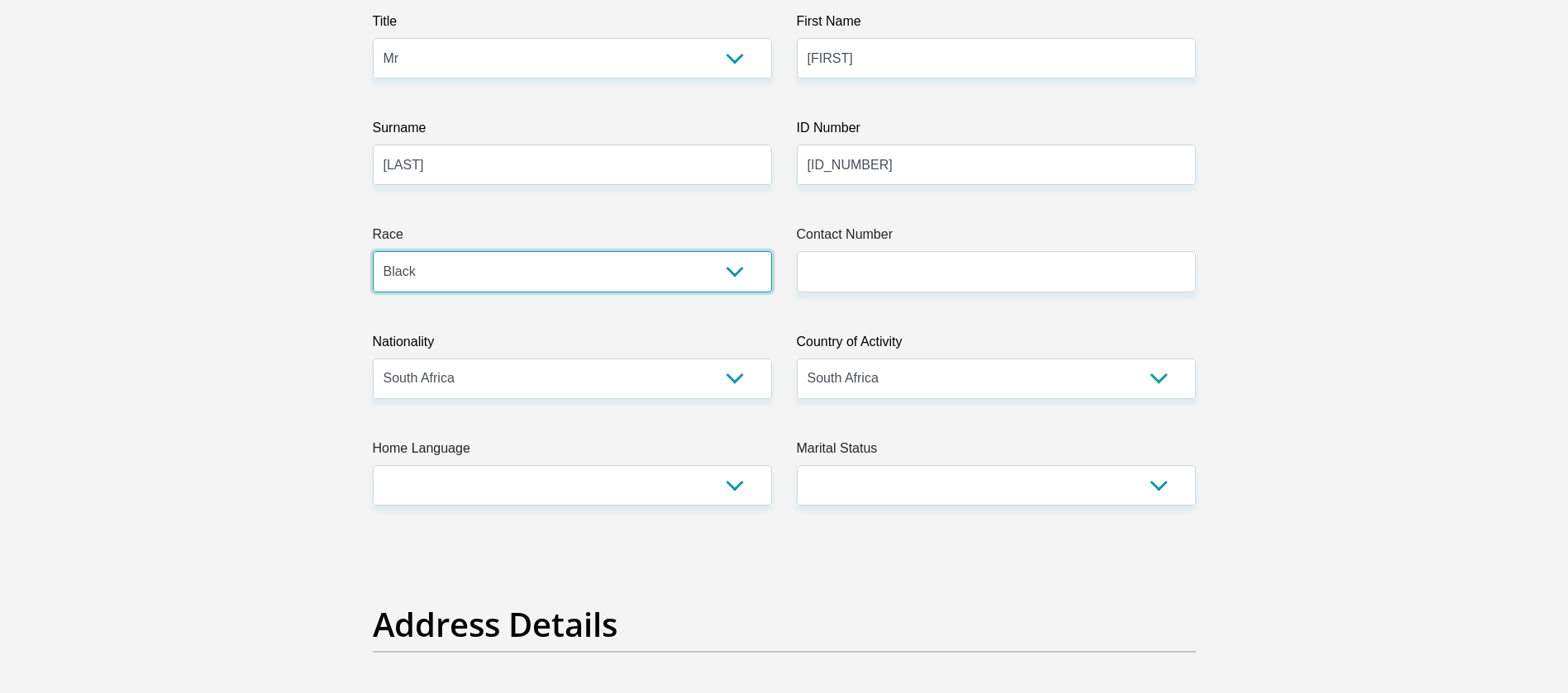 click on "Black
Coloured
Indian
White
Other" at bounding box center [572, 271] 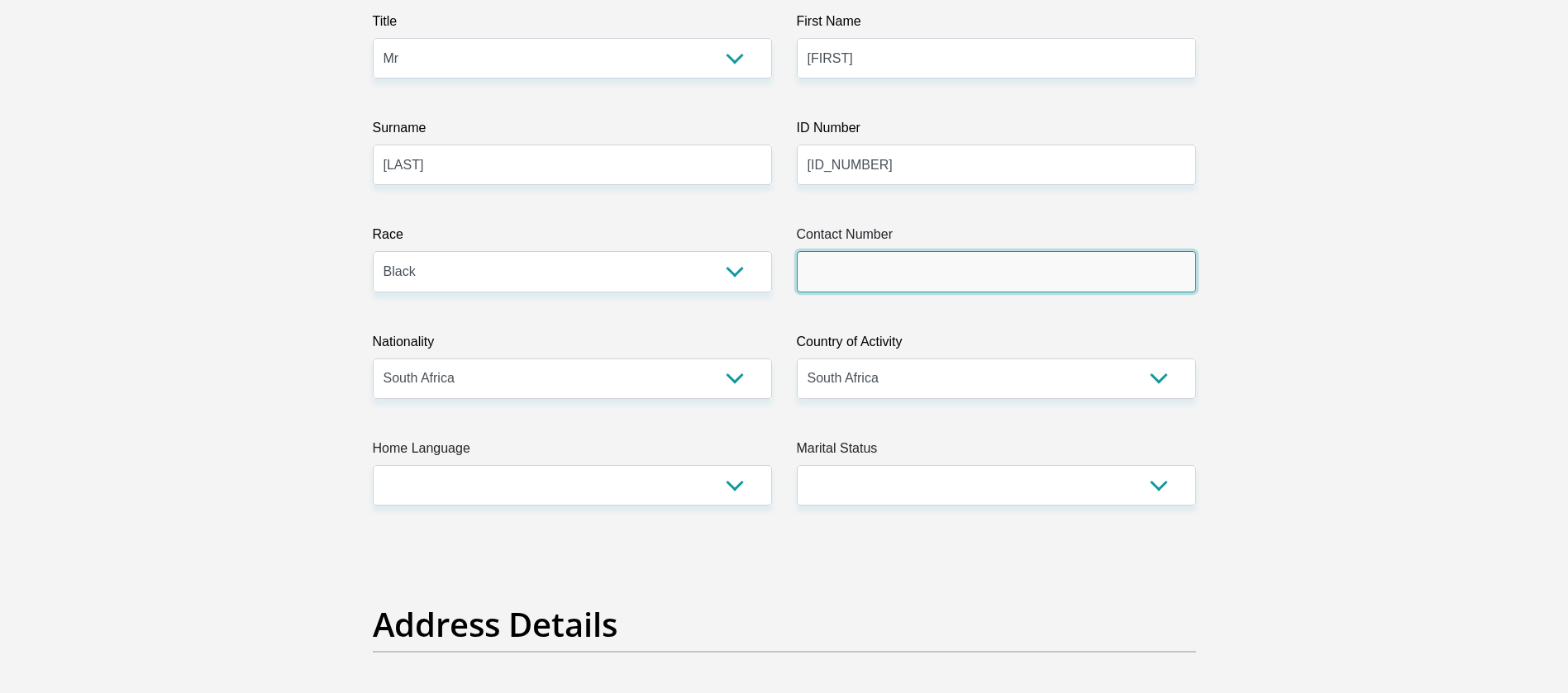 click on "Contact Number" at bounding box center [996, 271] 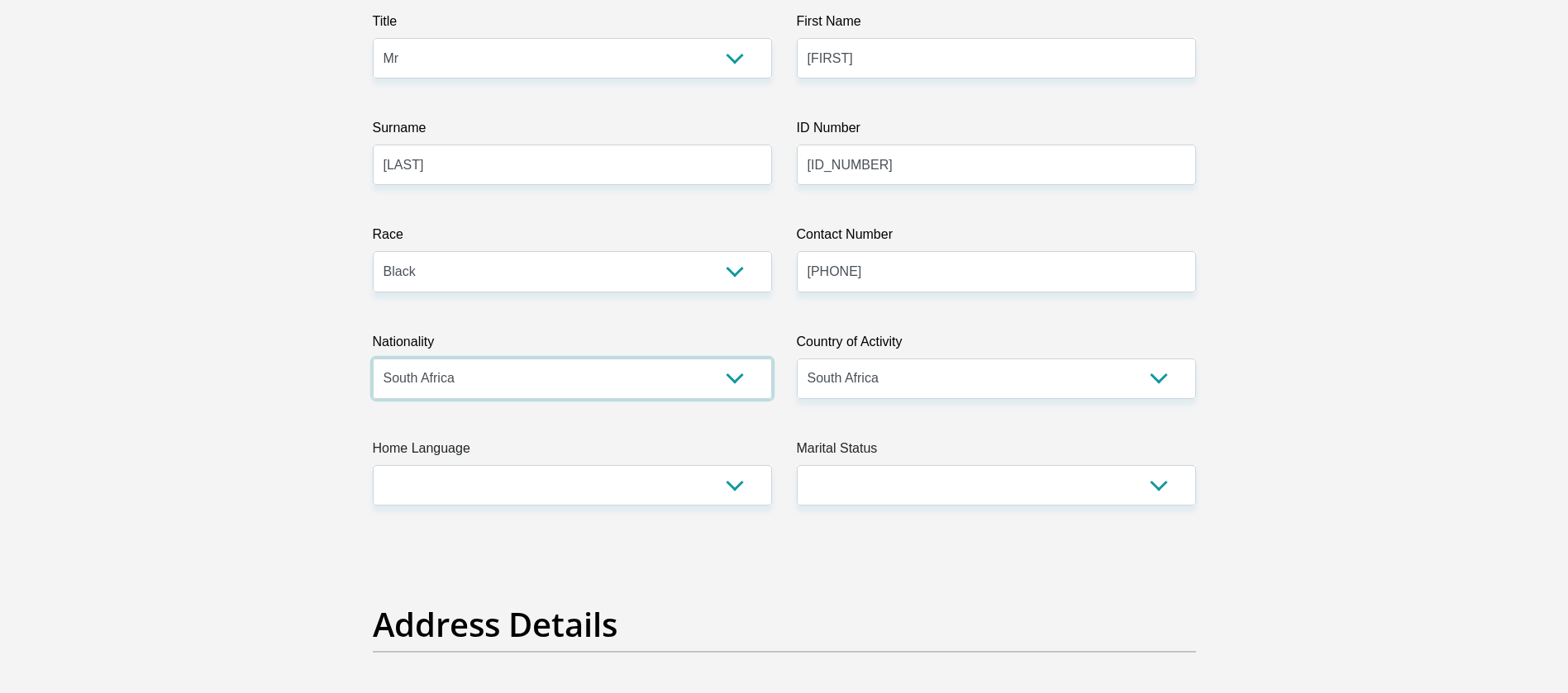 click on "[COUNTRY]
[COUNTRY]
[COUNTRY]
[COUNTRY]
[COUNTRY]
[COUNTRY]
[COUNTRY]
[COUNTRY]
[COUNTRY]
[COUNTRY]
[COUNTRY]
[COUNTRY]
[COUNTRY]
[COUNTRY]
[COUNTRY]
[COUNTRY]
[COUNTRY]
[COUNTRY]
[COUNTRY]
[COUNTRY]
[COUNTRY]
[COUNTRY]
[COUNTRY]
[COUNTRY]" at bounding box center (572, 378) 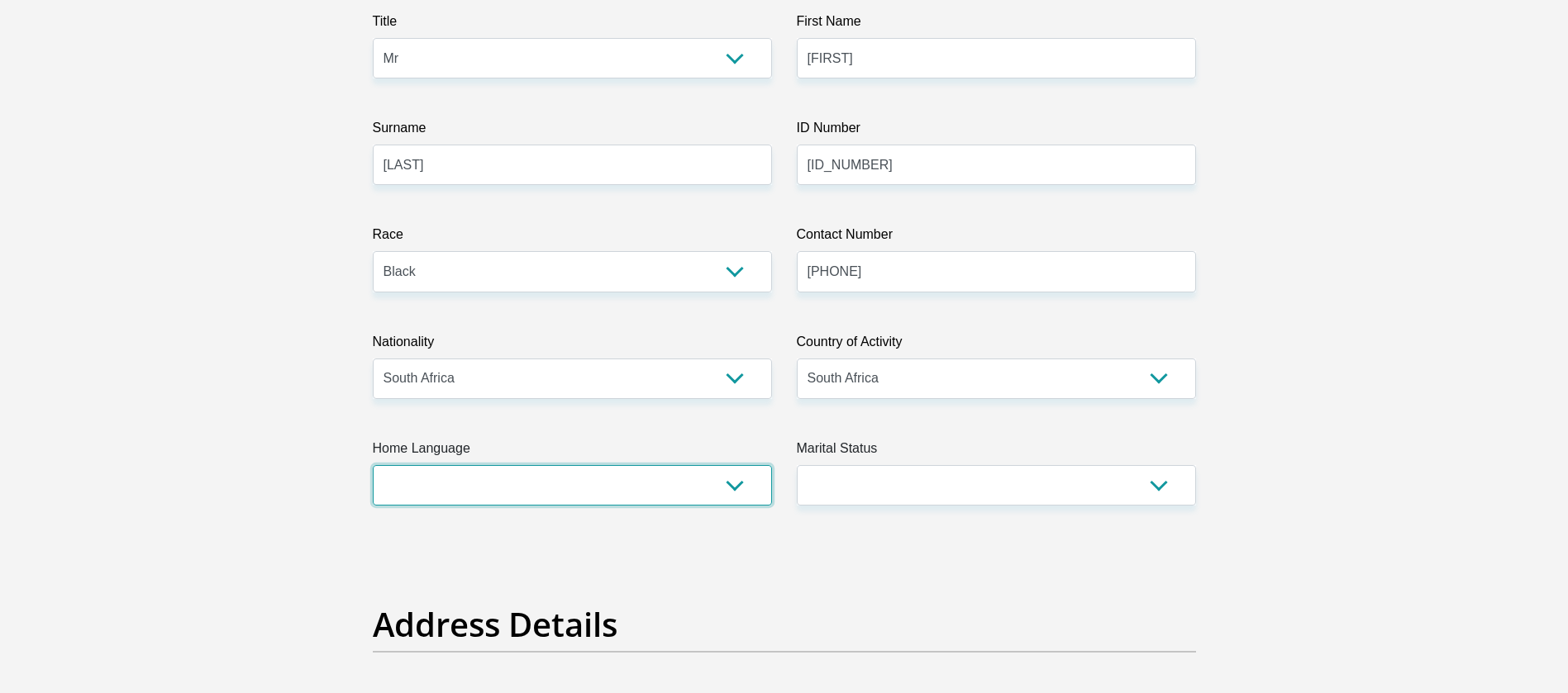 click on "Afrikaans
English
Sepedi
South Ndebele
Southern Sotho
Swati
Tsonga
Tswana
Venda
Xhosa
Zulu
Other" at bounding box center (572, 485) 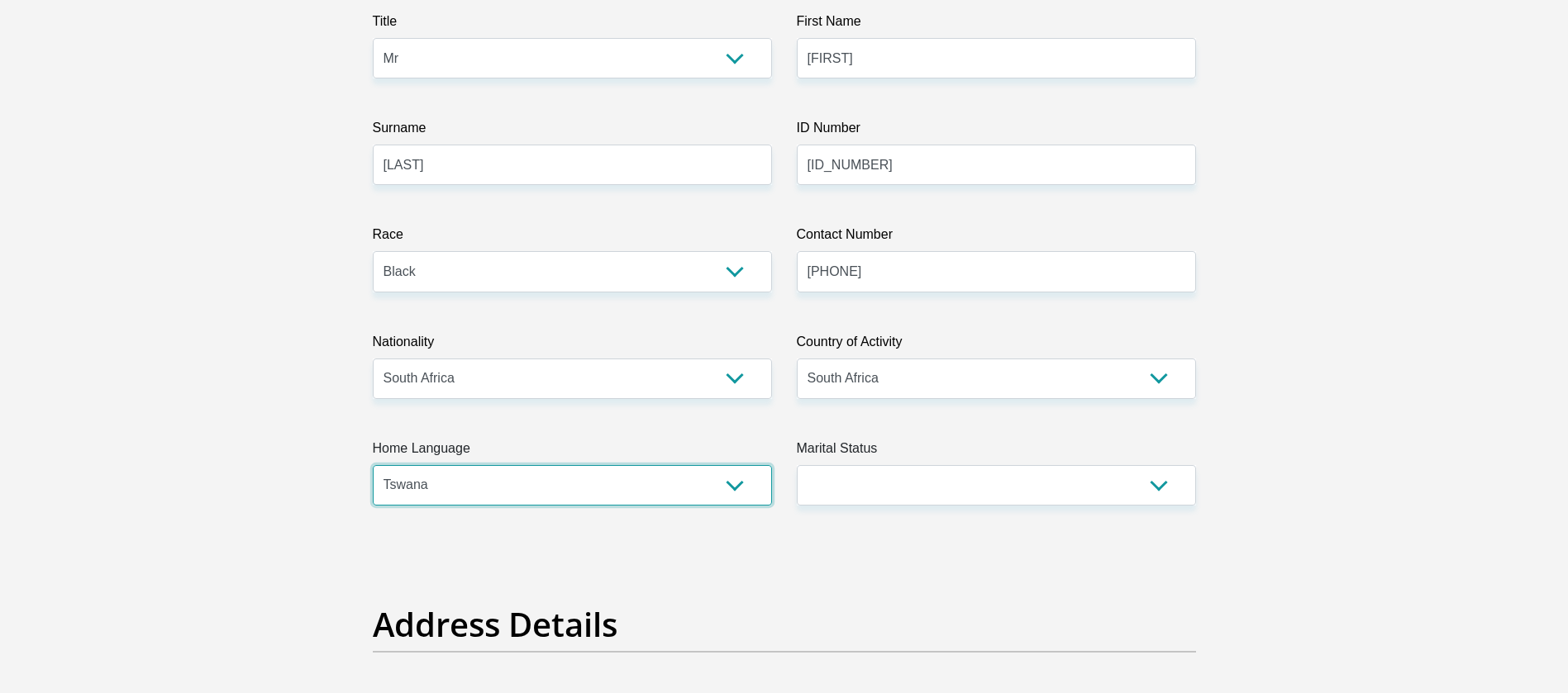 click on "Afrikaans
English
Sepedi
South Ndebele
Southern Sotho
Swati
Tsonga
Tswana
Venda
Xhosa
Zulu
Other" at bounding box center [572, 485] 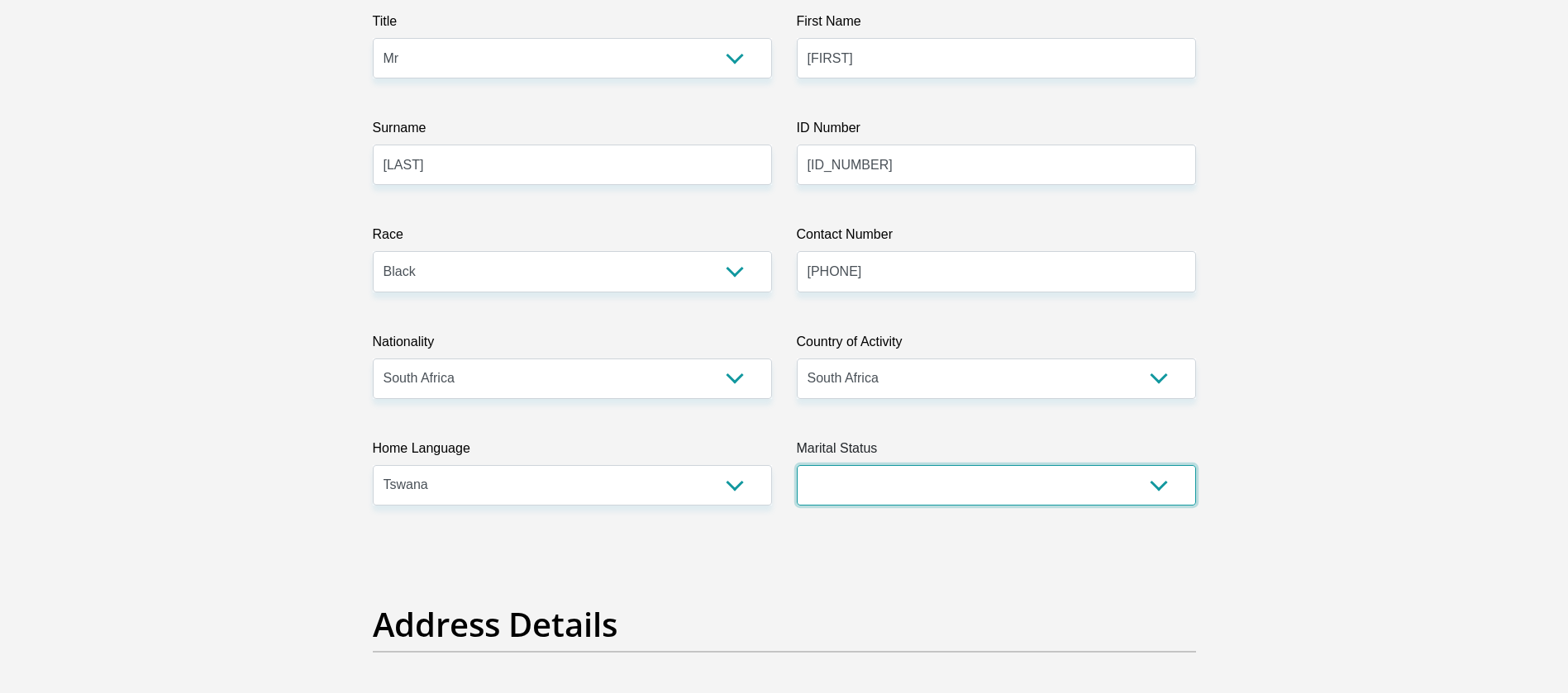 click on "Married ANC
Single
Divorced
Widowed
Married COP or Customary Law" at bounding box center (996, 485) 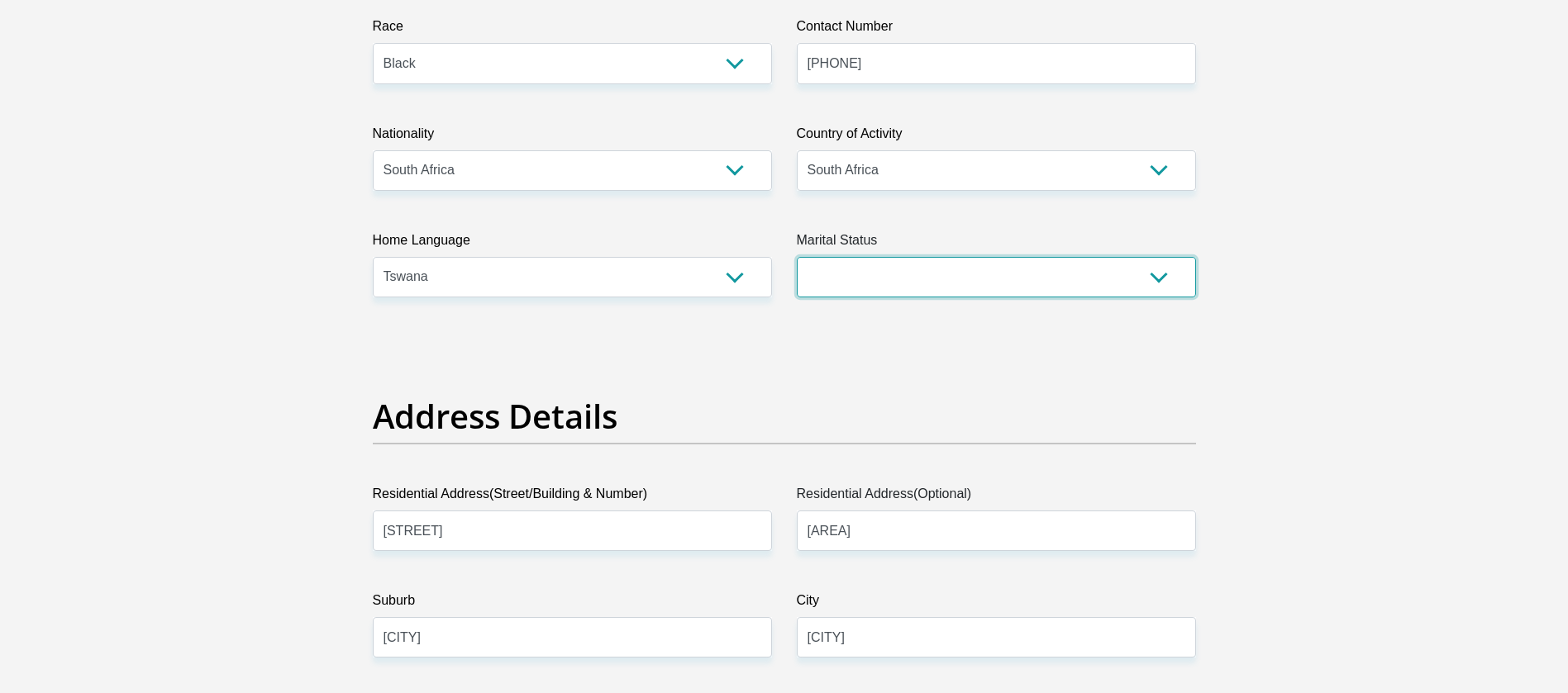 scroll, scrollTop: 496, scrollLeft: 0, axis: vertical 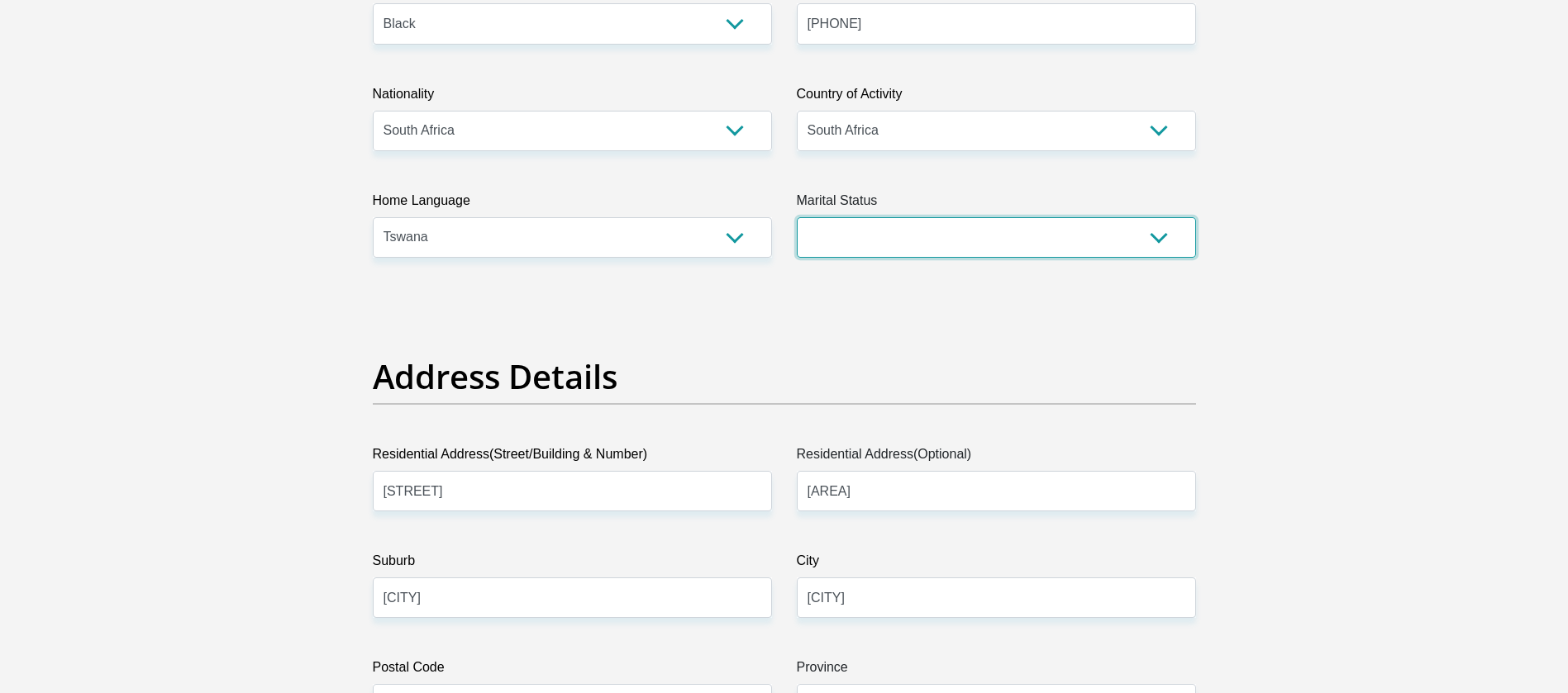 click on "Married ANC
Single
Divorced
Widowed
Married COP or Customary Law" at bounding box center (996, 237) 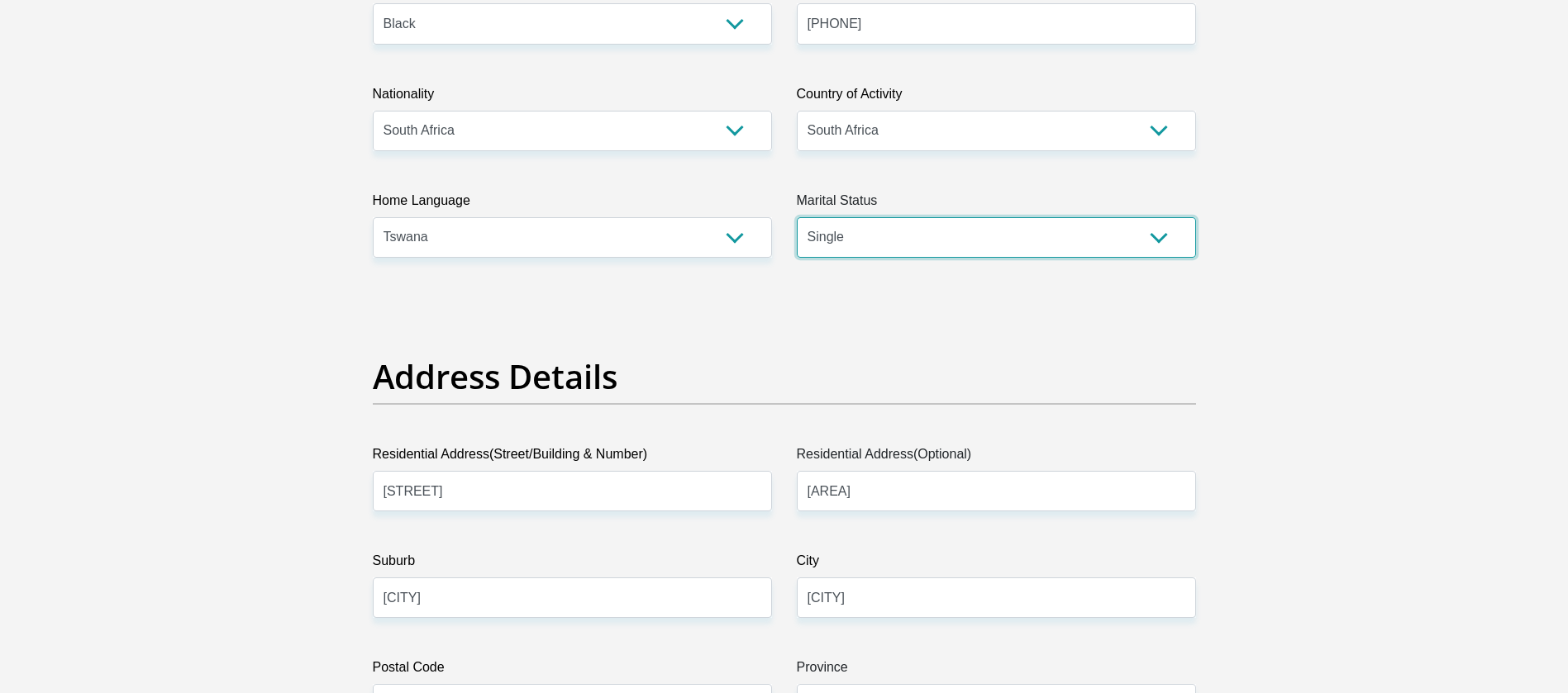 click on "Married ANC
Single
Divorced
Widowed
Married COP or Customary Law" at bounding box center [996, 237] 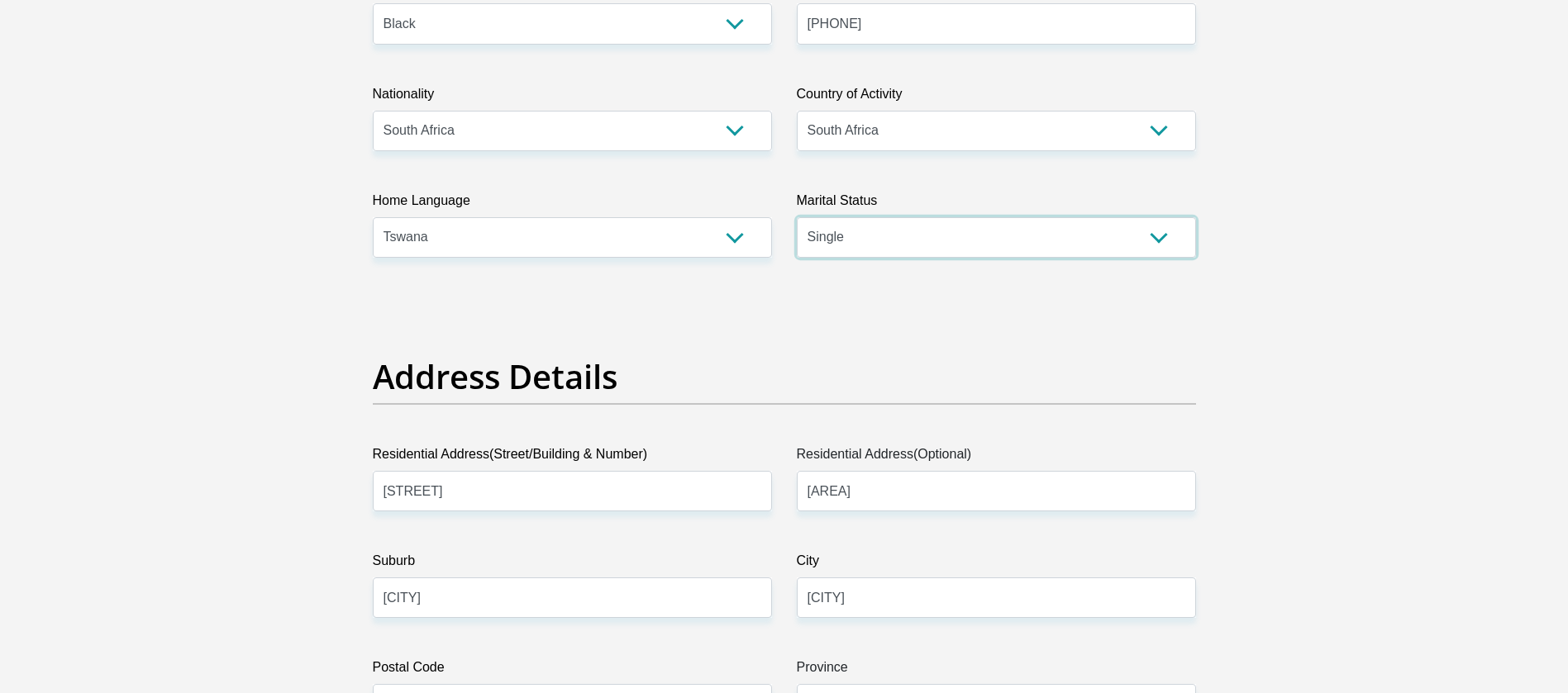 scroll, scrollTop: 867, scrollLeft: 0, axis: vertical 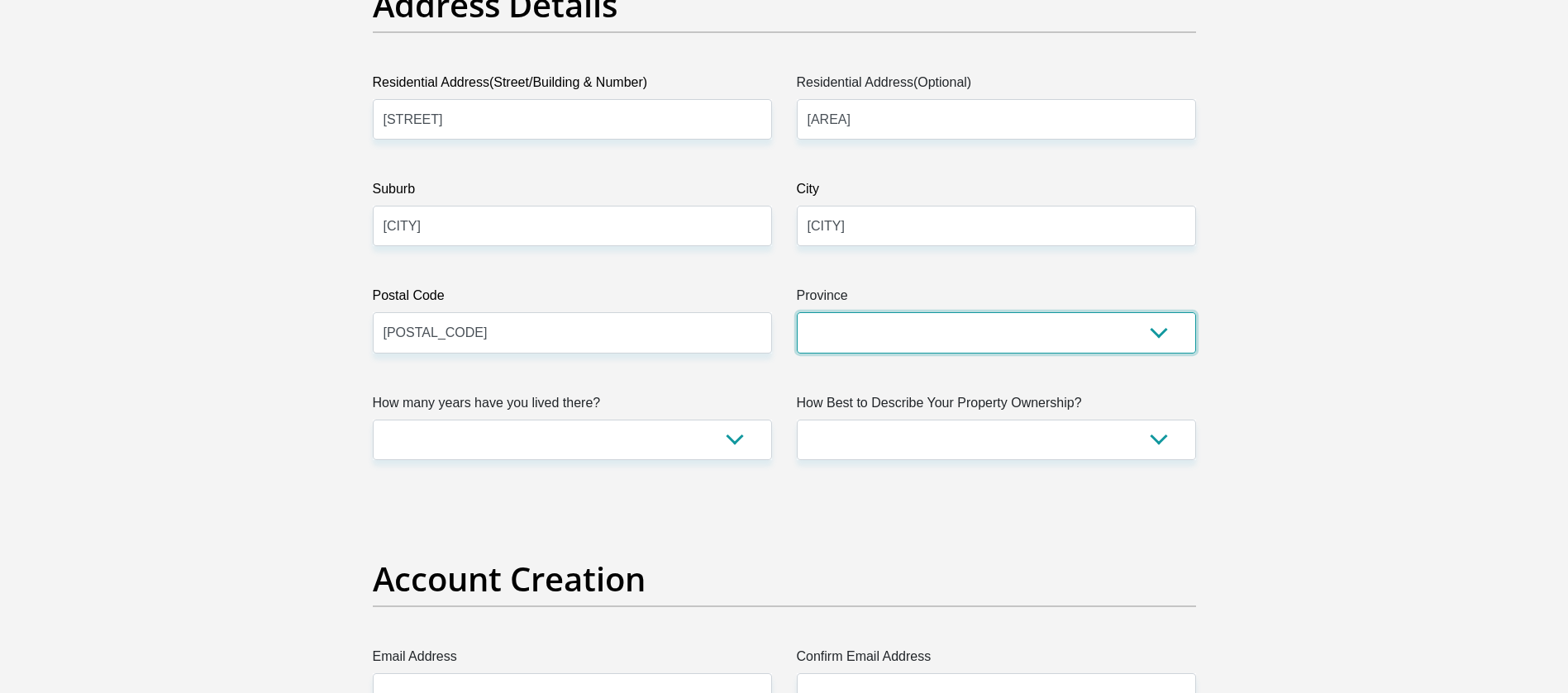 click on "Eastern Cape
Free State
Gauteng
KwaZulu-Natal
Limpopo
Mpumalanga
Northern Cape
North West
Western Cape" at bounding box center (996, 332) 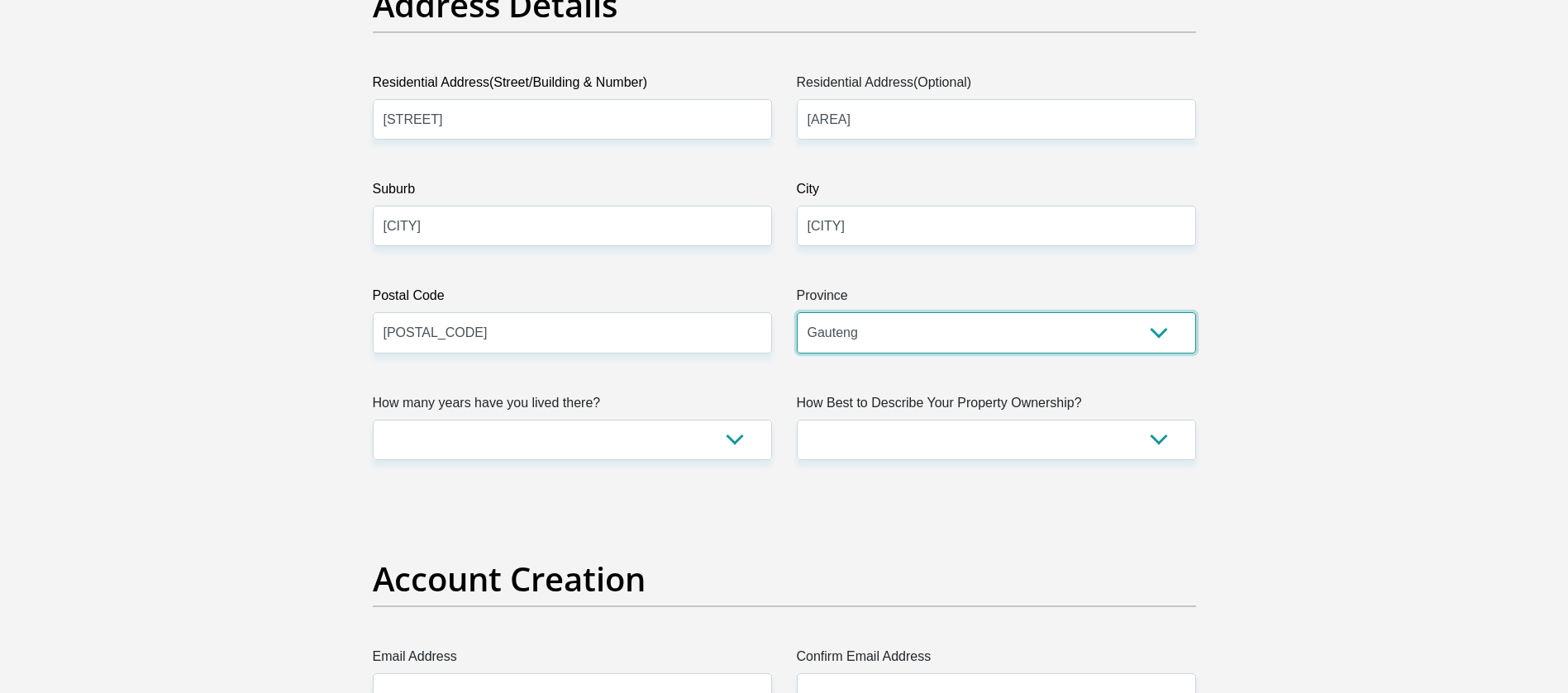 click on "Eastern Cape
Free State
Gauteng
KwaZulu-Natal
Limpopo
Mpumalanga
Northern Cape
North West
Western Cape" at bounding box center (996, 332) 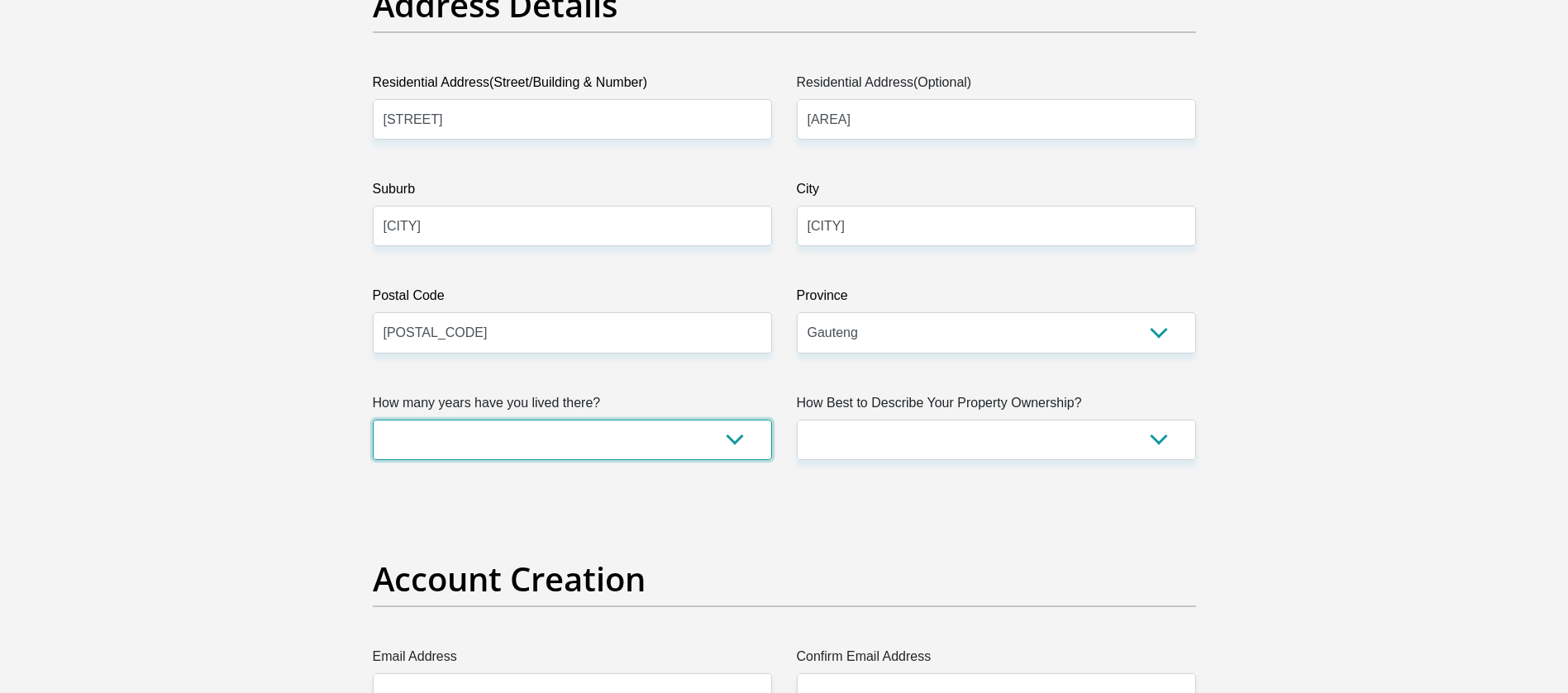 click on "less than 1 year
1-3 years
3-5 years
5+ years" at bounding box center [572, 439] 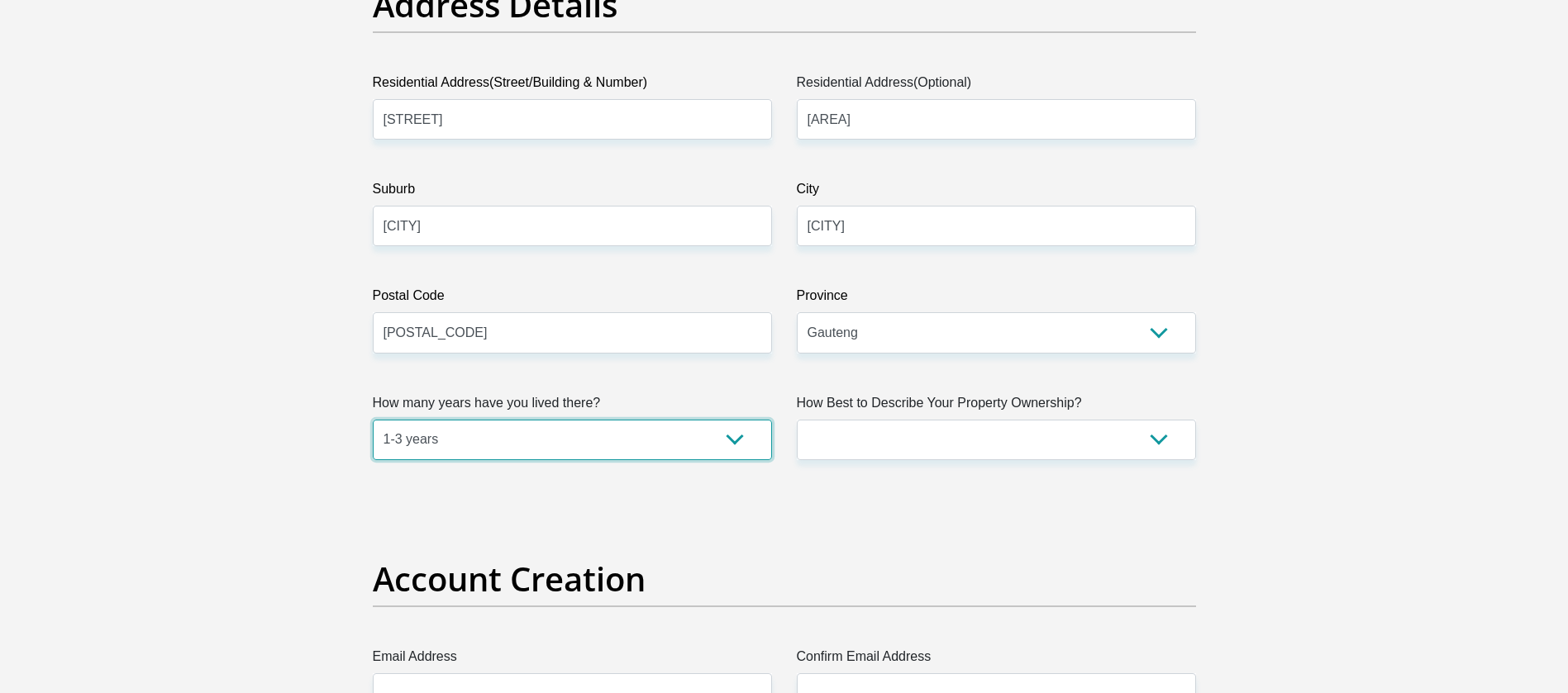 click on "less than 1 year
1-3 years
3-5 years
5+ years" at bounding box center [572, 439] 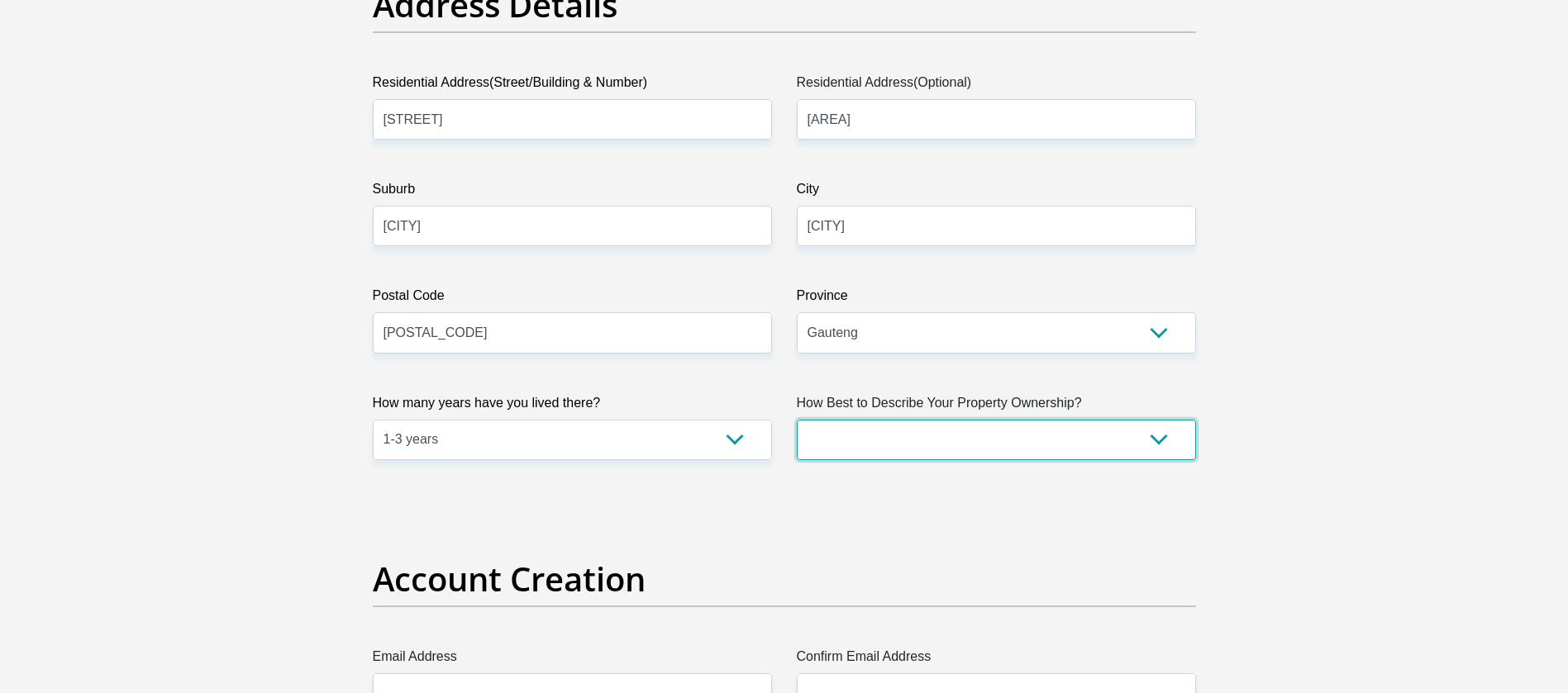 click on "Owned
Rented
Family Owned
Company Dwelling" at bounding box center [996, 439] 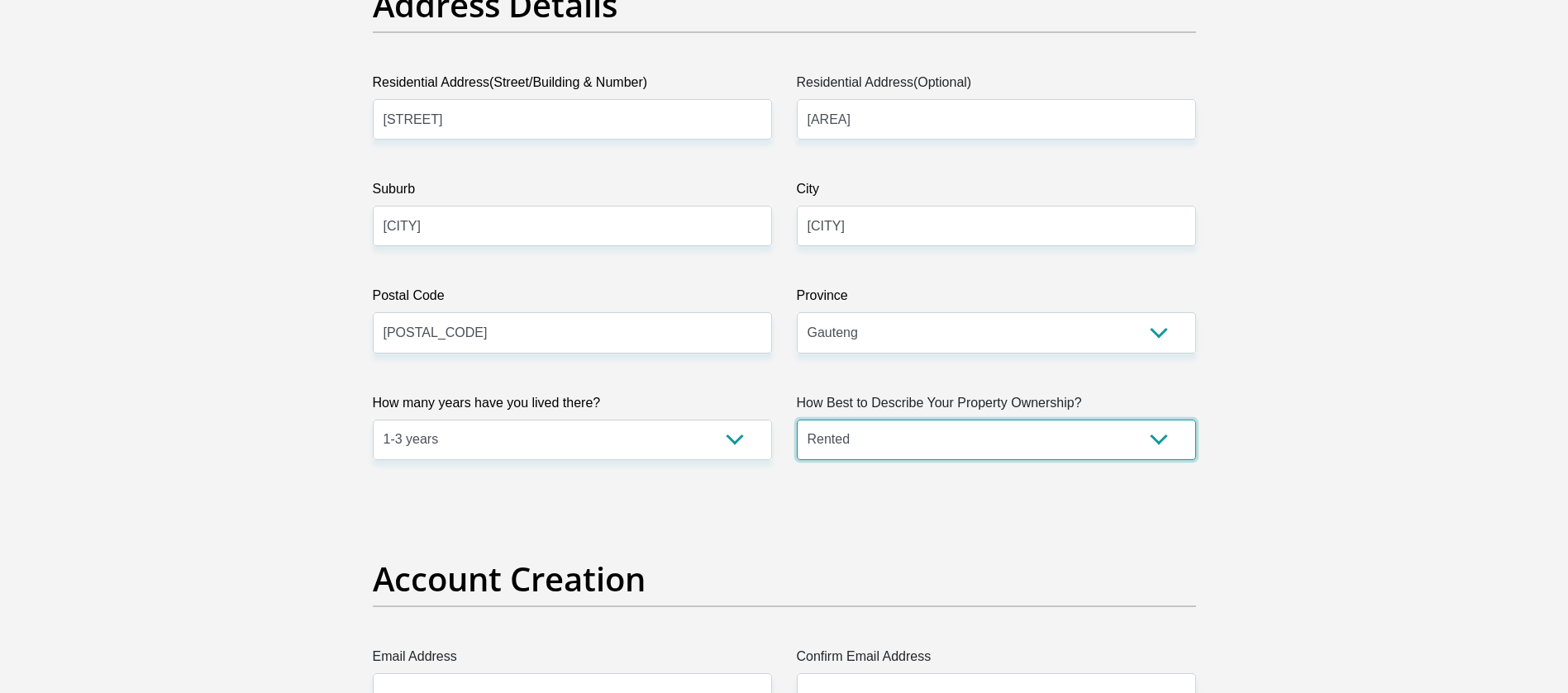 click on "Owned
Rented
Family Owned
Company Dwelling" at bounding box center [996, 439] 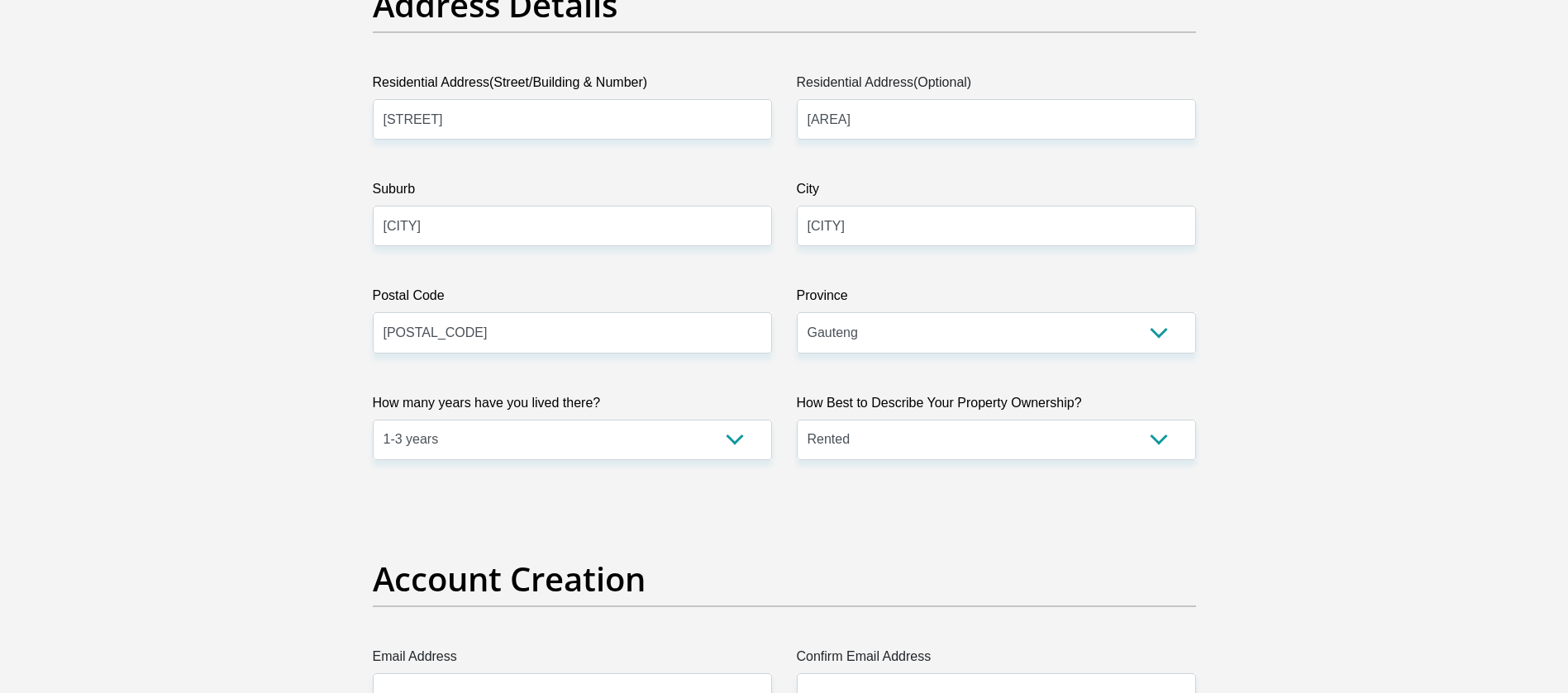 click on "Title
Mr
Ms
Mrs
Dr
Other
First Name
[FIRST]
Surname
[LAST]
ID Number
[ID_NUMBER]
Please input valid ID number
Race
Black
Coloured
Indian
White
Other
Contact Number
[PHONE]
Please input valid contact number
Nationality
[COUNTRY]
[COUNTRY]
[COUNTRY]  [COUNTRY]  [COUNTRY]" at bounding box center (784, 2079) 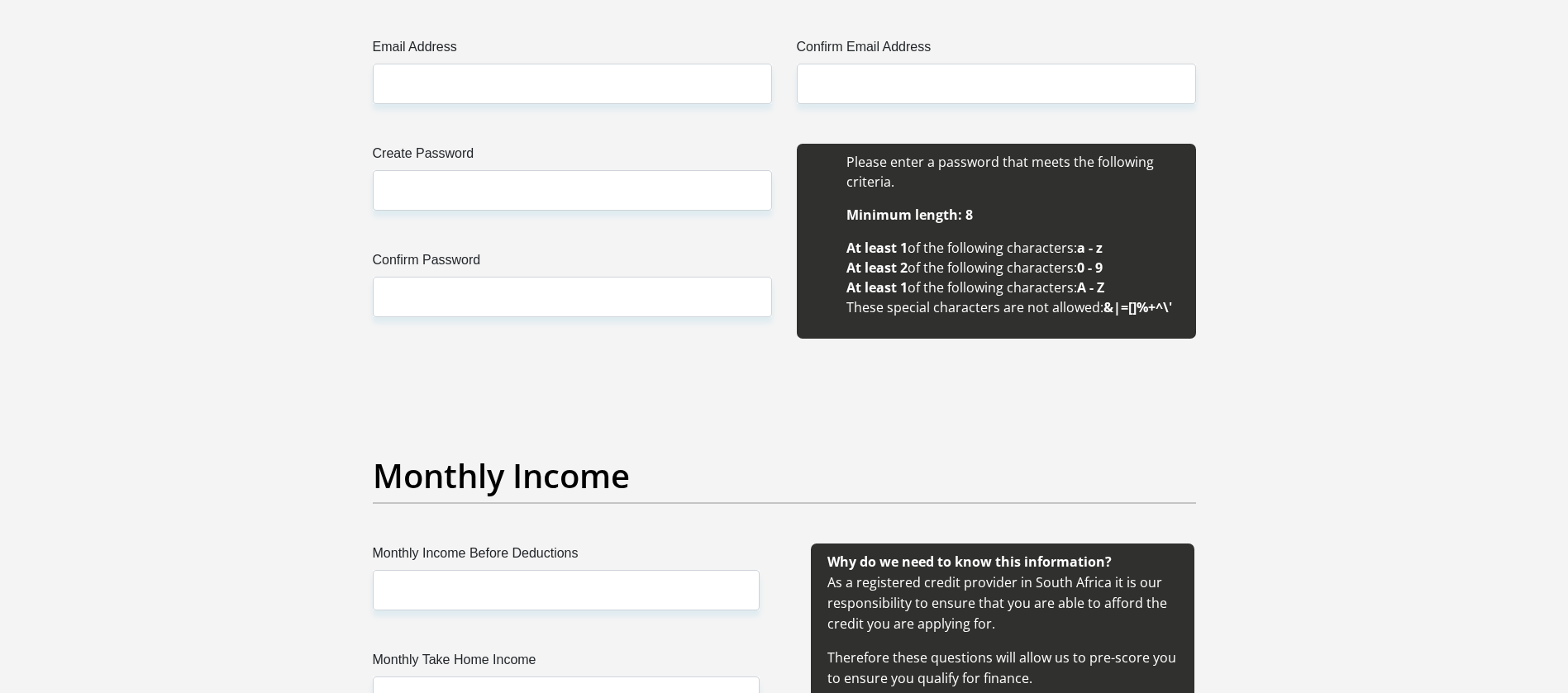 scroll, scrollTop: 1487, scrollLeft: 0, axis: vertical 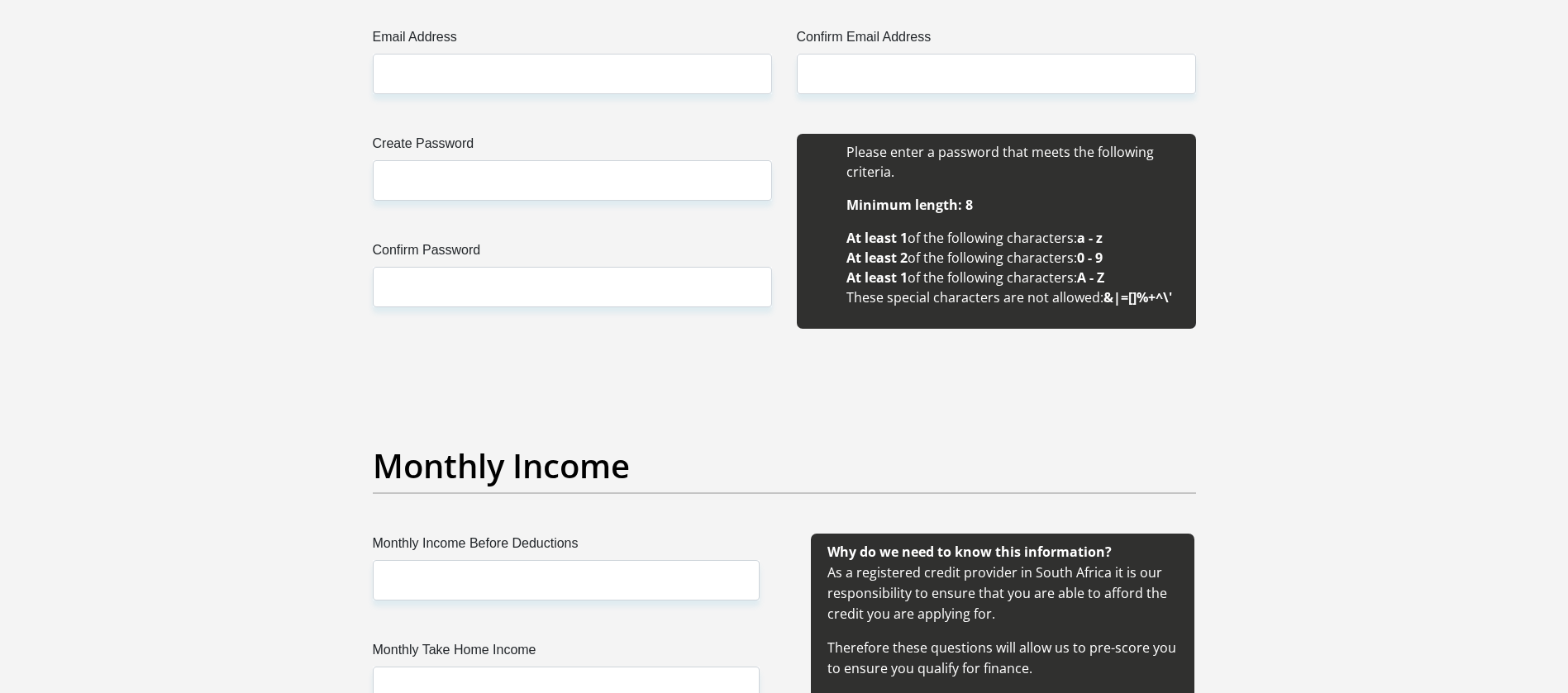 click on "Title
Mr
Ms
Mrs
Dr
Other
First Name
[FIRST]
Surname
[LAST]
ID Number
[ID_NUMBER]
Please input valid ID number
Race
Black
Coloured
Indian
White
Other
Contact Number
[PHONE]
Please input valid contact number
Nationality
[COUNTRY]
[COUNTRY]
[COUNTRY]  [COUNTRY]  [COUNTRY]" at bounding box center [784, 1460] 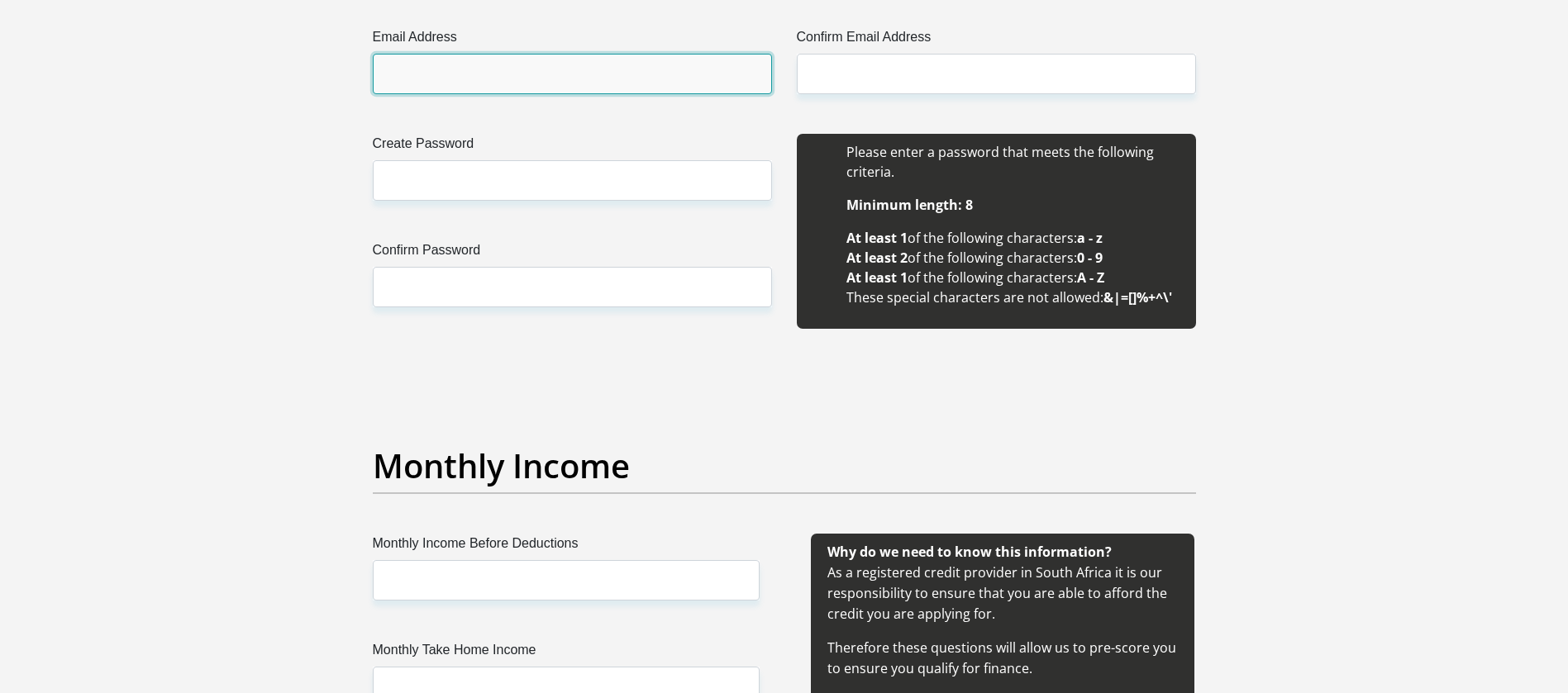 click on "Email Address" at bounding box center (572, 74) 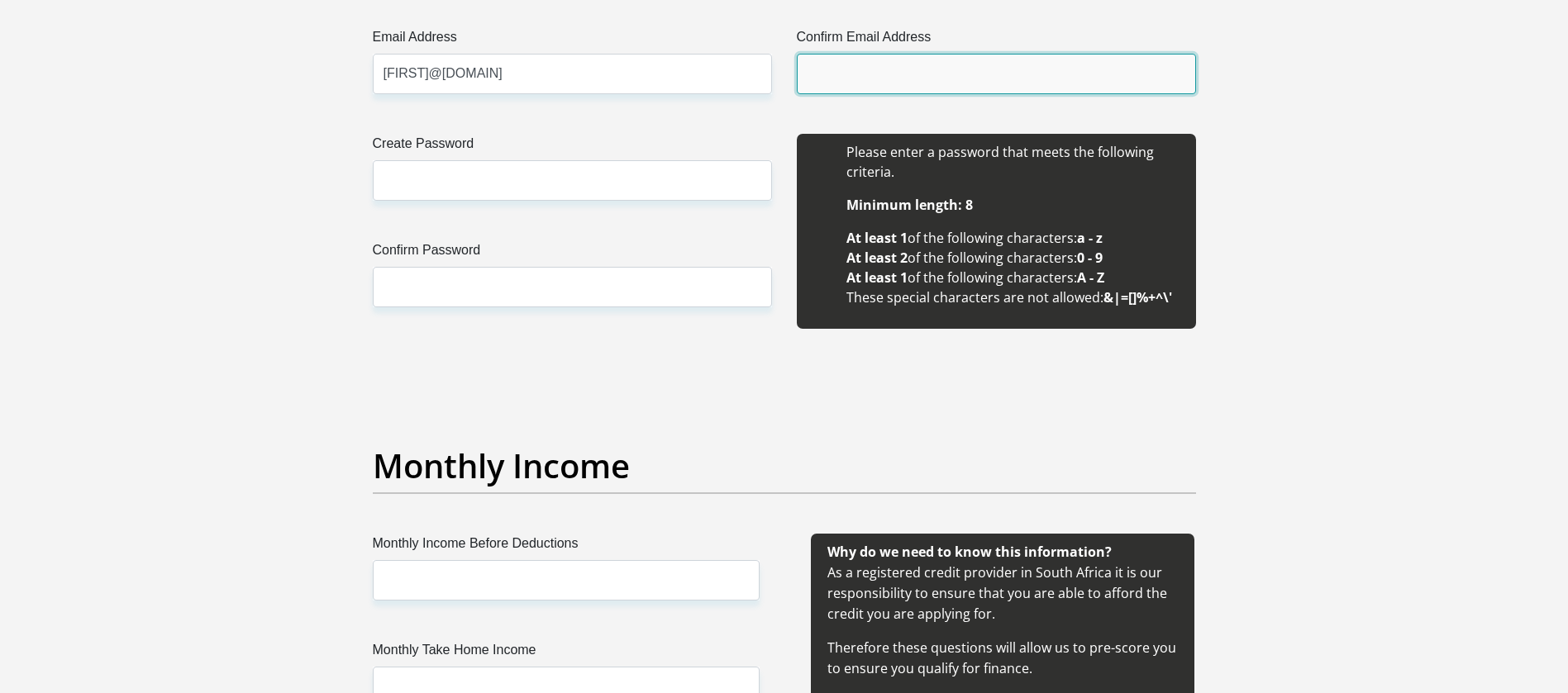 type on "[PERSON]@[DOMAIN]" 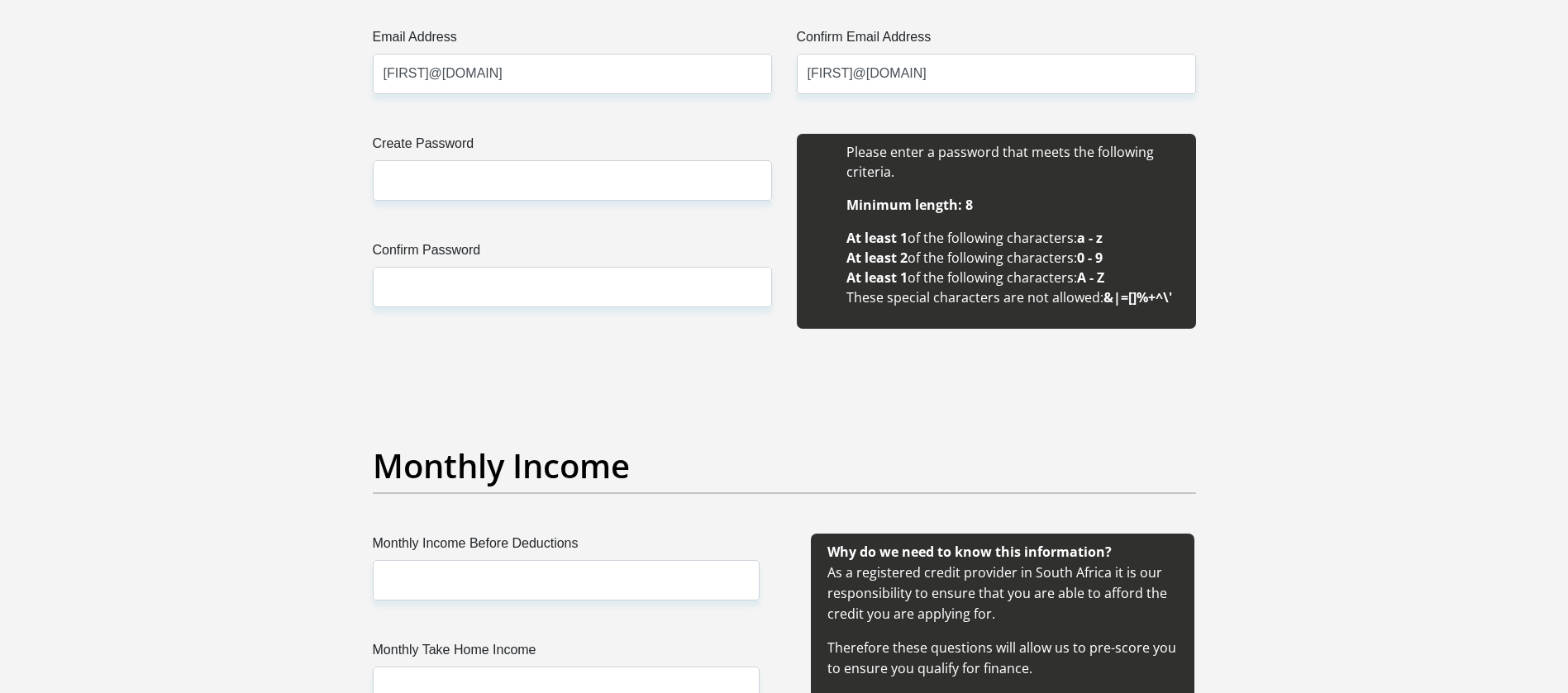 type 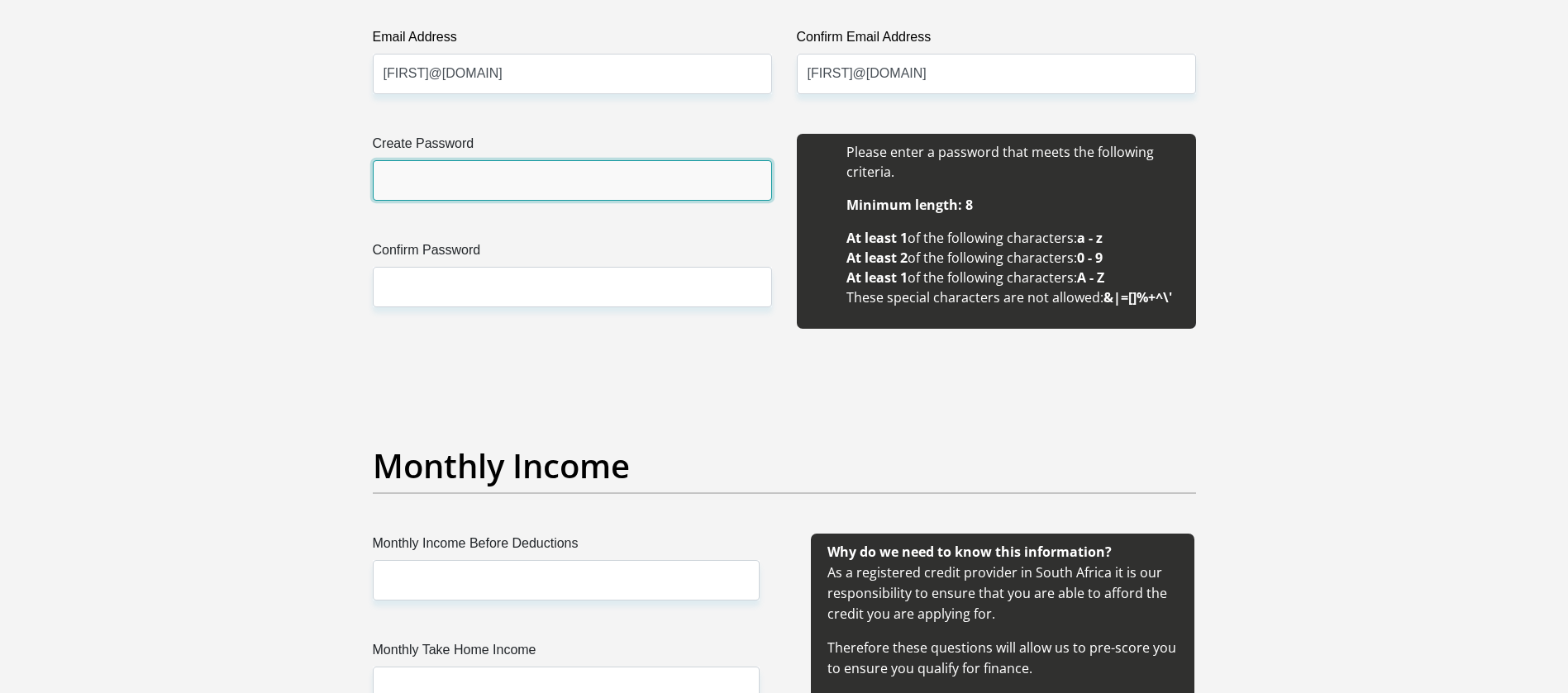 click on "Create Password" at bounding box center [572, 180] 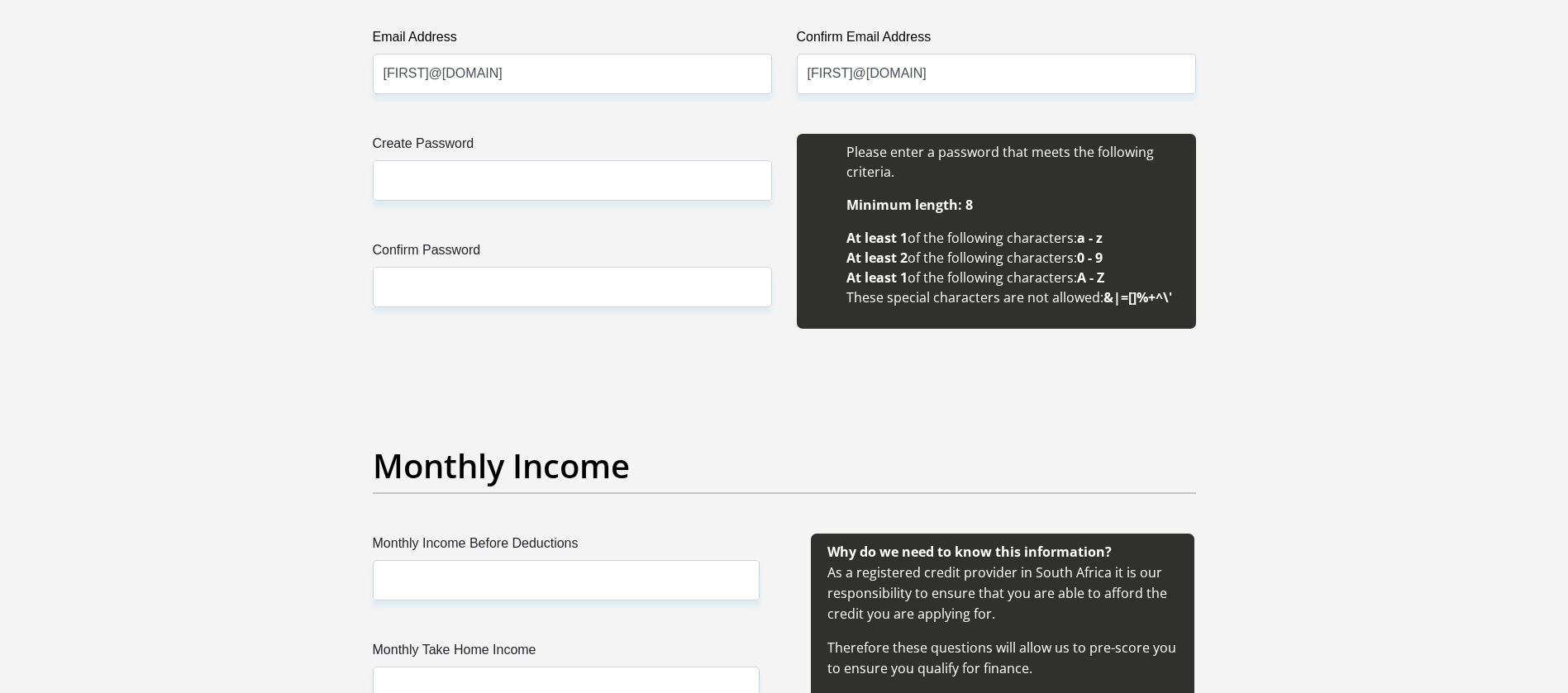 click on "Personal Details
Title
Mr
Ms
Mrs
Dr
Other
First Name
Jerry
Surname
Moselakgomo
ID Number
8603085789082
Please input valid ID number
Race
Black
Coloured
Indian
White
Other
Contact Number
0645160105
Please input valid contact number" at bounding box center (784, 1474) 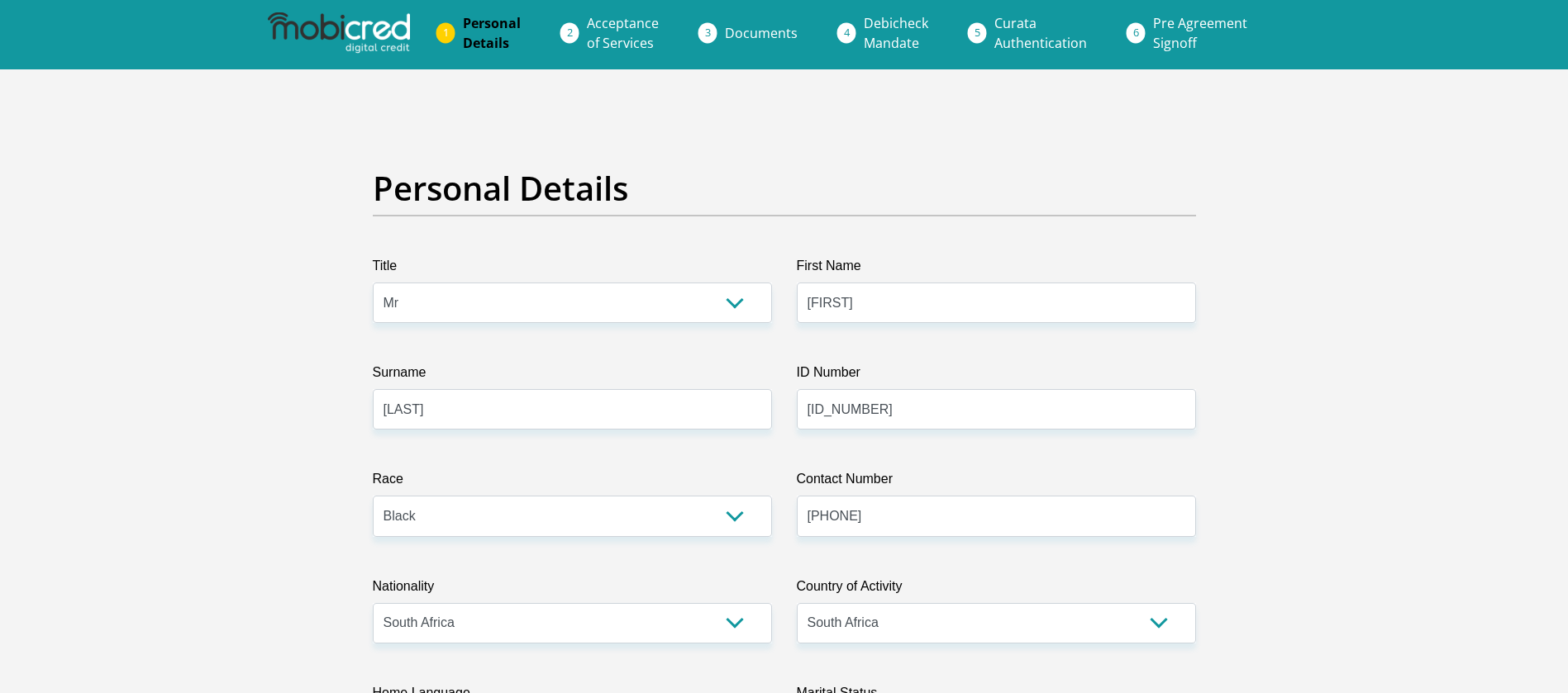 scroll, scrollTop: 0, scrollLeft: 0, axis: both 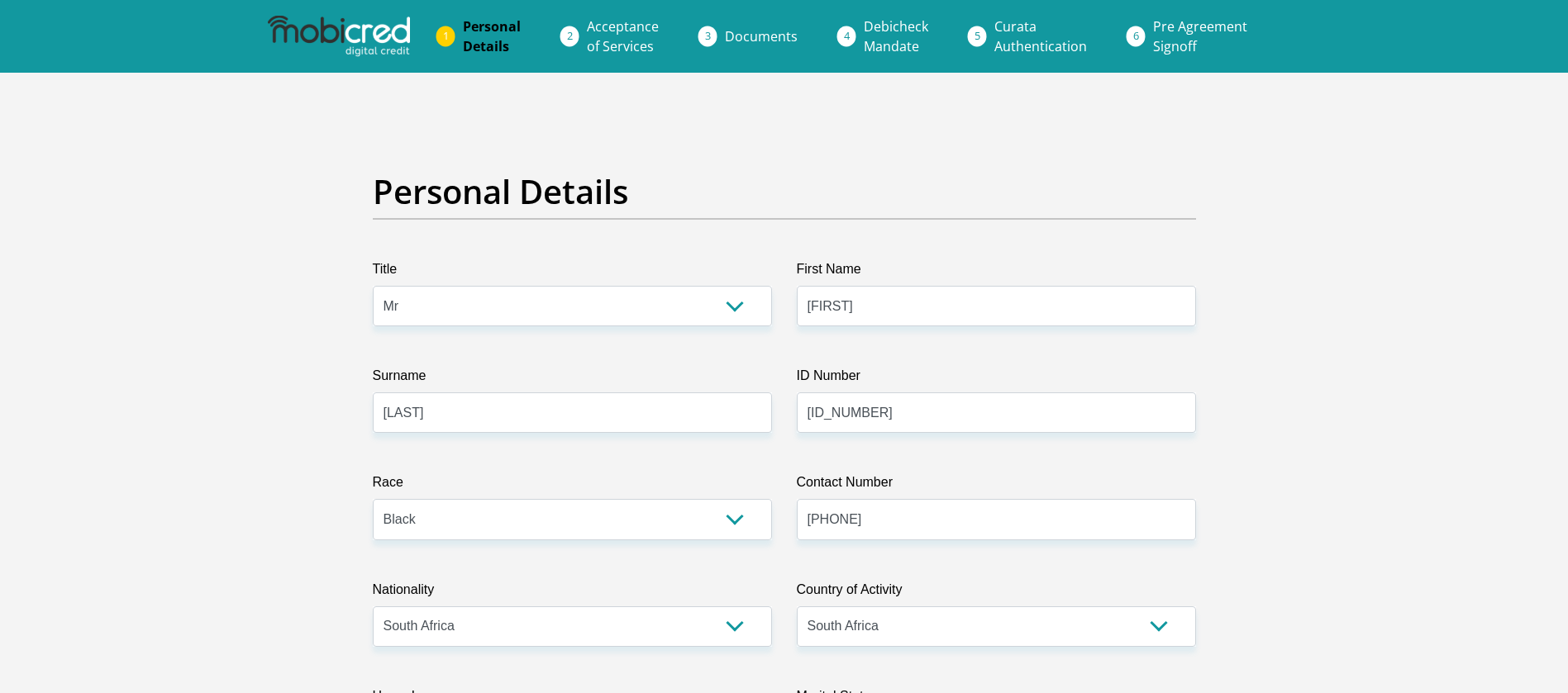 click at bounding box center [339, 36] 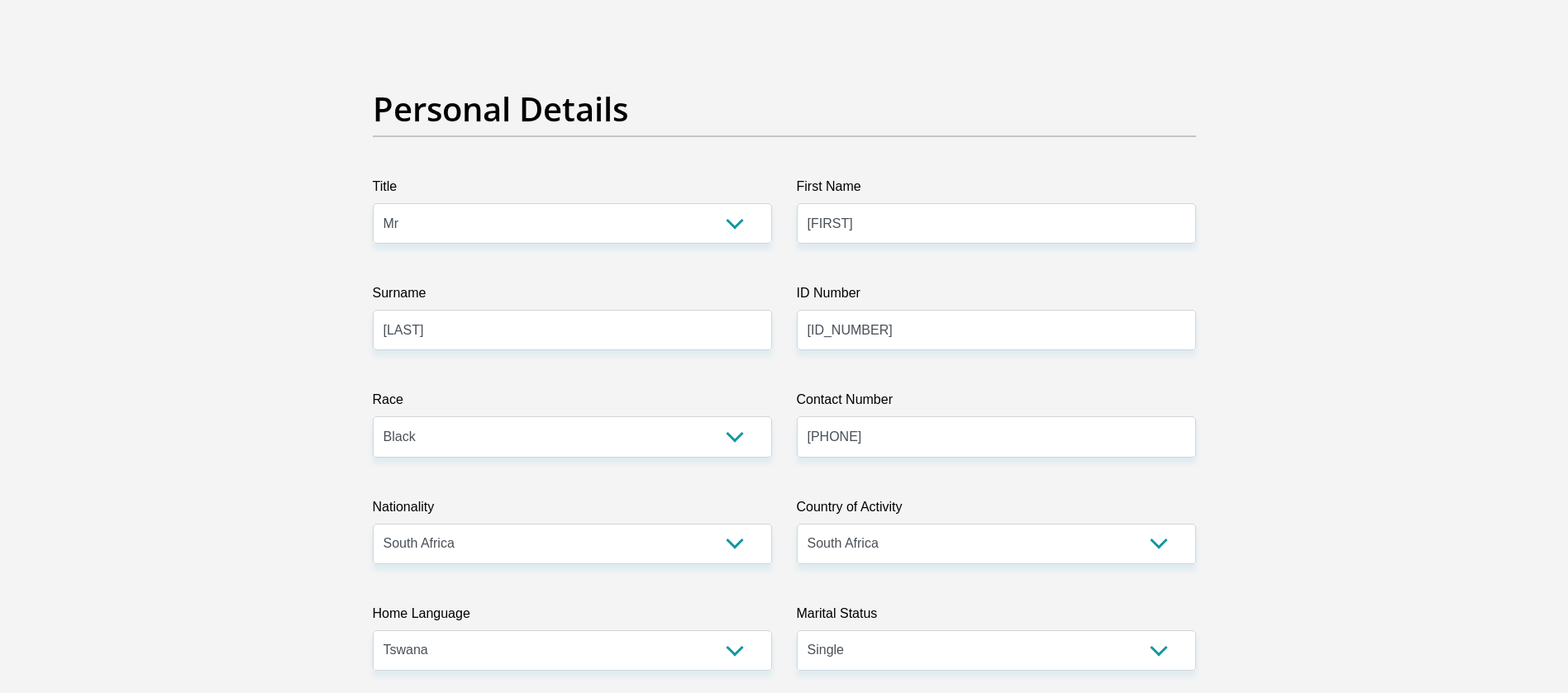 scroll, scrollTop: 0, scrollLeft: 0, axis: both 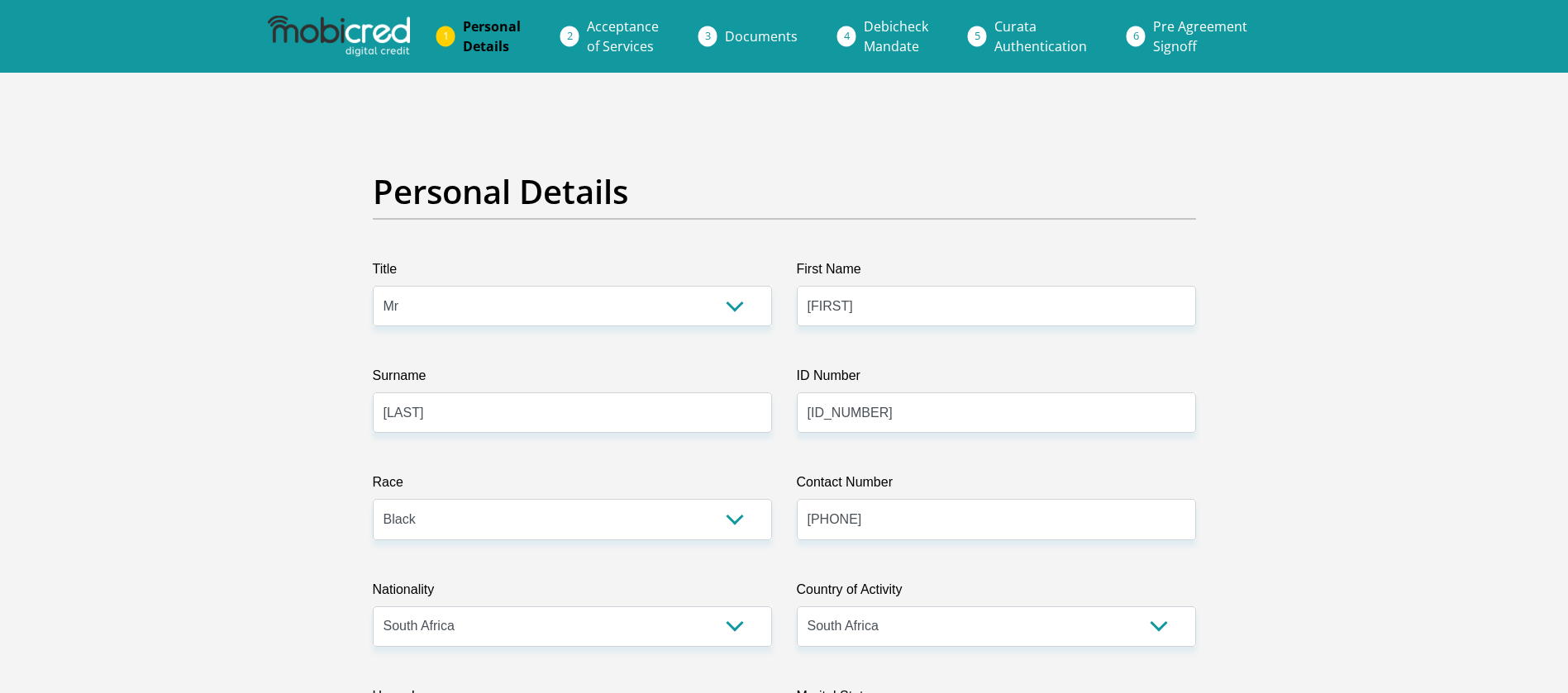 click at bounding box center [339, 36] 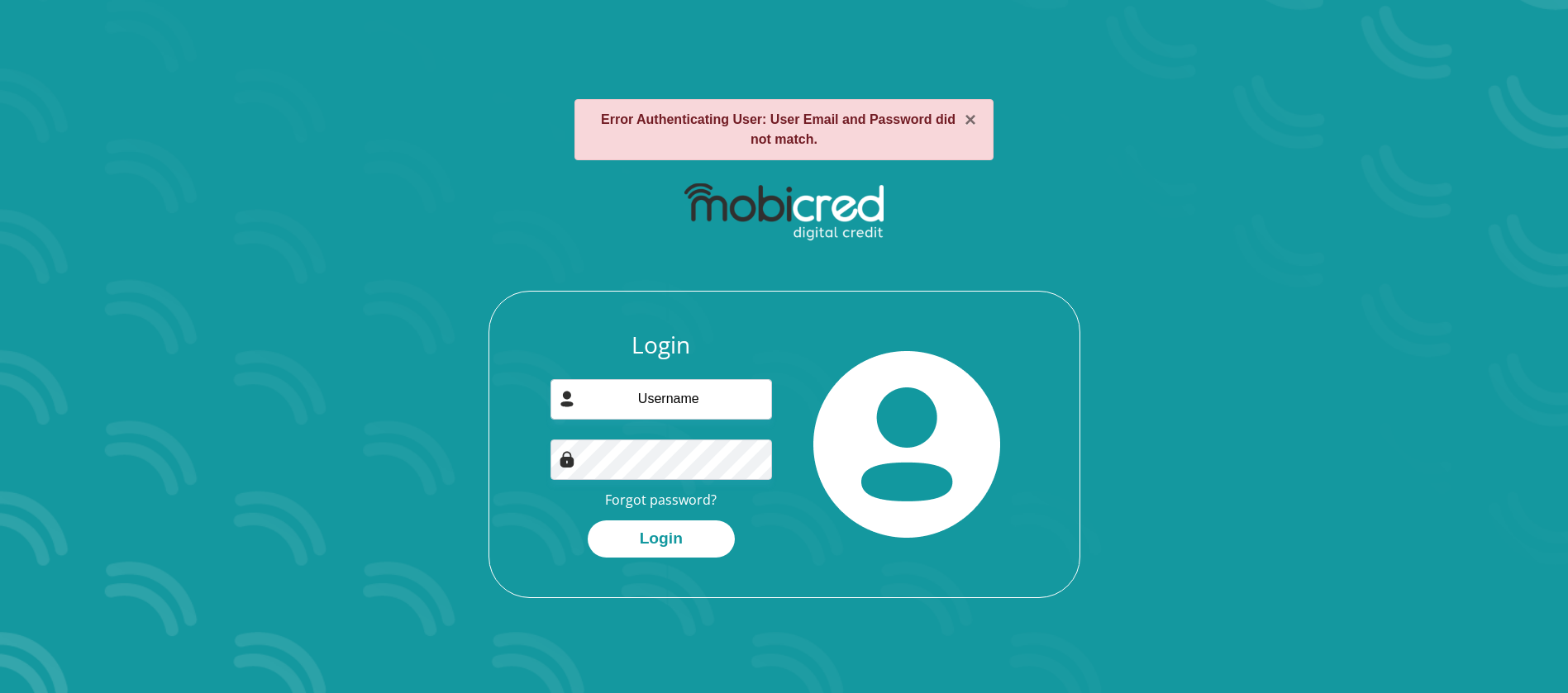 scroll, scrollTop: 0, scrollLeft: 0, axis: both 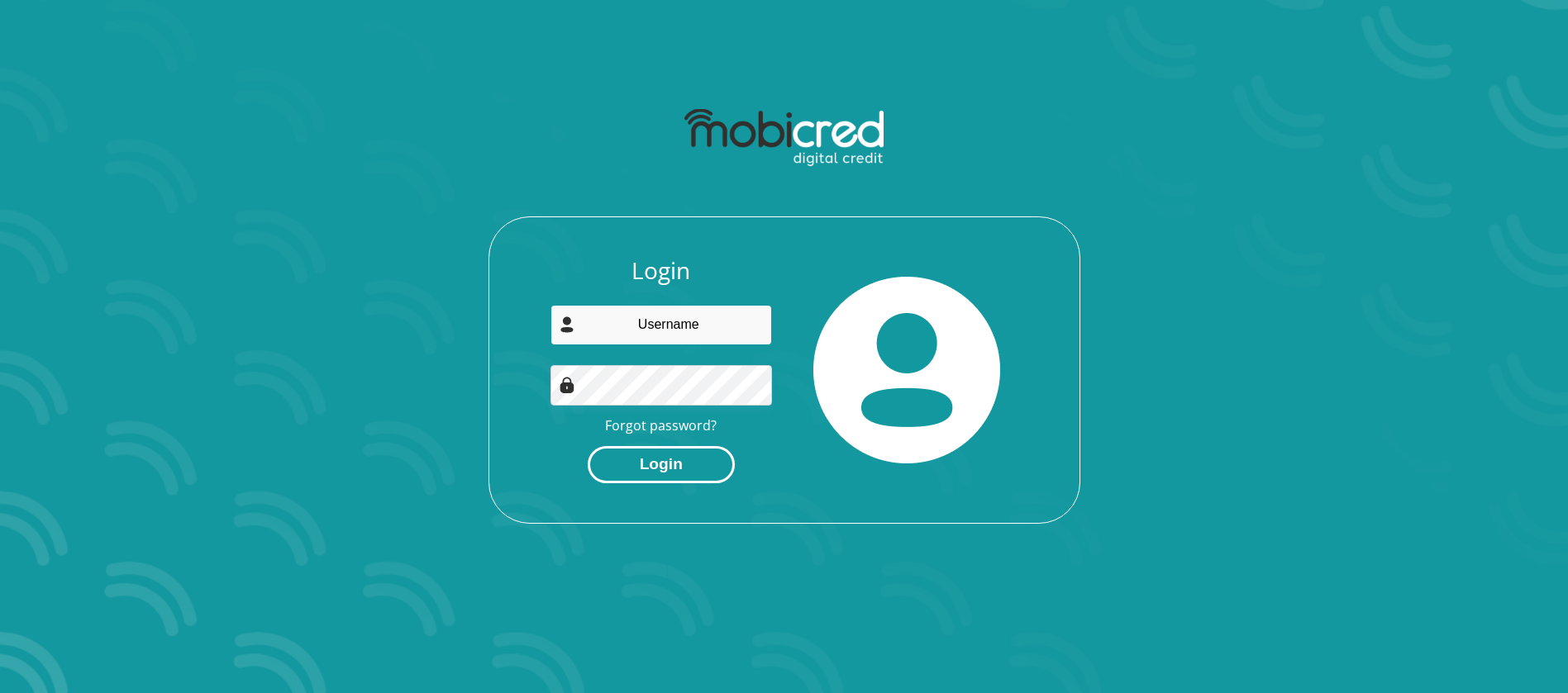 type on "[USERNAME]@example.com" 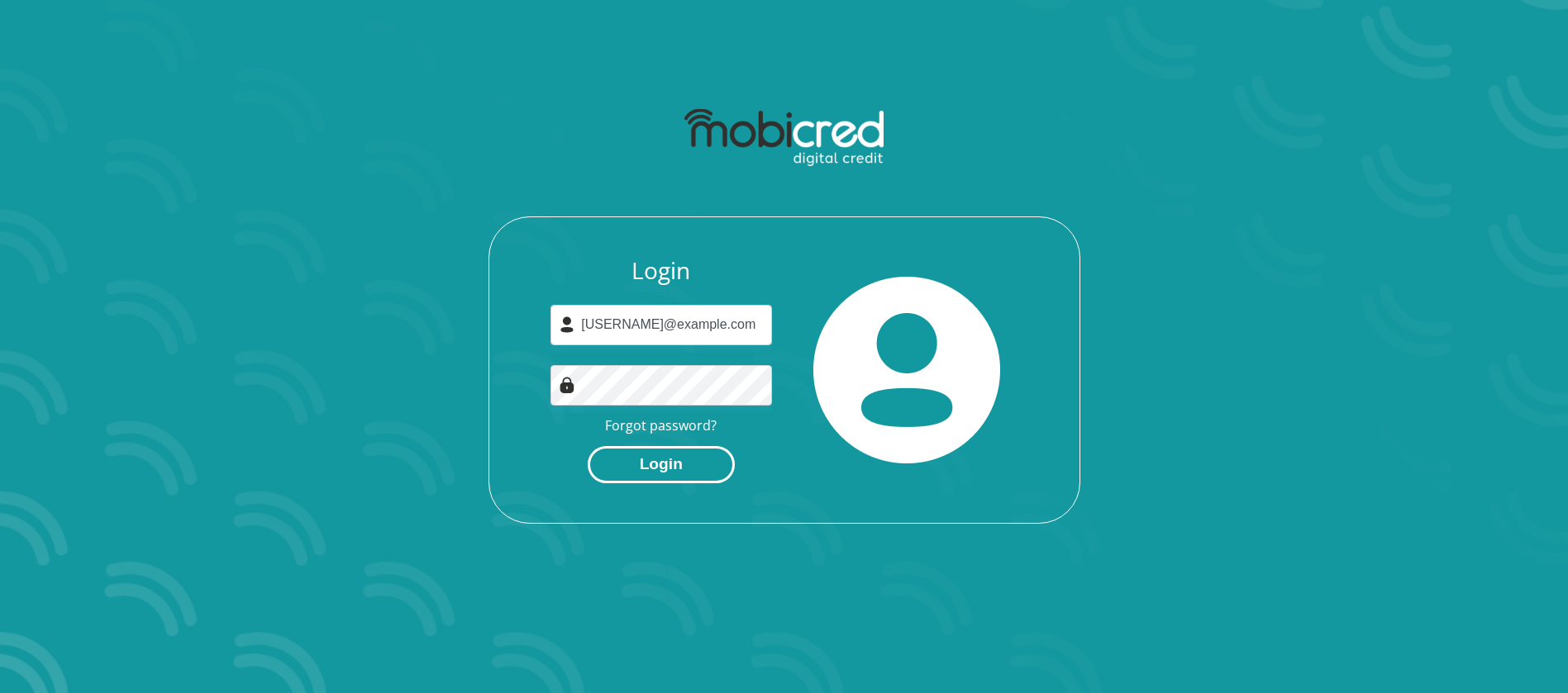click on "Login" at bounding box center (661, 464) 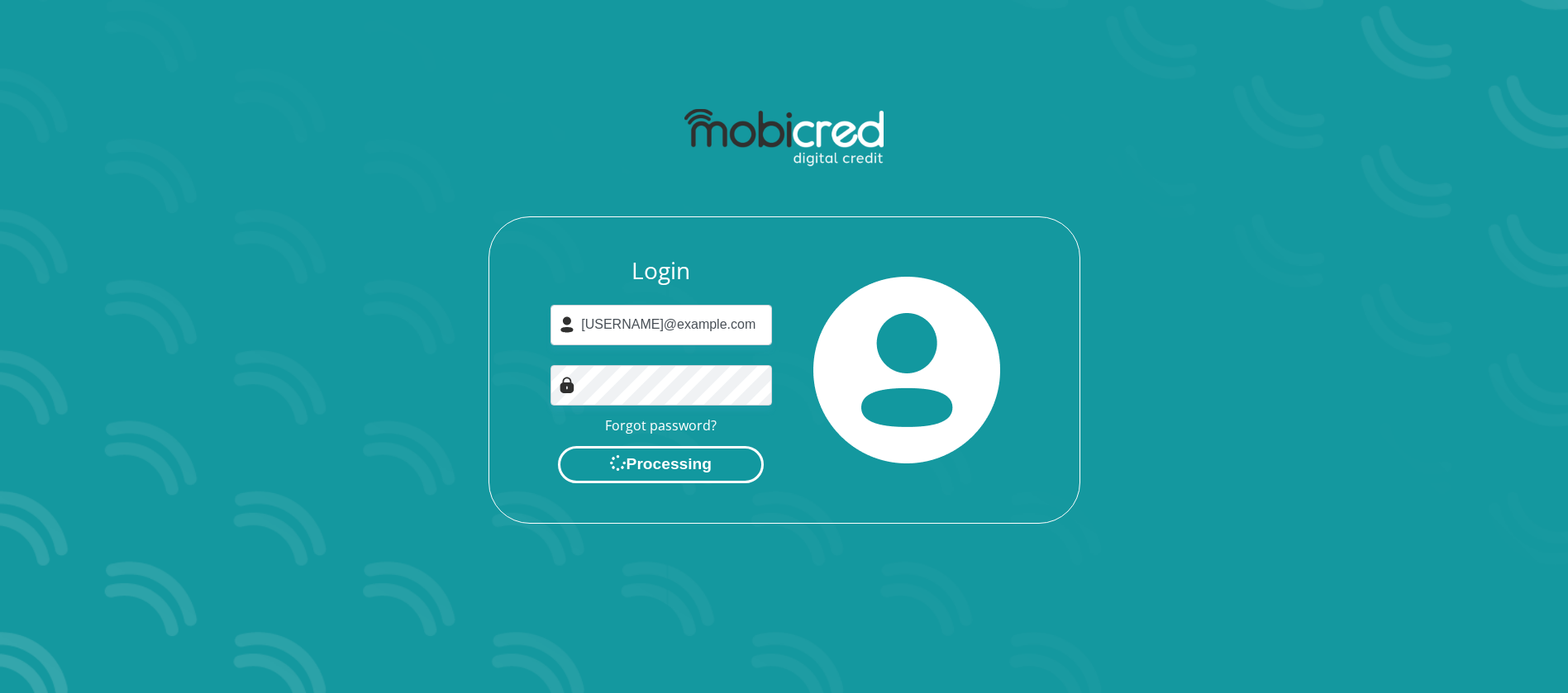 scroll, scrollTop: 0, scrollLeft: 0, axis: both 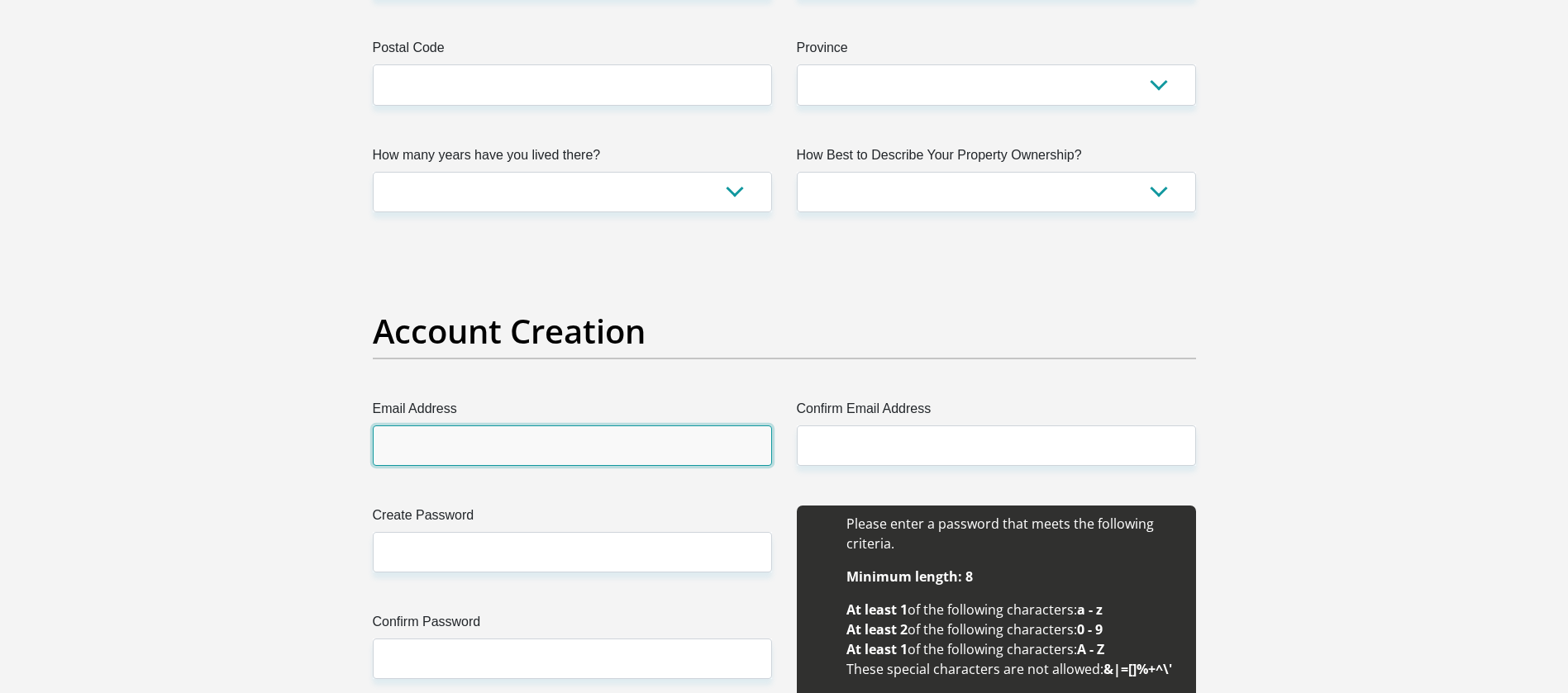click on "Email Address" at bounding box center (572, 445) 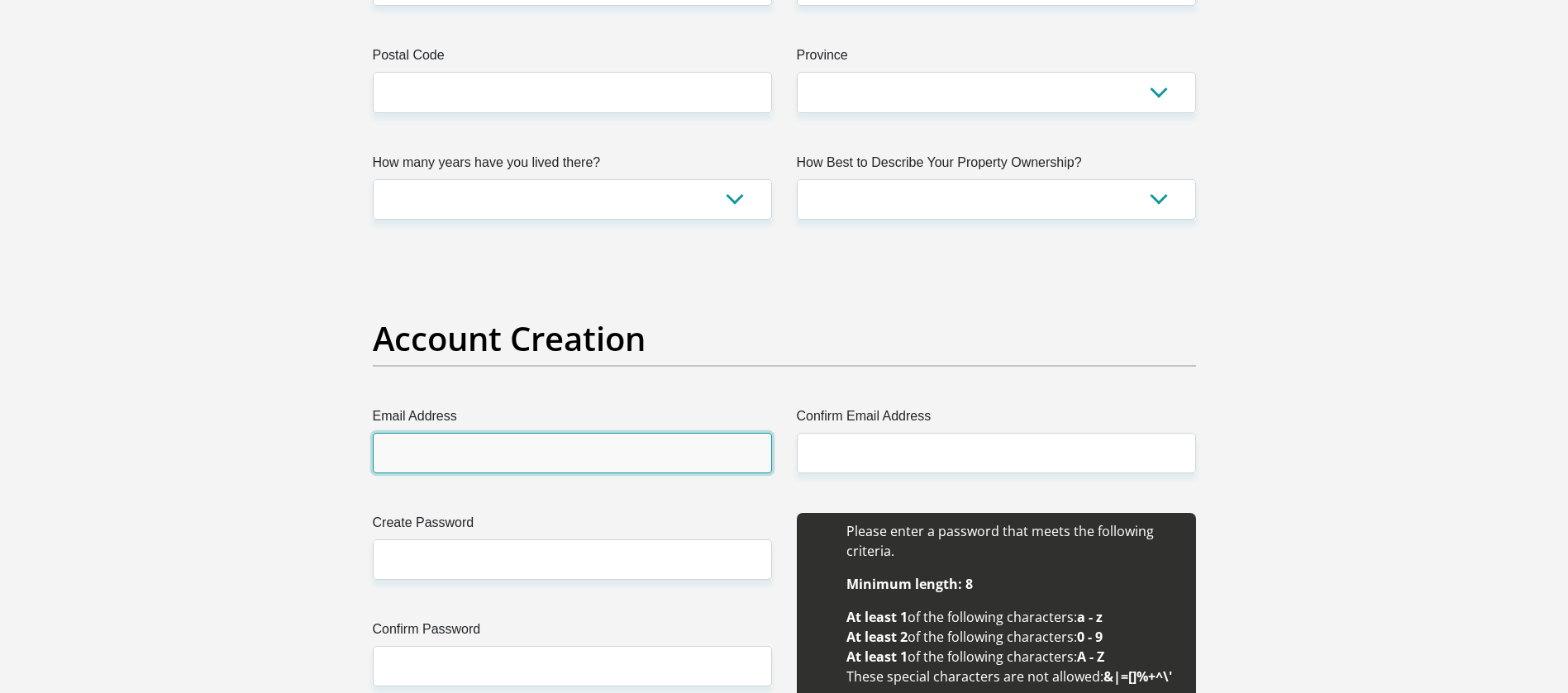 scroll, scrollTop: 991, scrollLeft: 0, axis: vertical 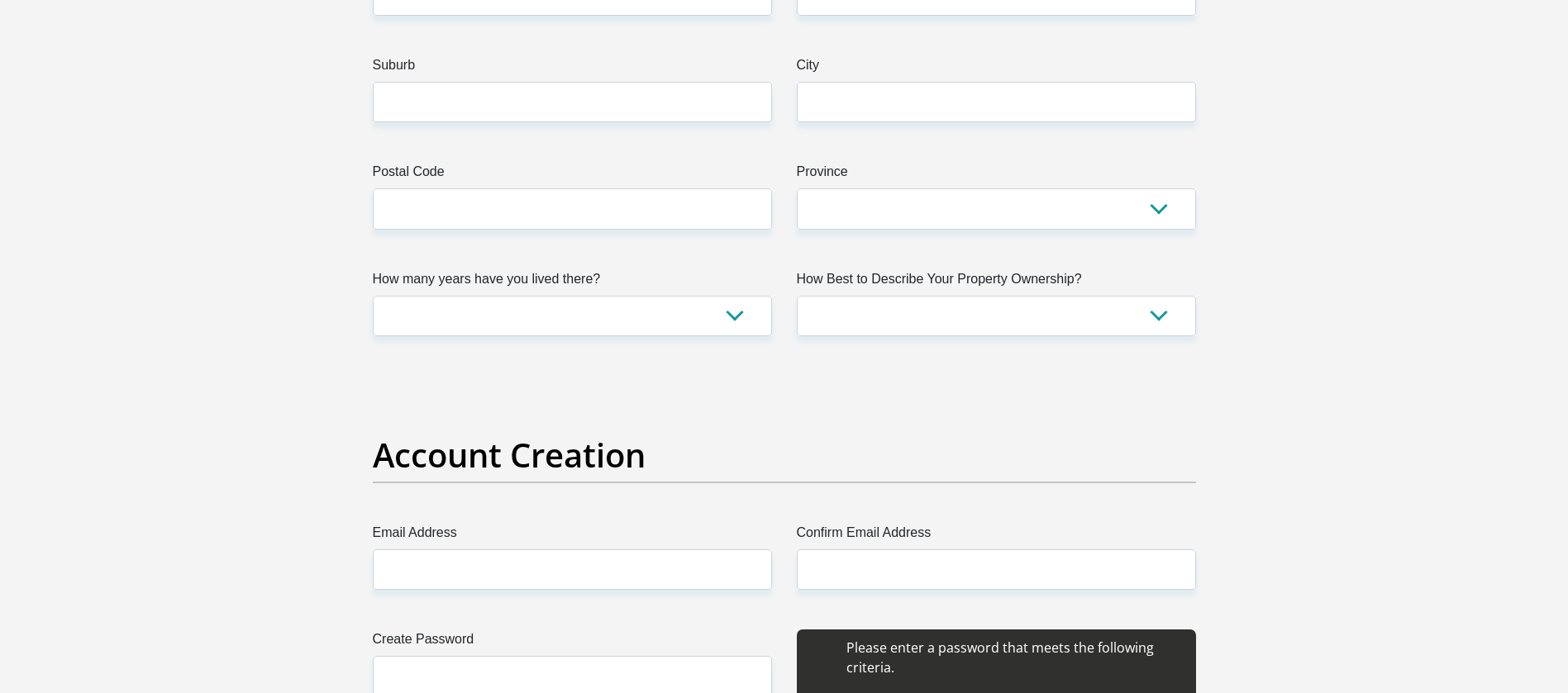 click on "Title
Mr
Ms
Mrs
Dr
Other
First Name
Surname
ID Number
Please input valid ID number
Race
Black
Coloured
Indian
White
Other
Contact Number
Please input valid contact number
Nationality
[COUNTRY]
[COUNTRY]
[COUNTRY]
[COUNTRY]  [COUNTRY]  [COUNTRY]" at bounding box center [784, 1955] 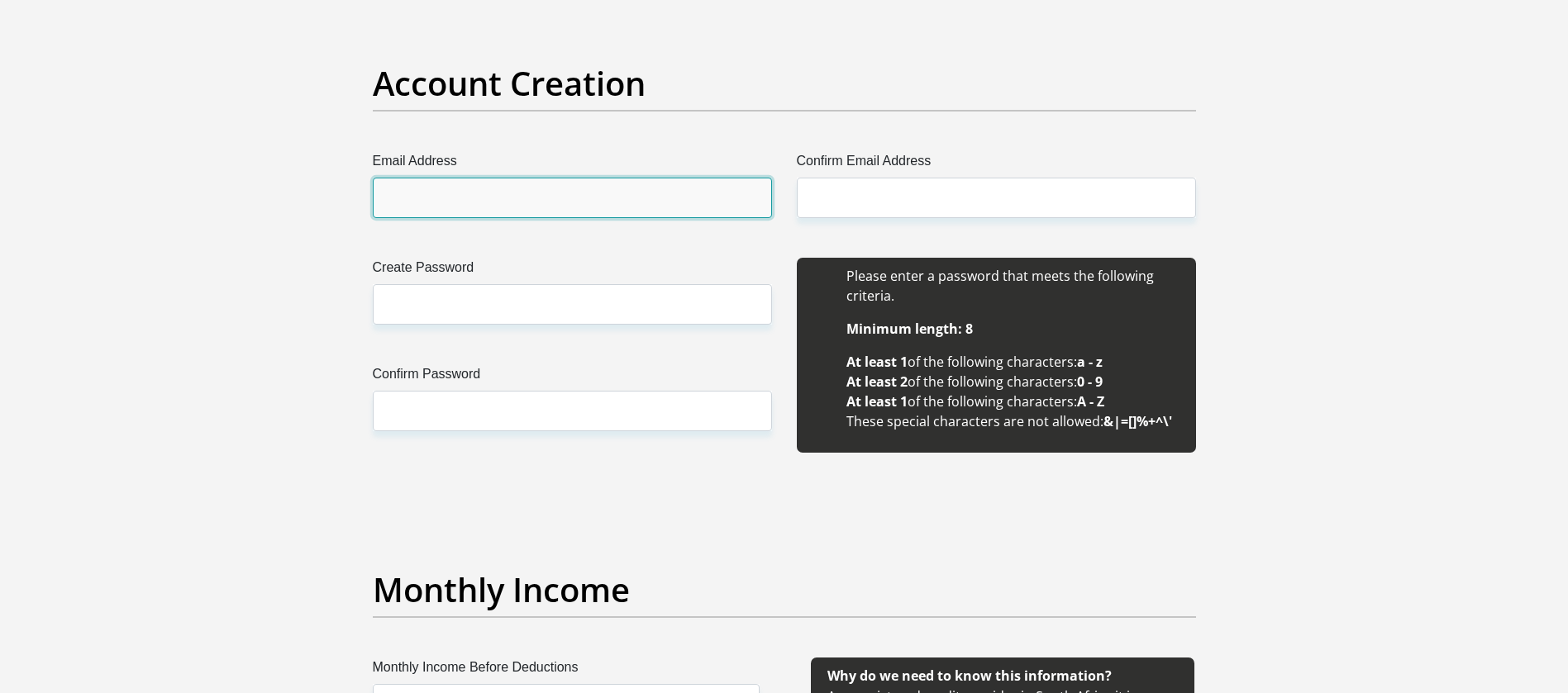 click on "Email Address" at bounding box center (572, 197) 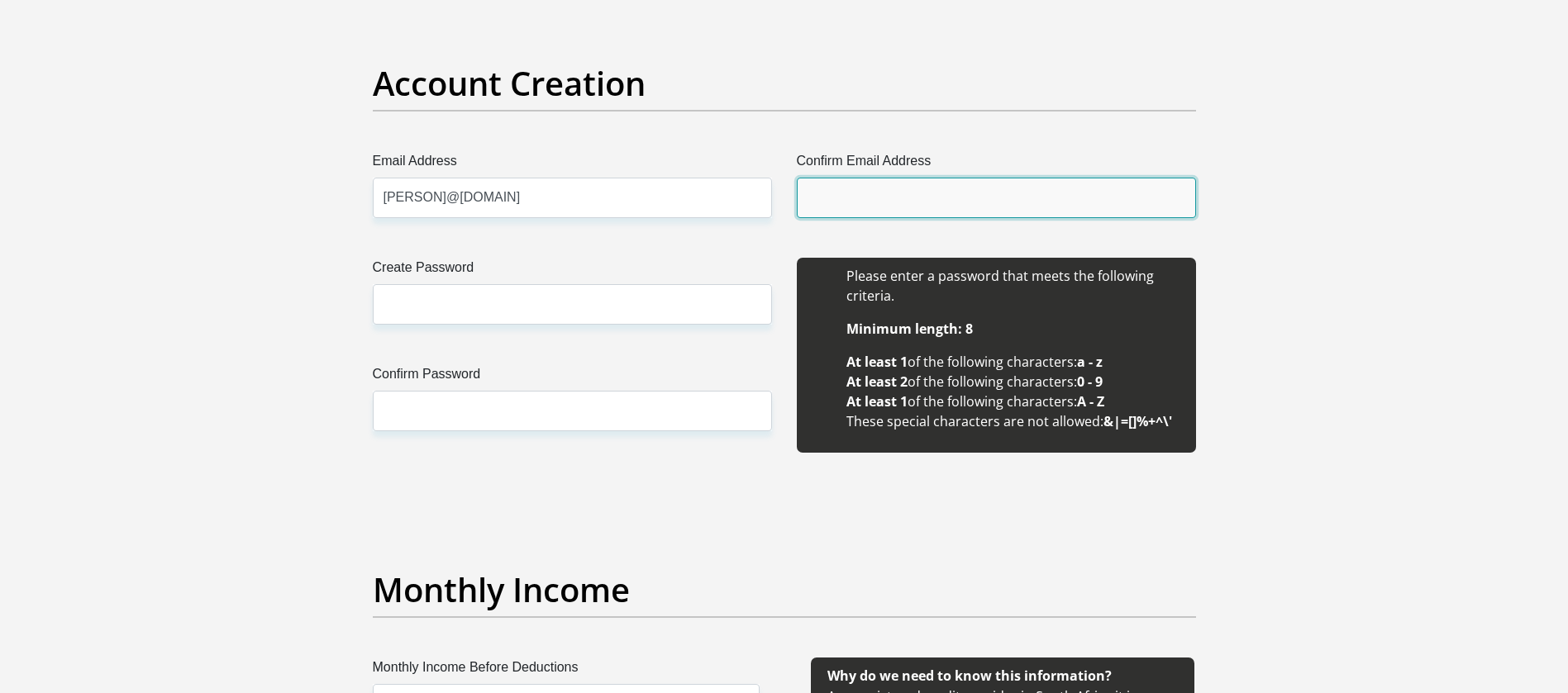 type on "[PERSON]@[DOMAIN]" 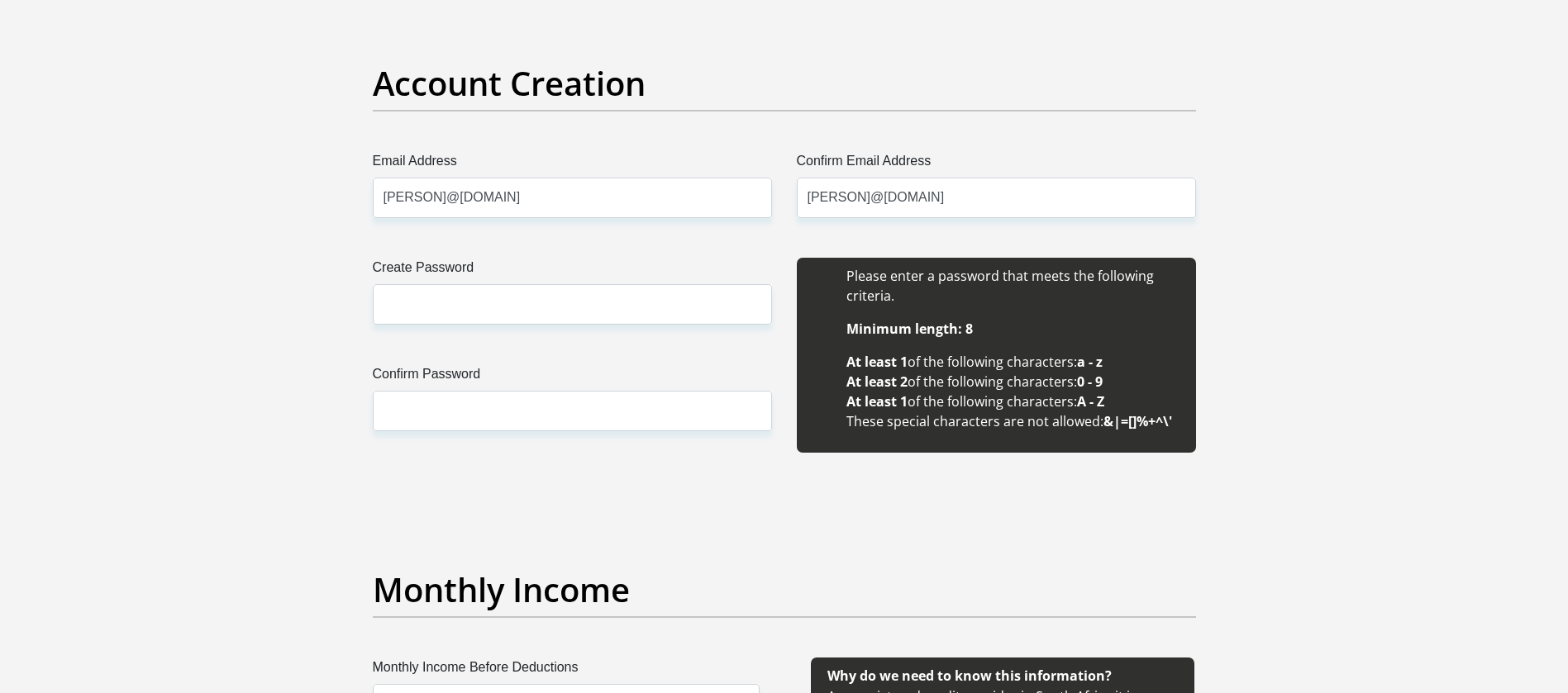 type 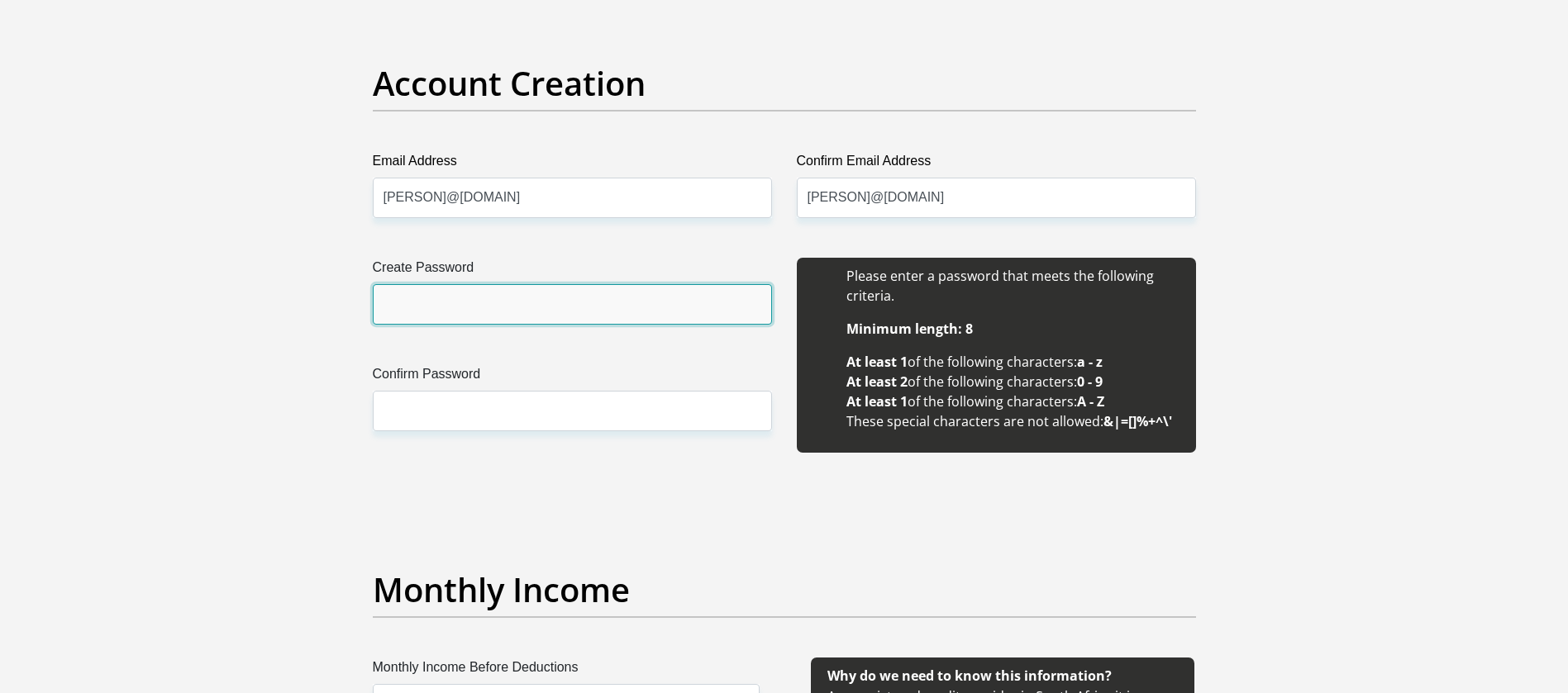 click on "Create Password" at bounding box center [572, 304] 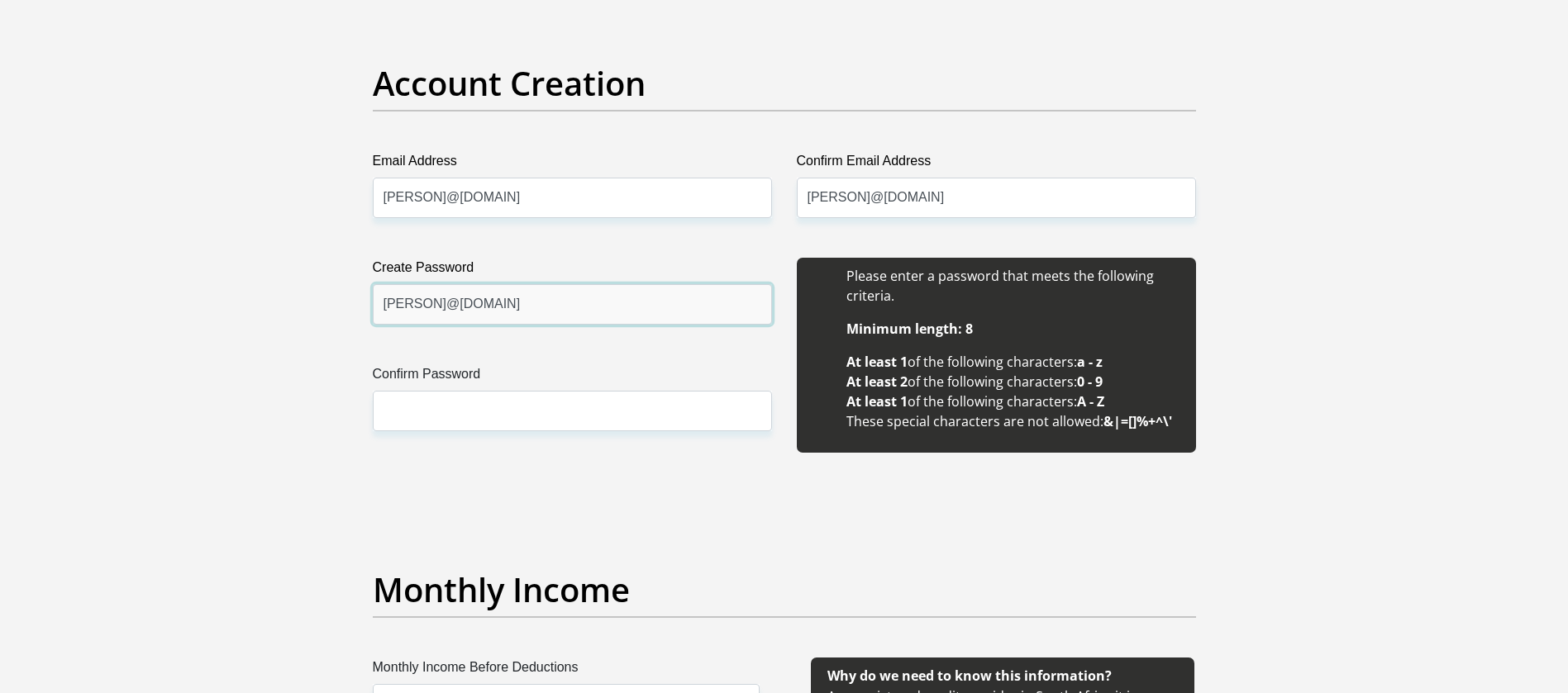 type on "[PERSON]@[DOMAIN]" 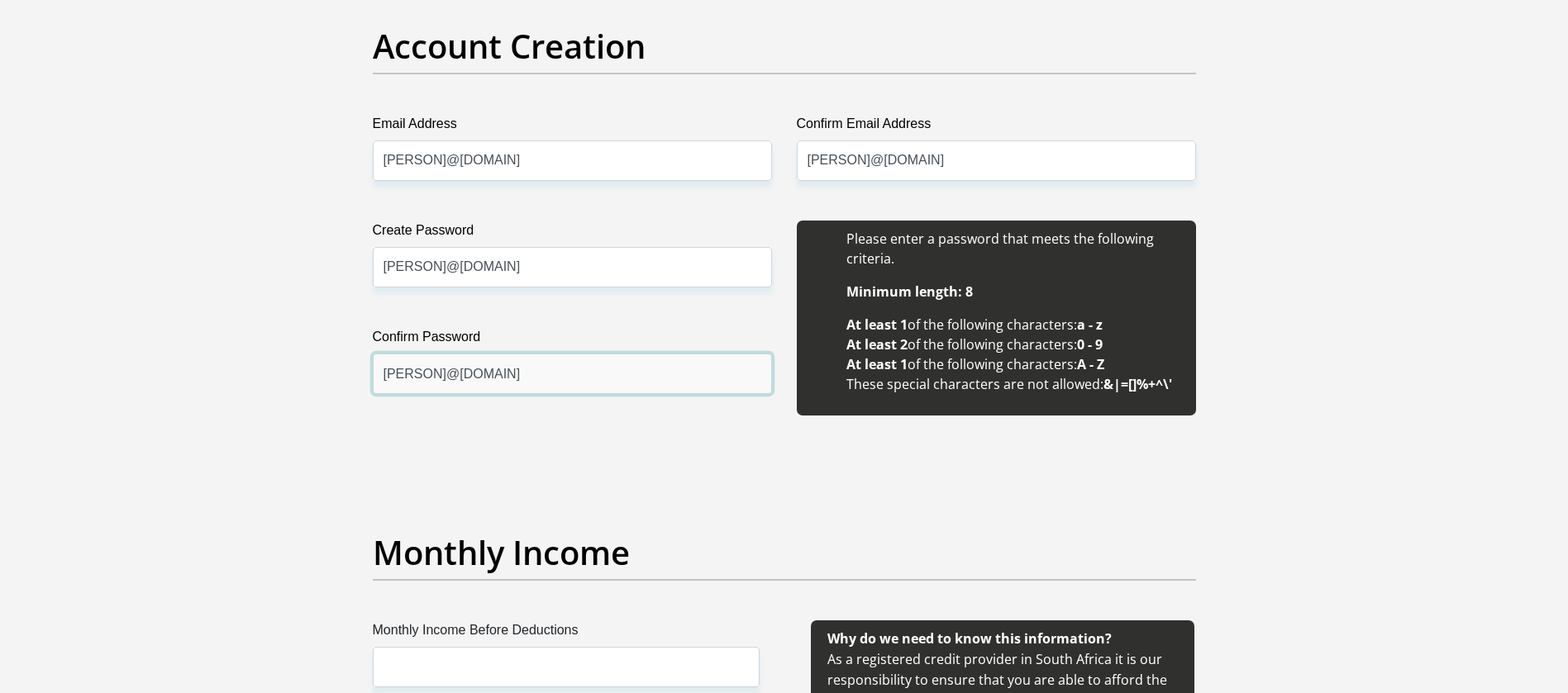 scroll, scrollTop: 1858, scrollLeft: 0, axis: vertical 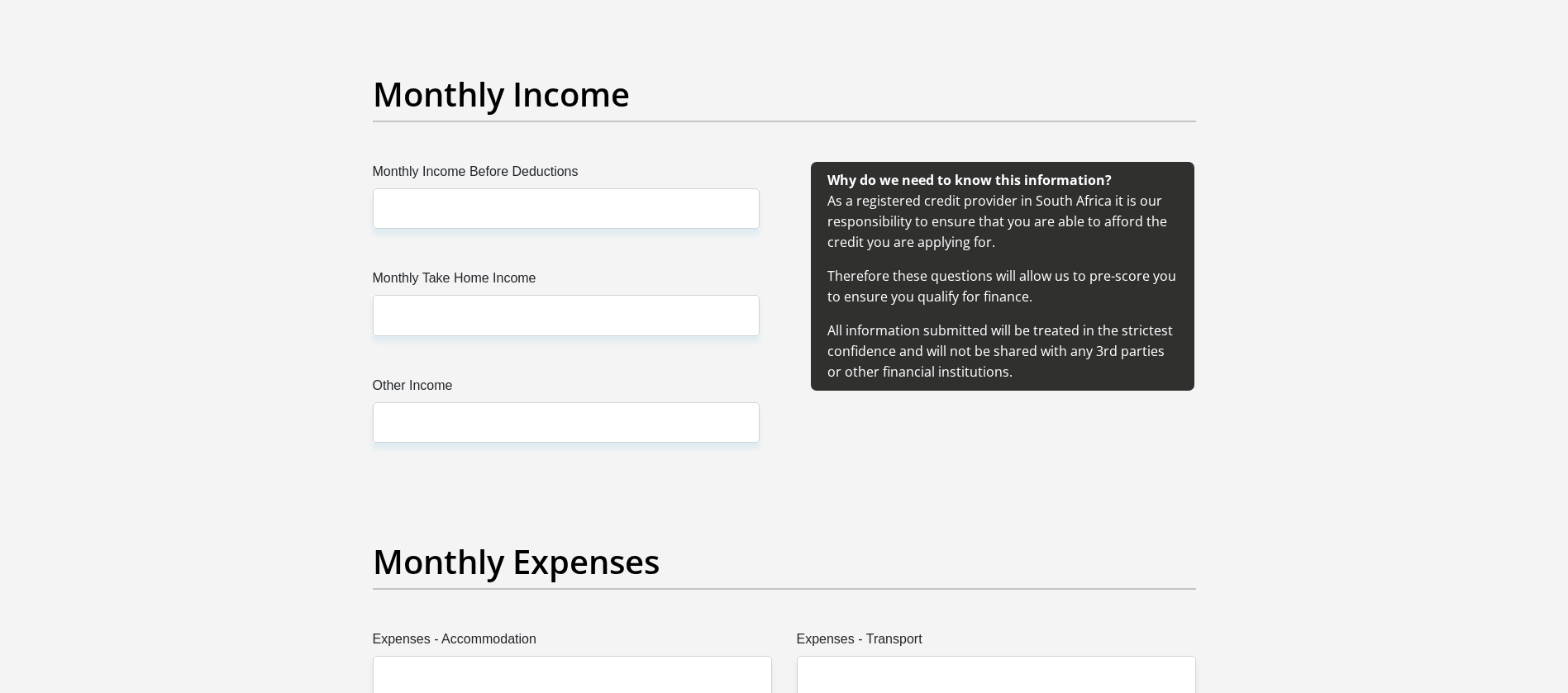 type on "[PERSON]@[DOMAIN]" 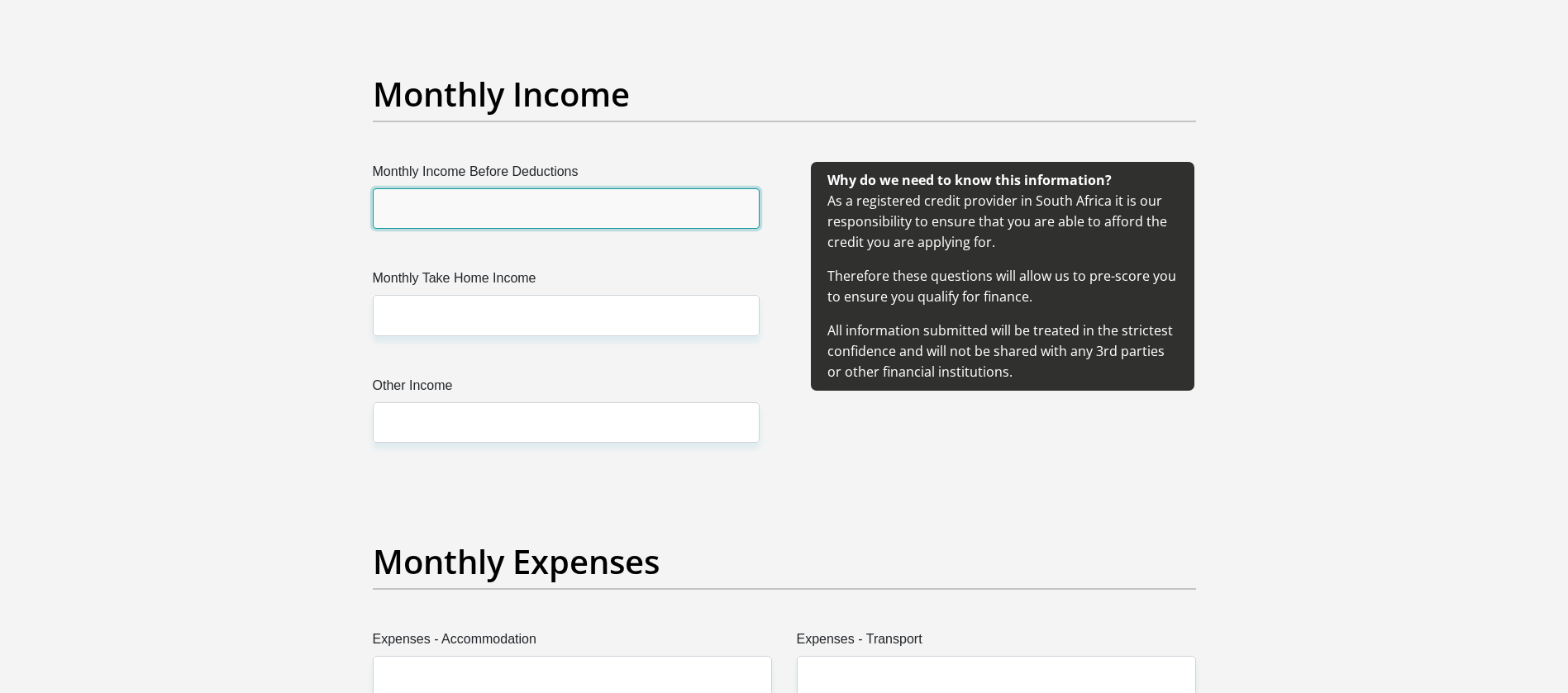 click on "Monthly Income Before Deductions" at bounding box center [566, 208] 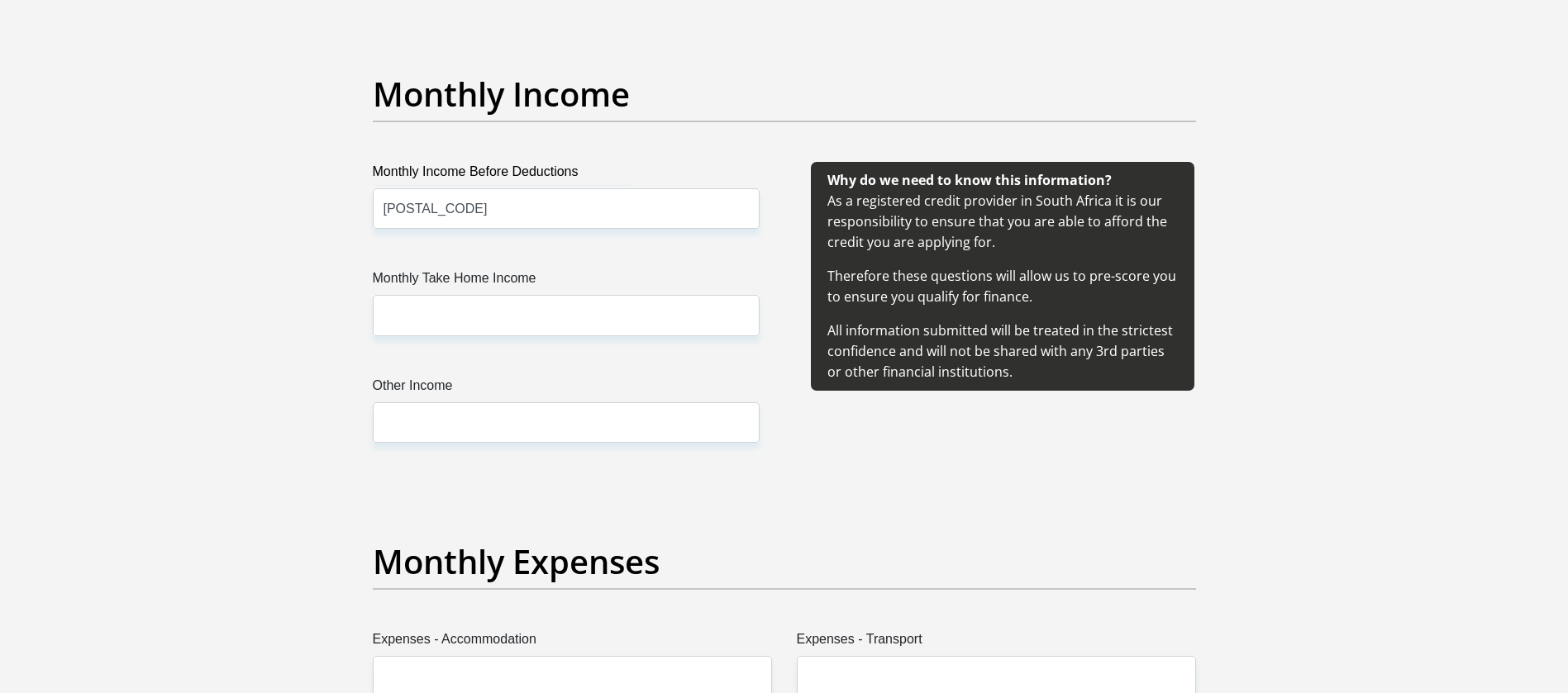 click on "Monthly Take Home Income" at bounding box center [566, 282] 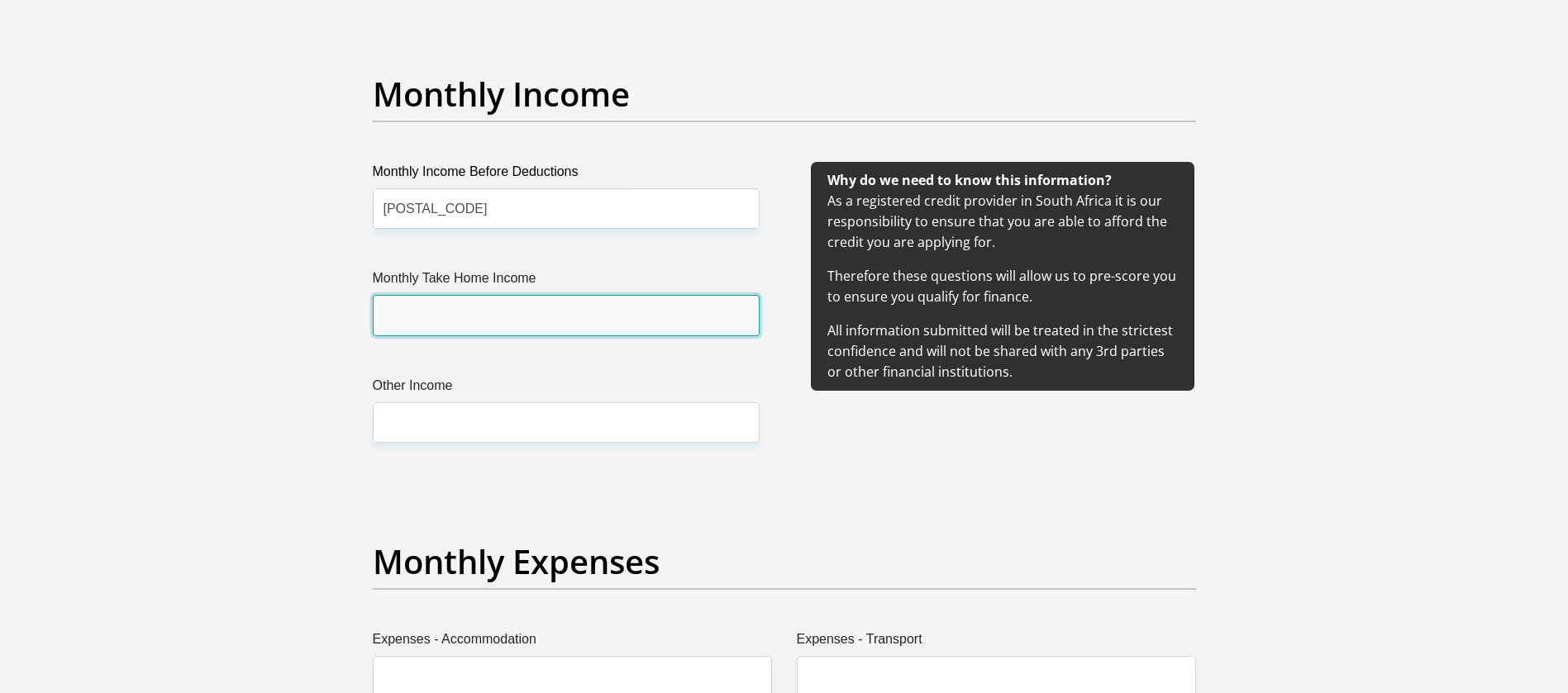 click on "Monthly Take Home Income" at bounding box center (566, 315) 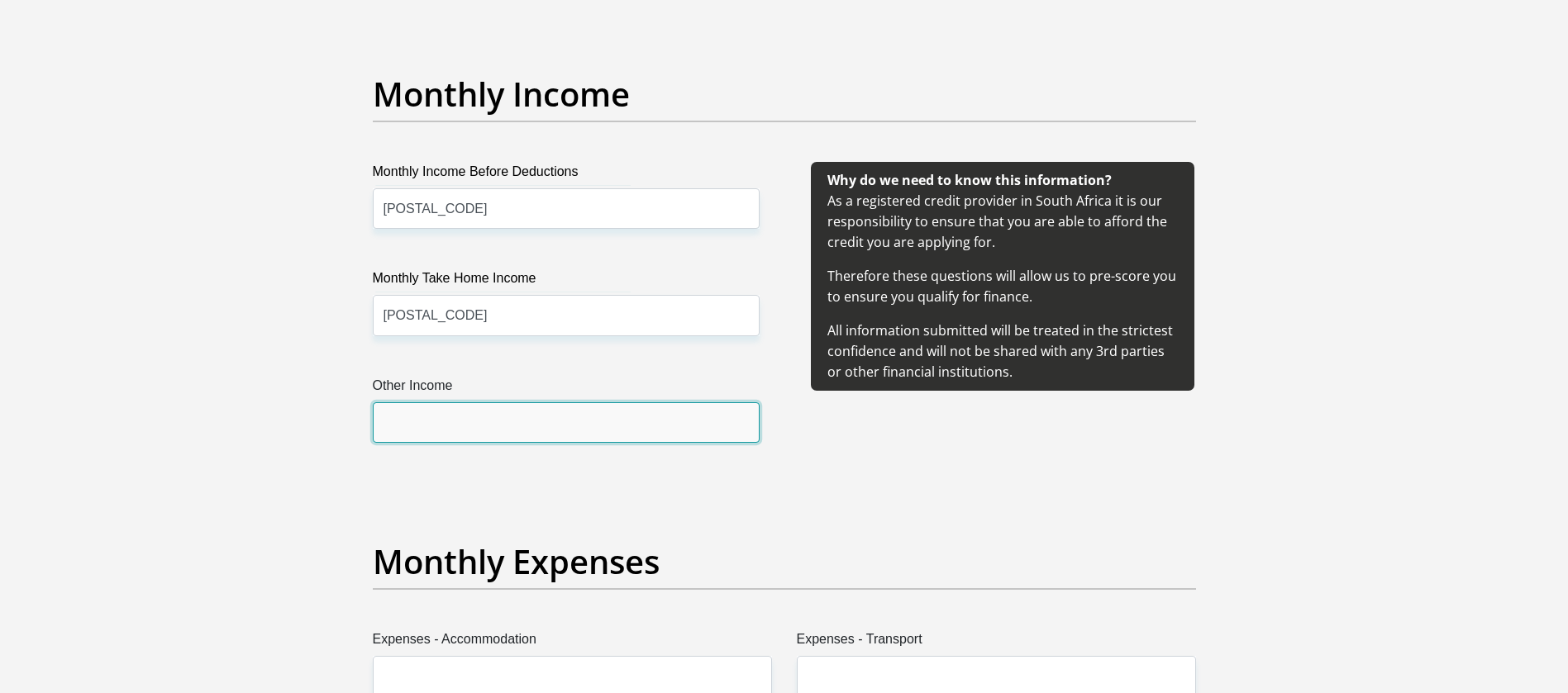 click on "Other Income" at bounding box center [566, 422] 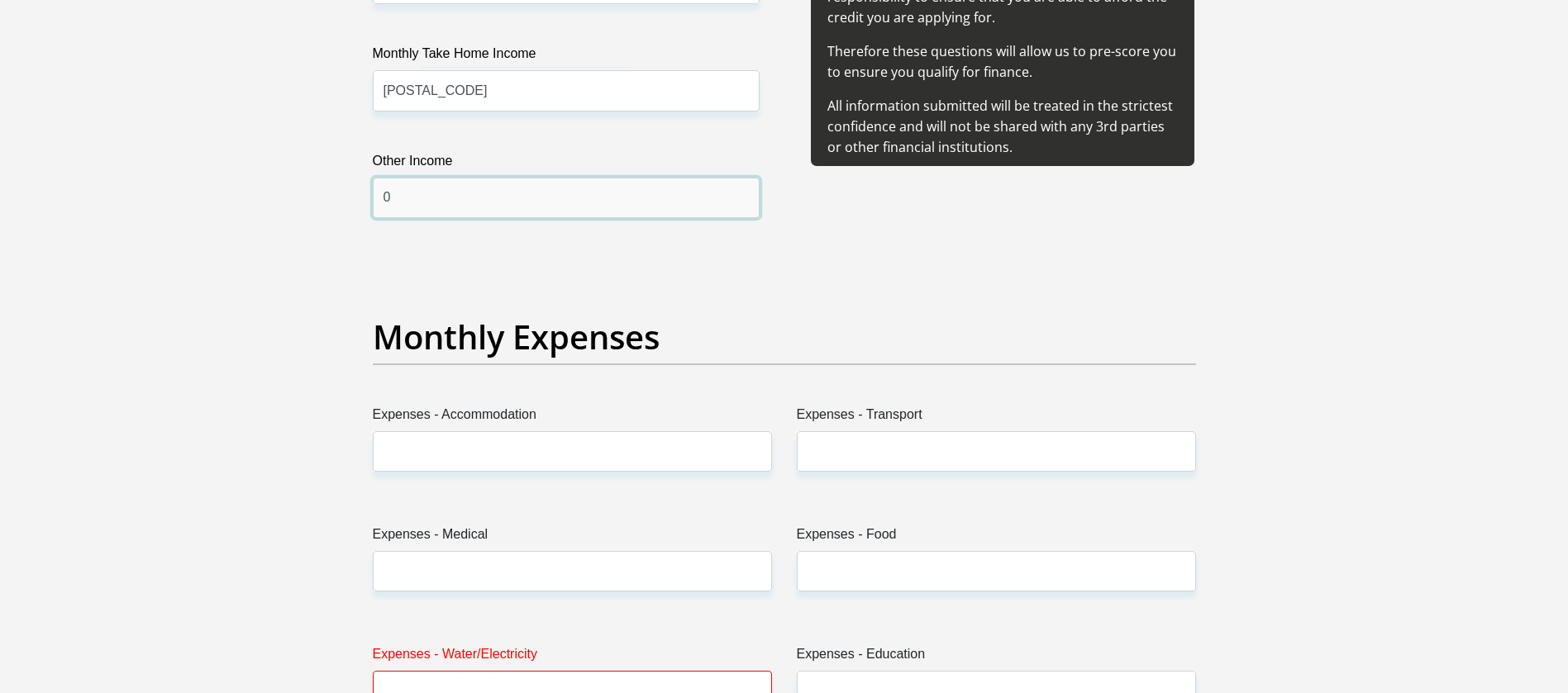scroll, scrollTop: 2106, scrollLeft: 0, axis: vertical 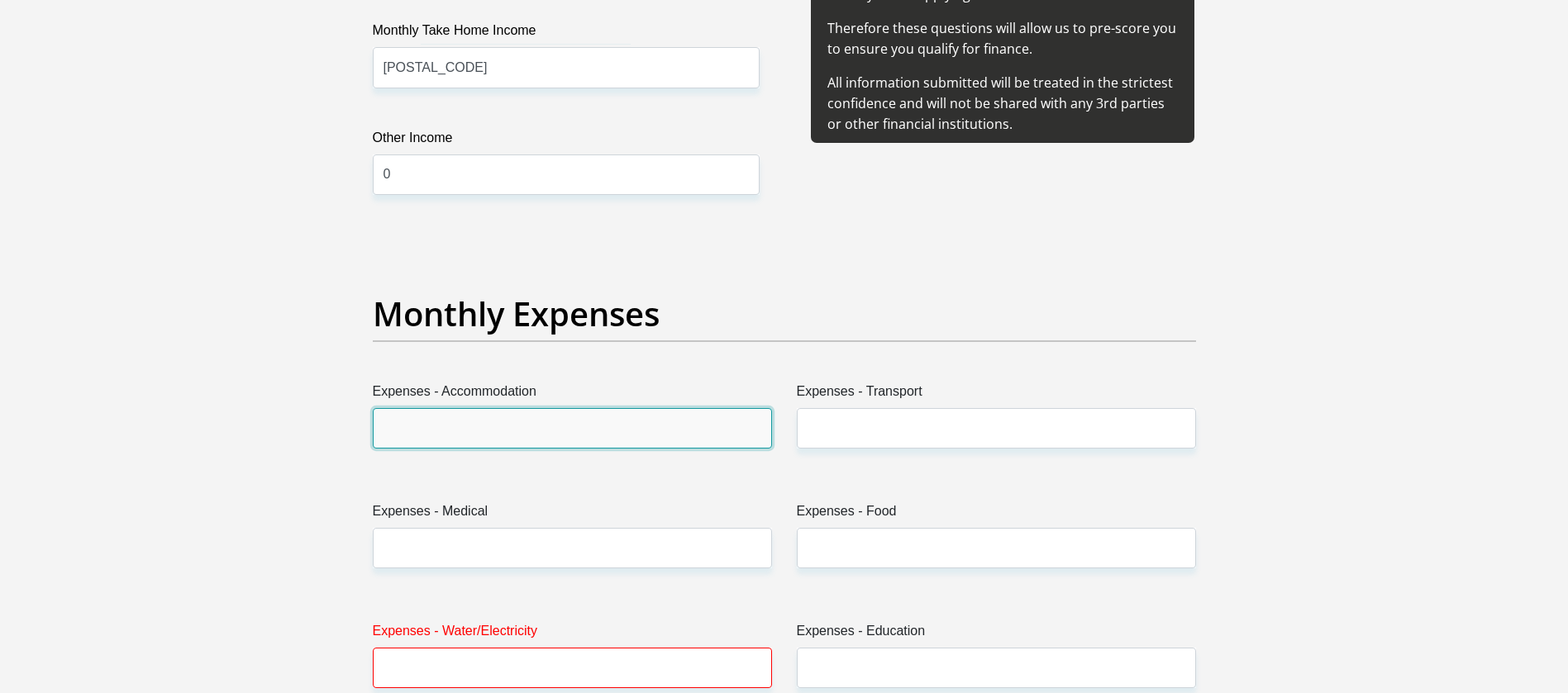 click on "Expenses - Accommodation" at bounding box center [572, 428] 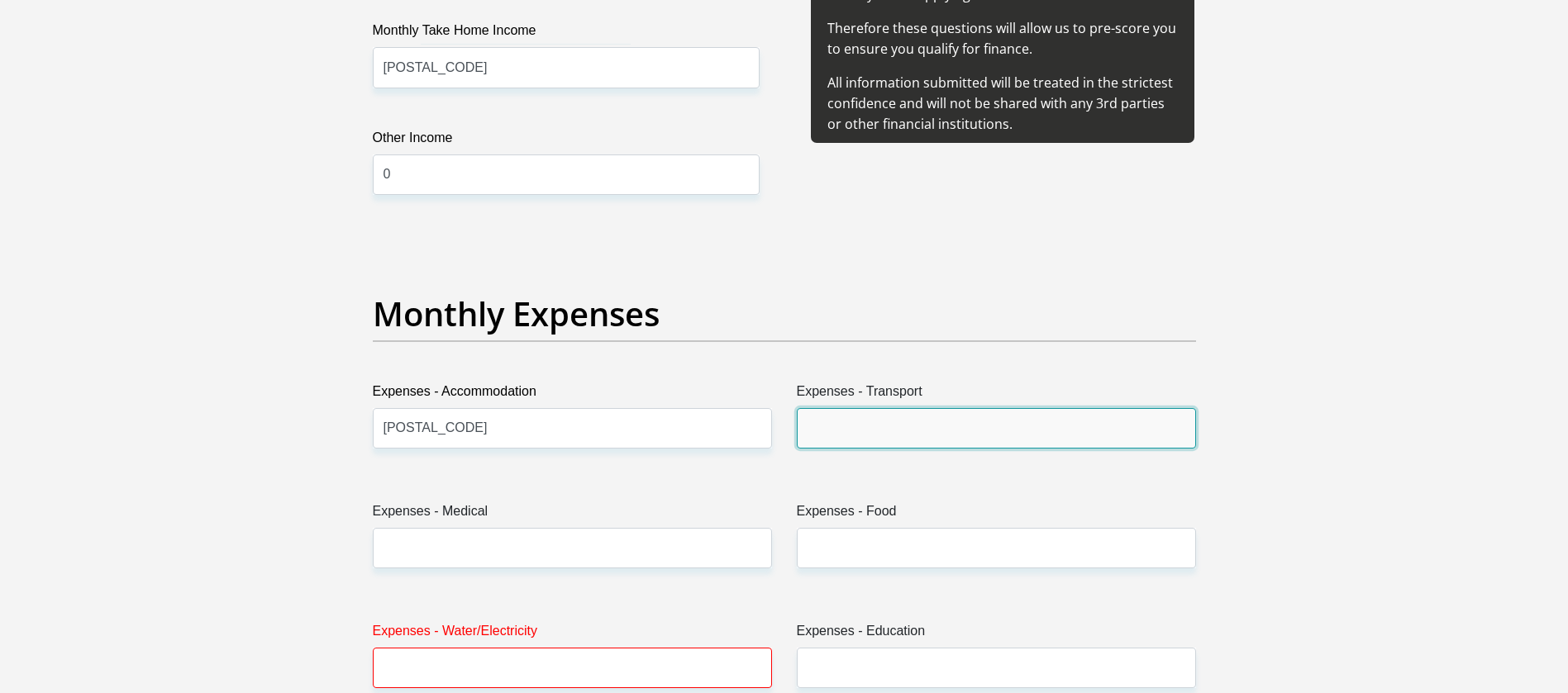 click on "Expenses - Transport" at bounding box center [996, 428] 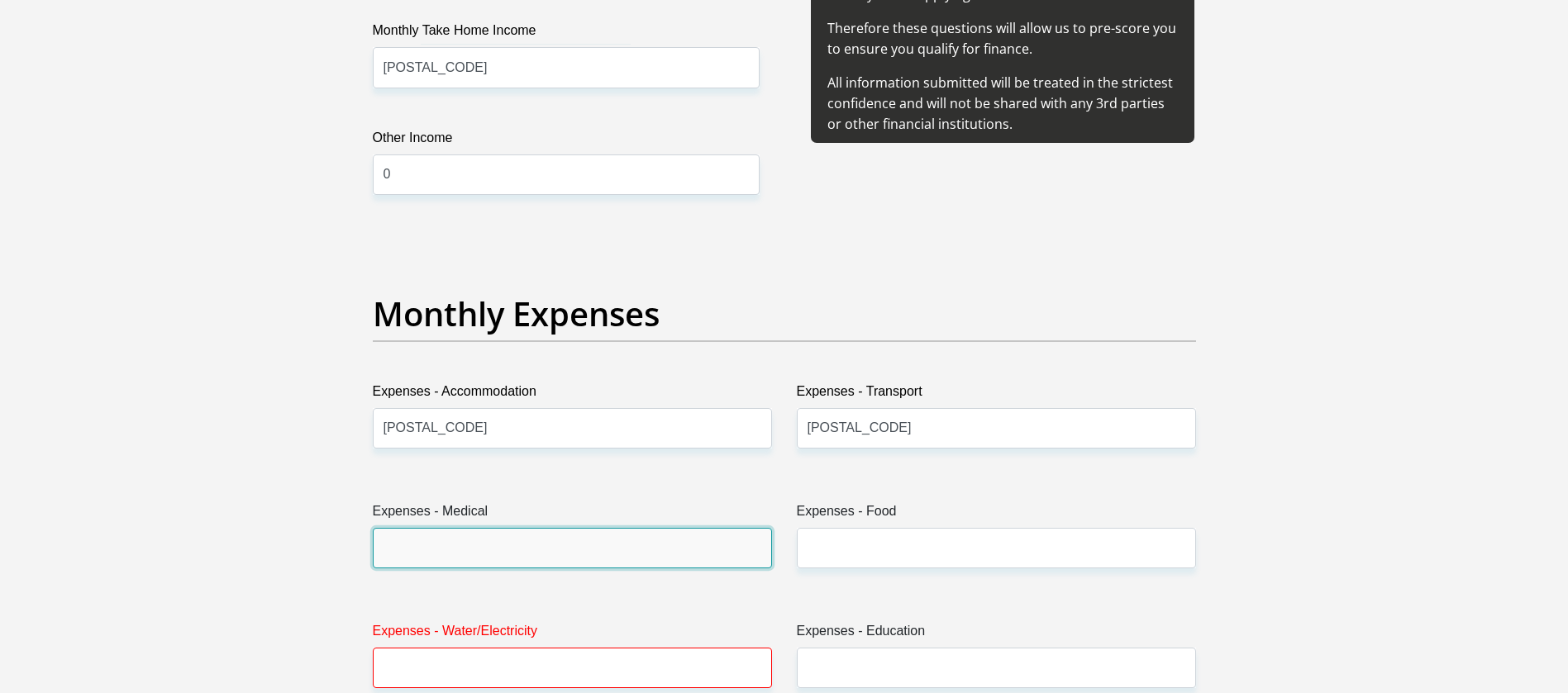 click on "Expenses - Medical" at bounding box center [572, 548] 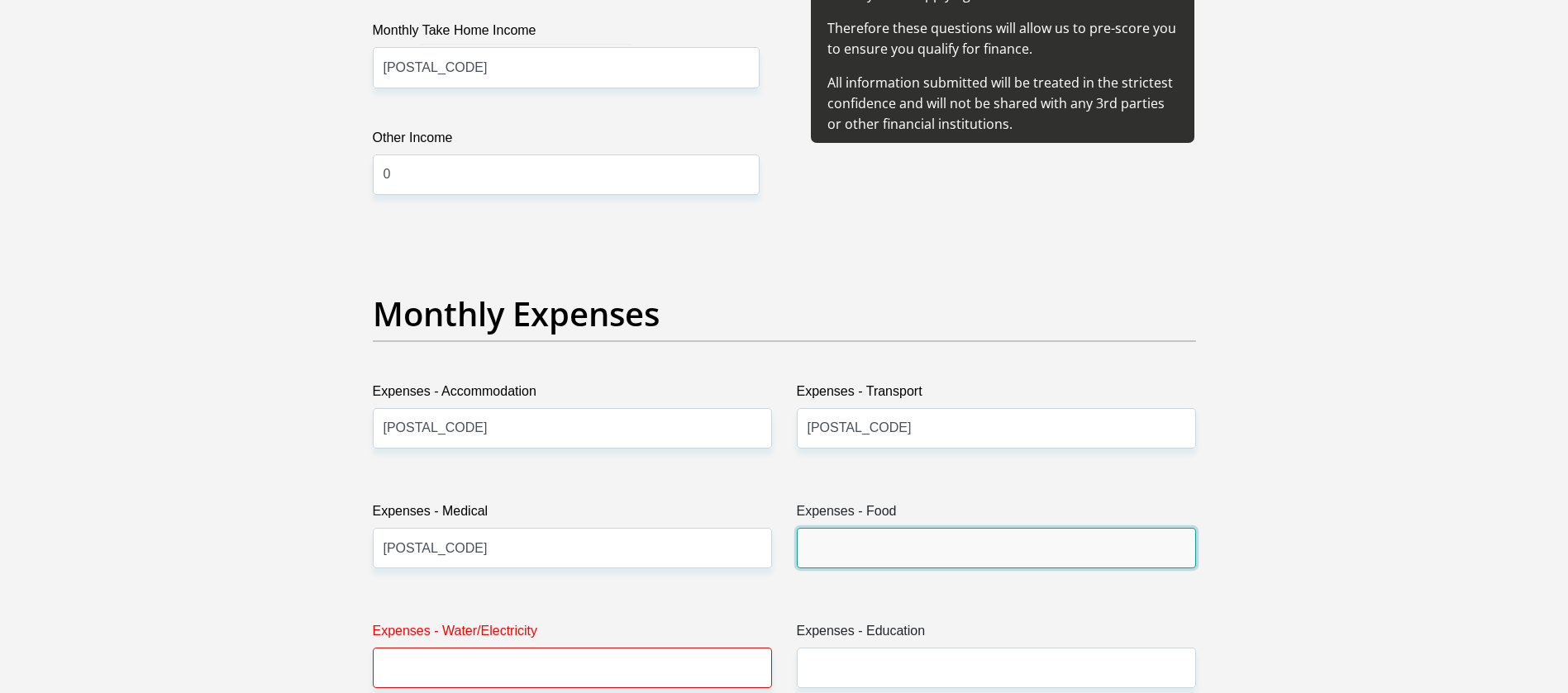click on "Expenses - Food" at bounding box center (996, 548) 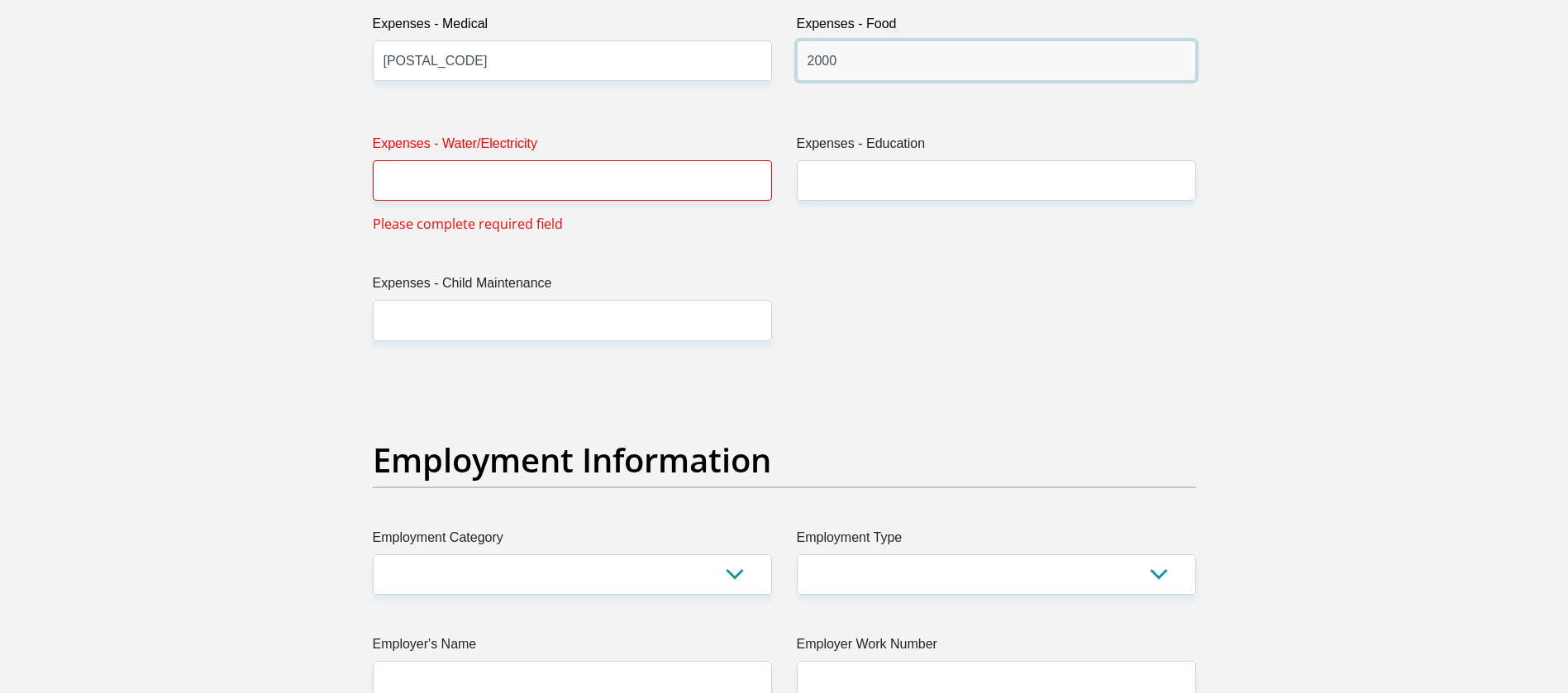 scroll, scrollTop: 2602, scrollLeft: 0, axis: vertical 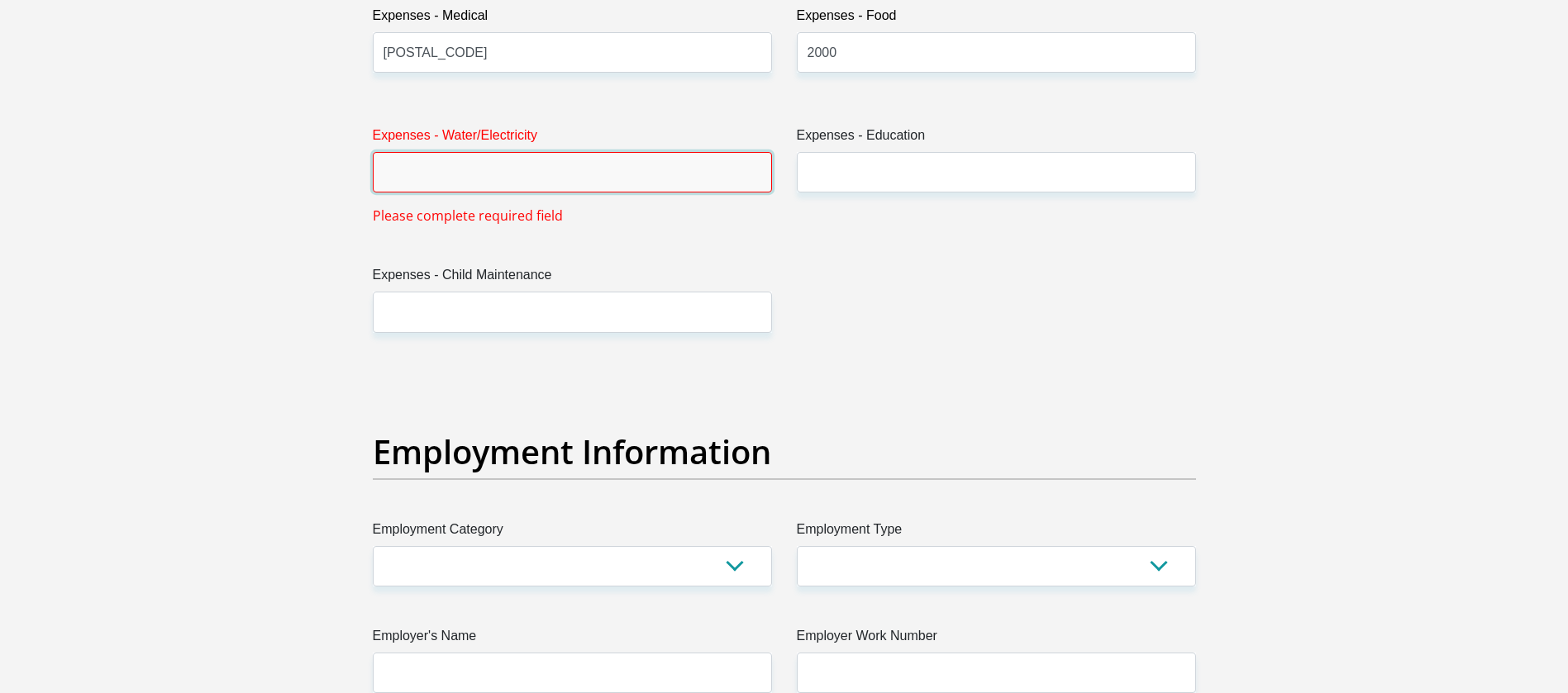 click on "Expenses - Water/Electricity" at bounding box center (572, 172) 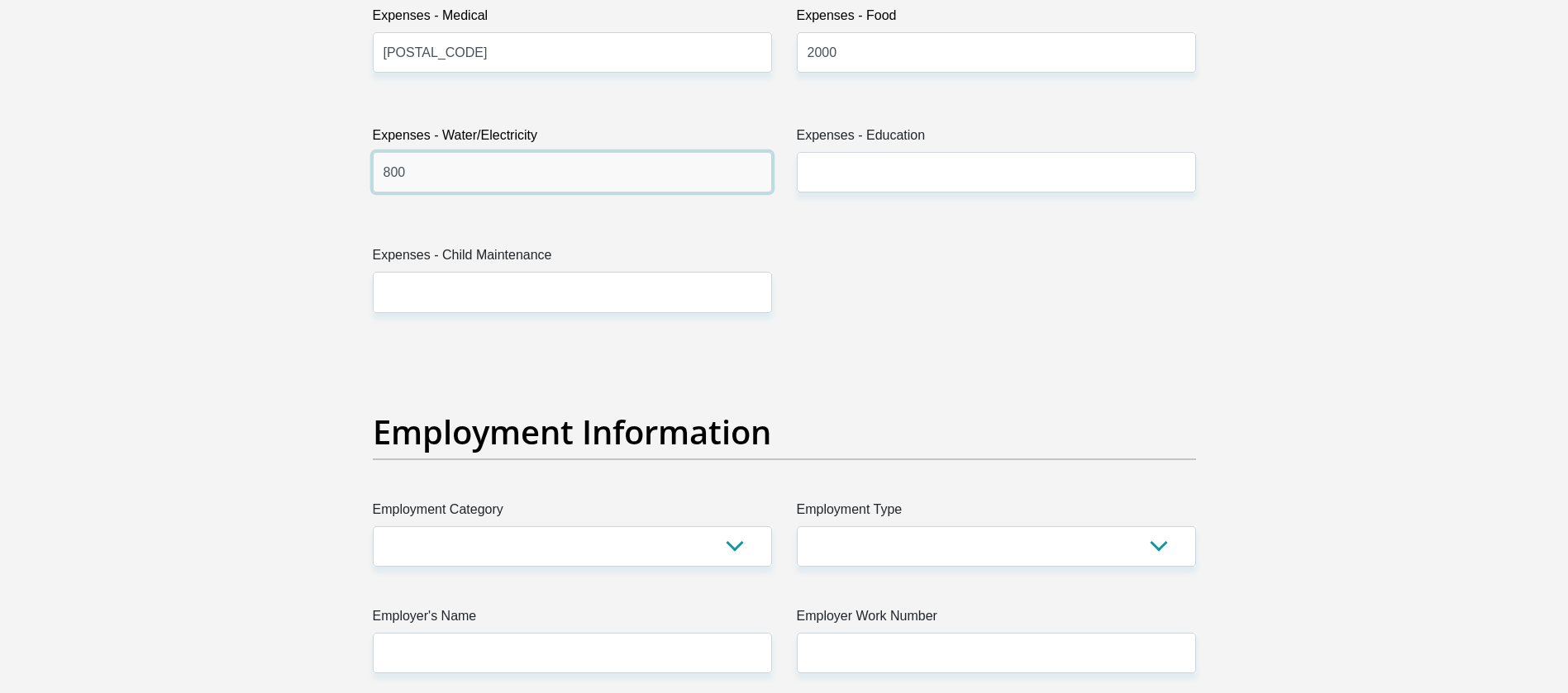 type on "800" 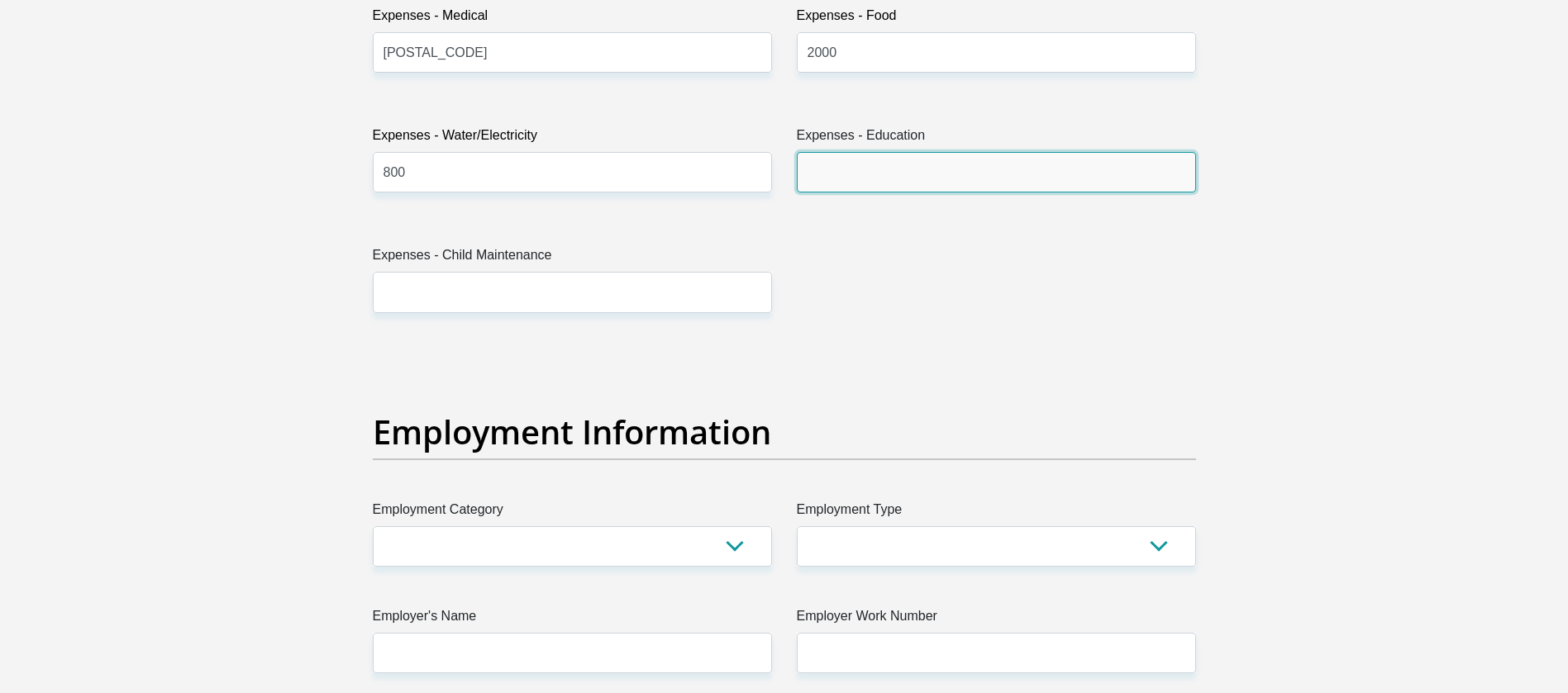 click on "Expenses - Education" at bounding box center [996, 172] 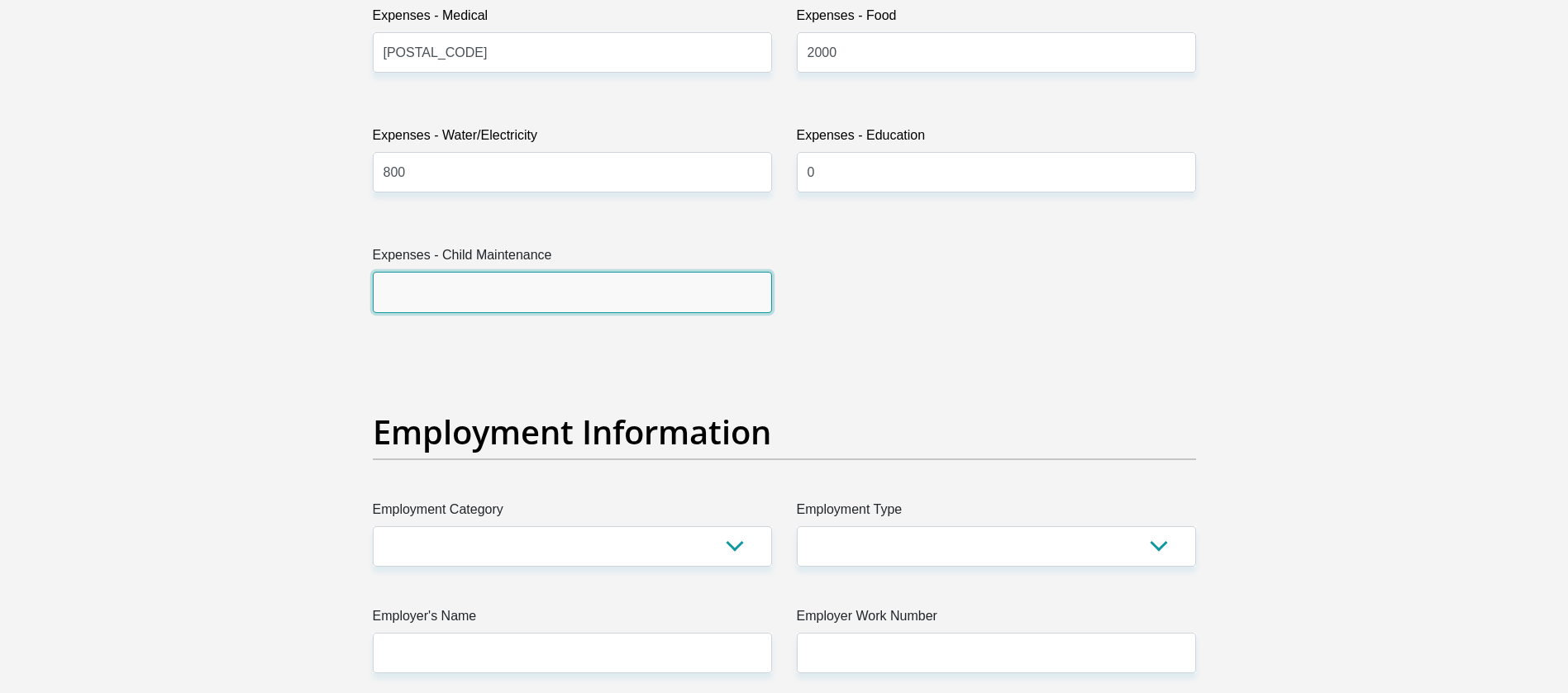 click on "Expenses - Child Maintenance" at bounding box center (572, 292) 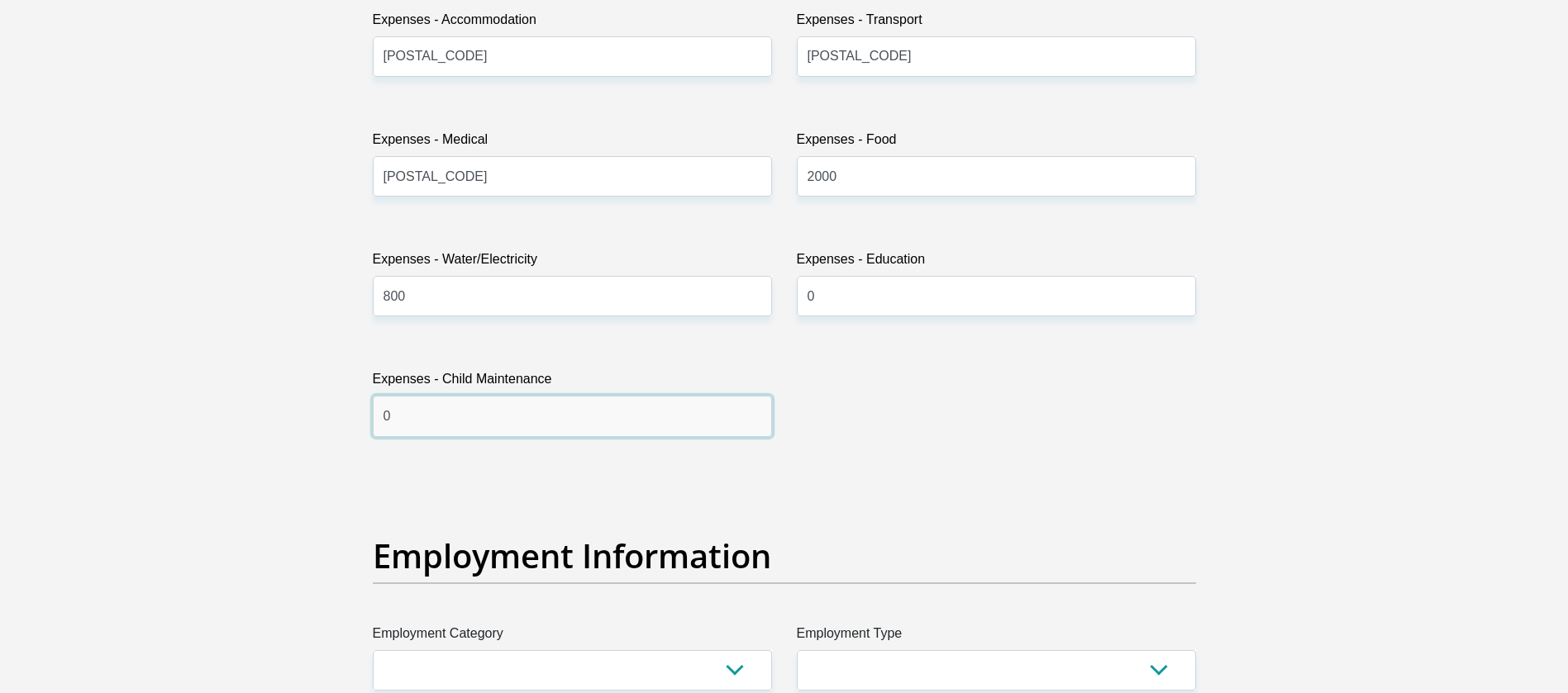 scroll, scrollTop: 2354, scrollLeft: 0, axis: vertical 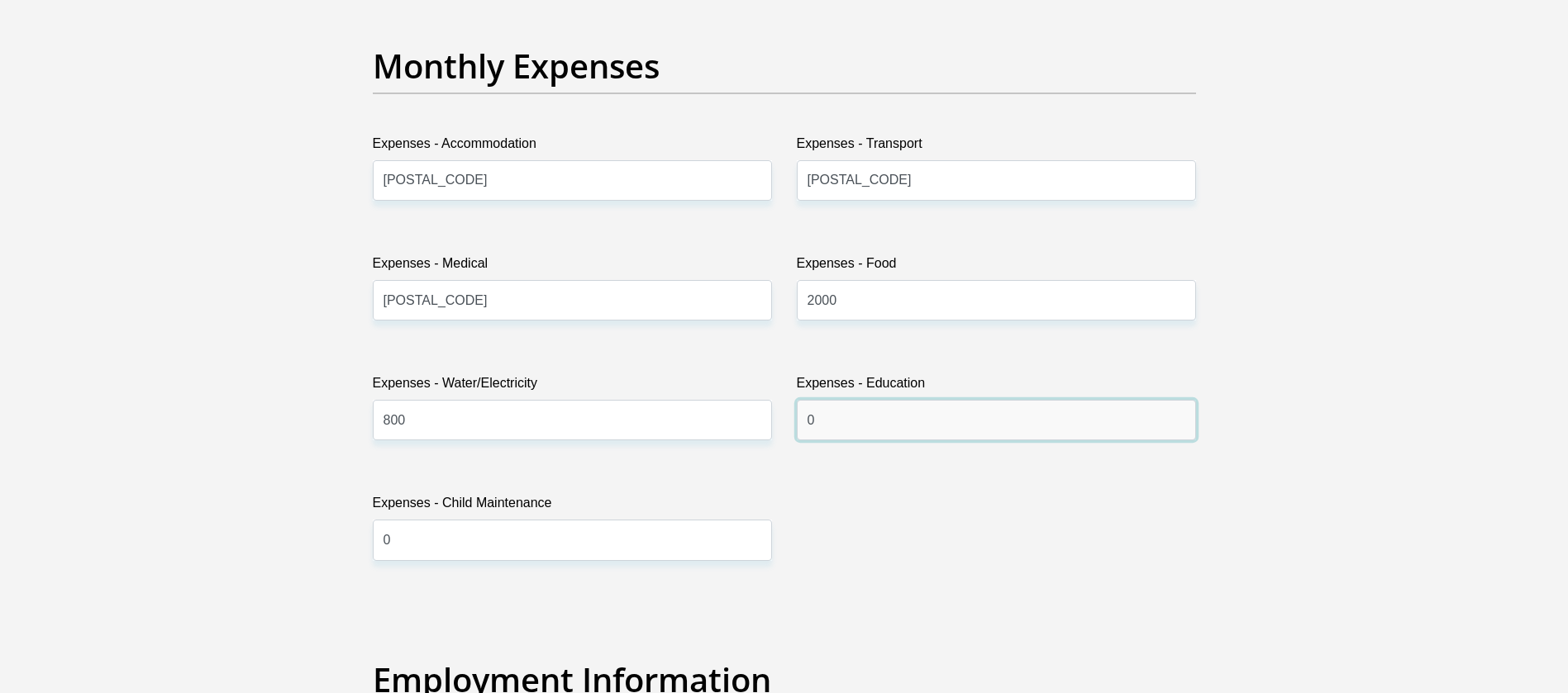 drag, startPoint x: 837, startPoint y: 420, endPoint x: 766, endPoint y: 407, distance: 72.18033 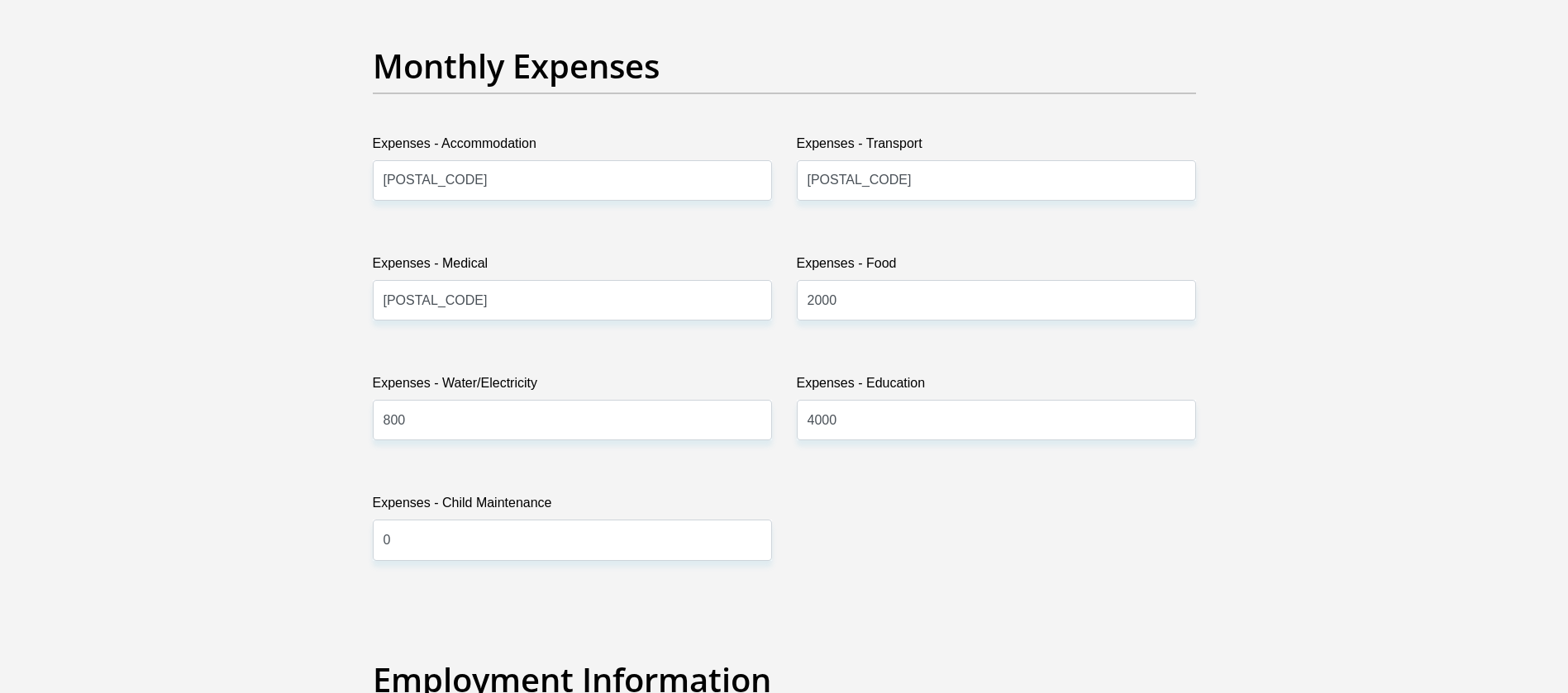 click on "Title
Mr
Ms
Mrs
Dr
Other
First Name
Surname
ID Number
Please input valid ID number
Race
Black
Coloured
Indian
White
Other
Contact Number
Please input valid contact number
Nationality
[COUNTRY]
[COUNTRY]
[COUNTRY]
[COUNTRY]  [COUNTRY]  [COUNTRY]" at bounding box center (784, 592) 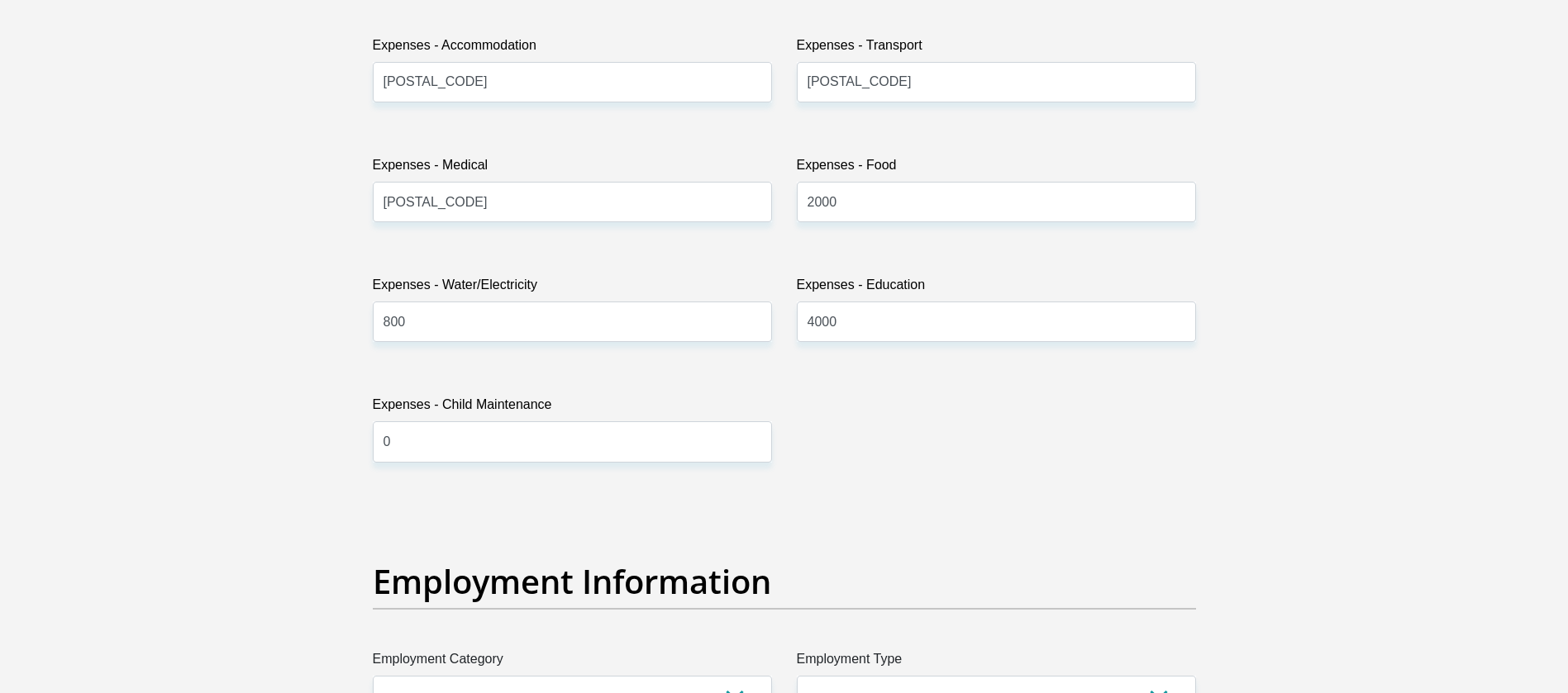 scroll, scrollTop: 2602, scrollLeft: 0, axis: vertical 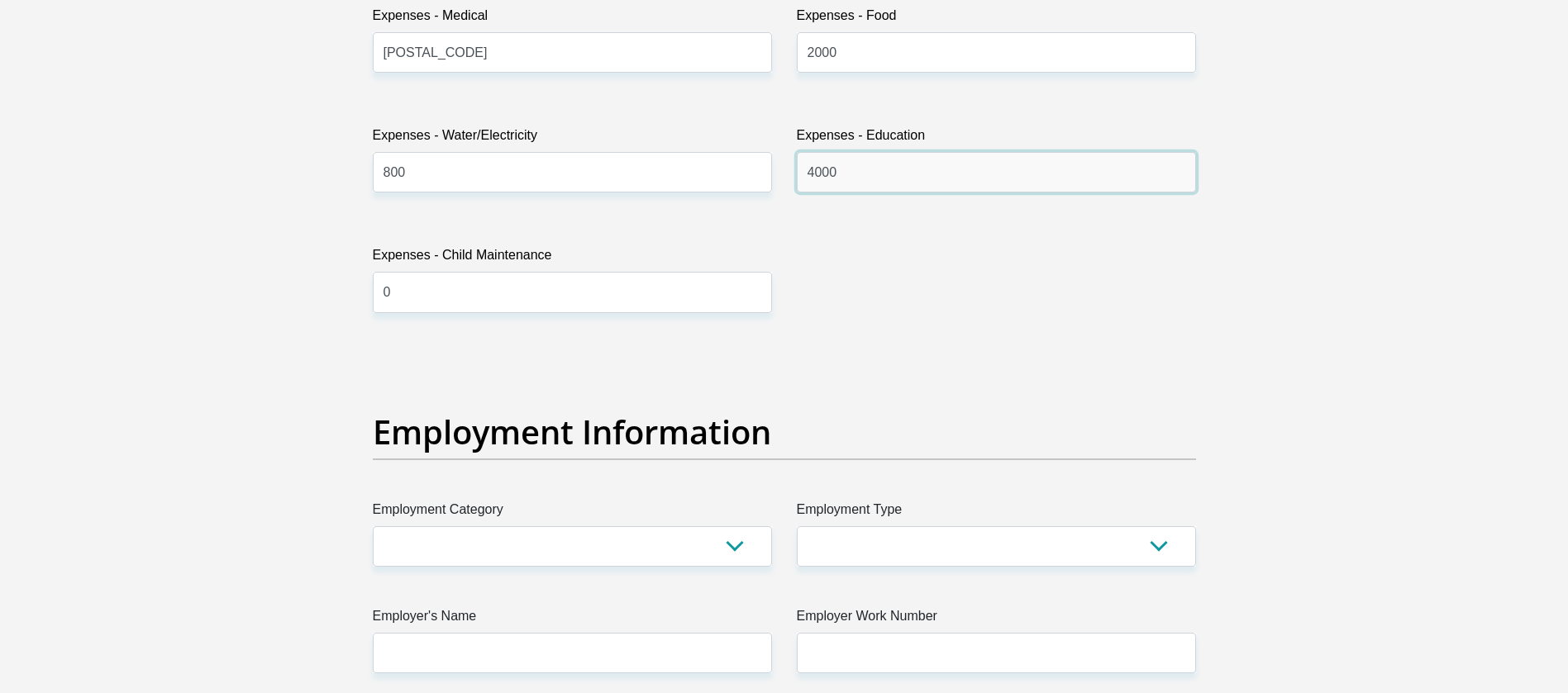 drag, startPoint x: 860, startPoint y: 173, endPoint x: 642, endPoint y: 159, distance: 218.44908 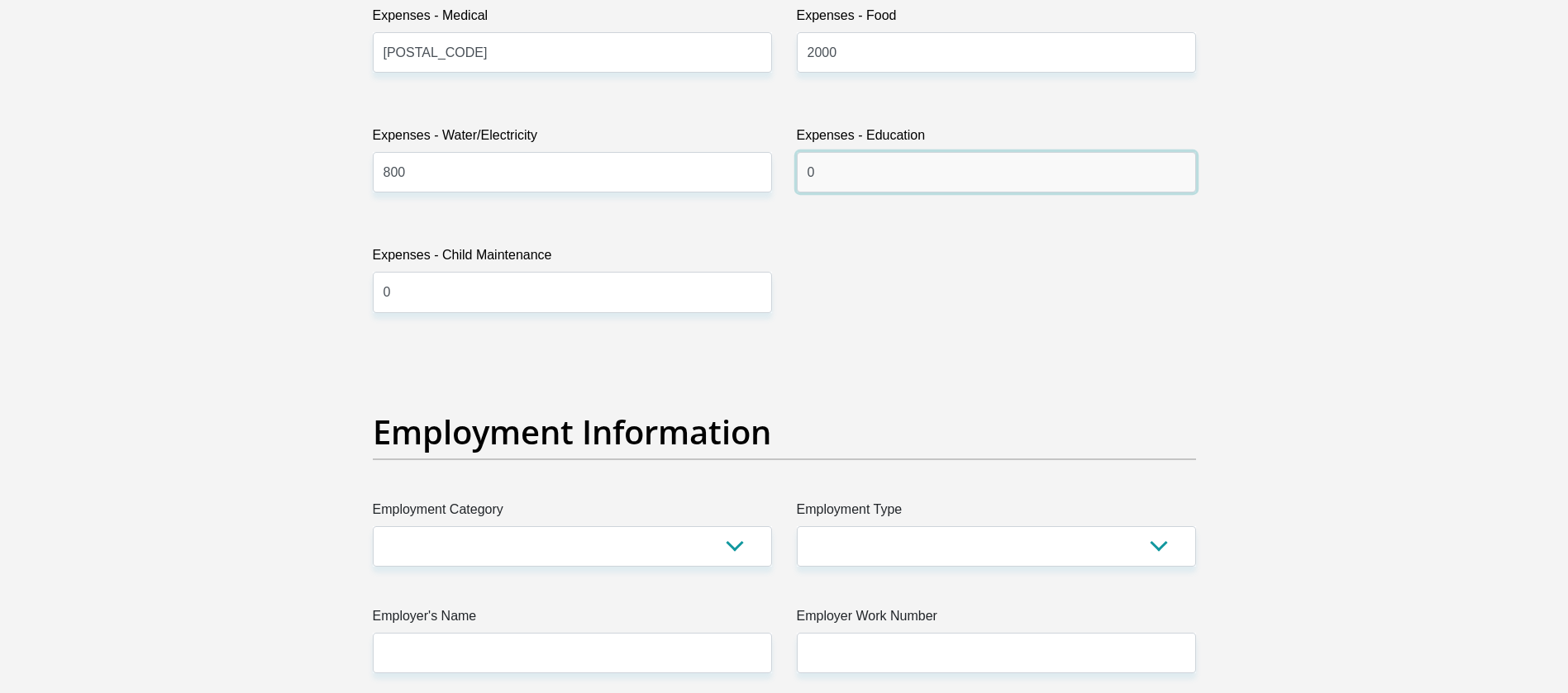 type on "0" 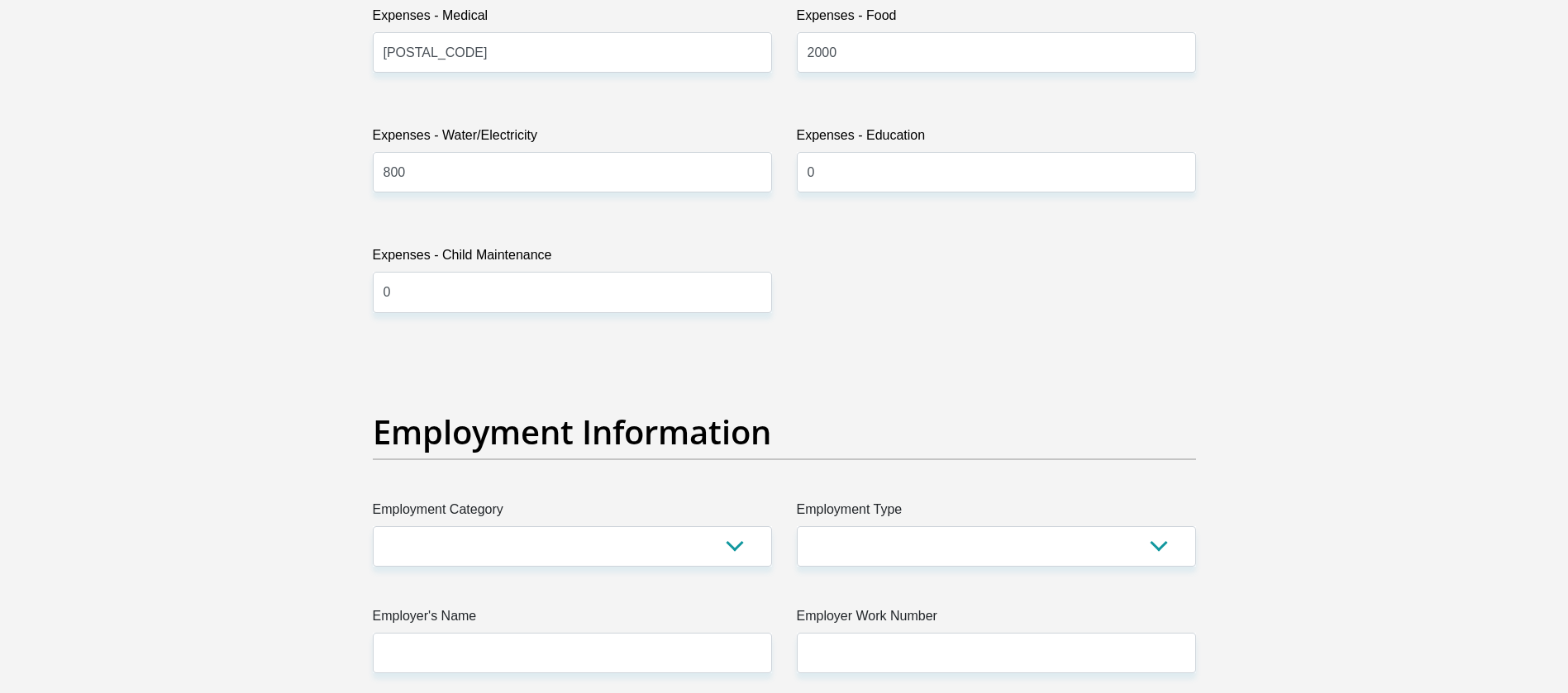 click on "Title
Mr
Ms
Mrs
Dr
Other
First Name
Surname
ID Number
Please input valid ID number
Race
Black
Coloured
Indian
White
Other
Contact Number
Please input valid contact number
Nationality
[COUNTRY]
[COUNTRY]
[COUNTRY]
[COUNTRY]  [COUNTRY]  [COUNTRY]" at bounding box center (784, 344) 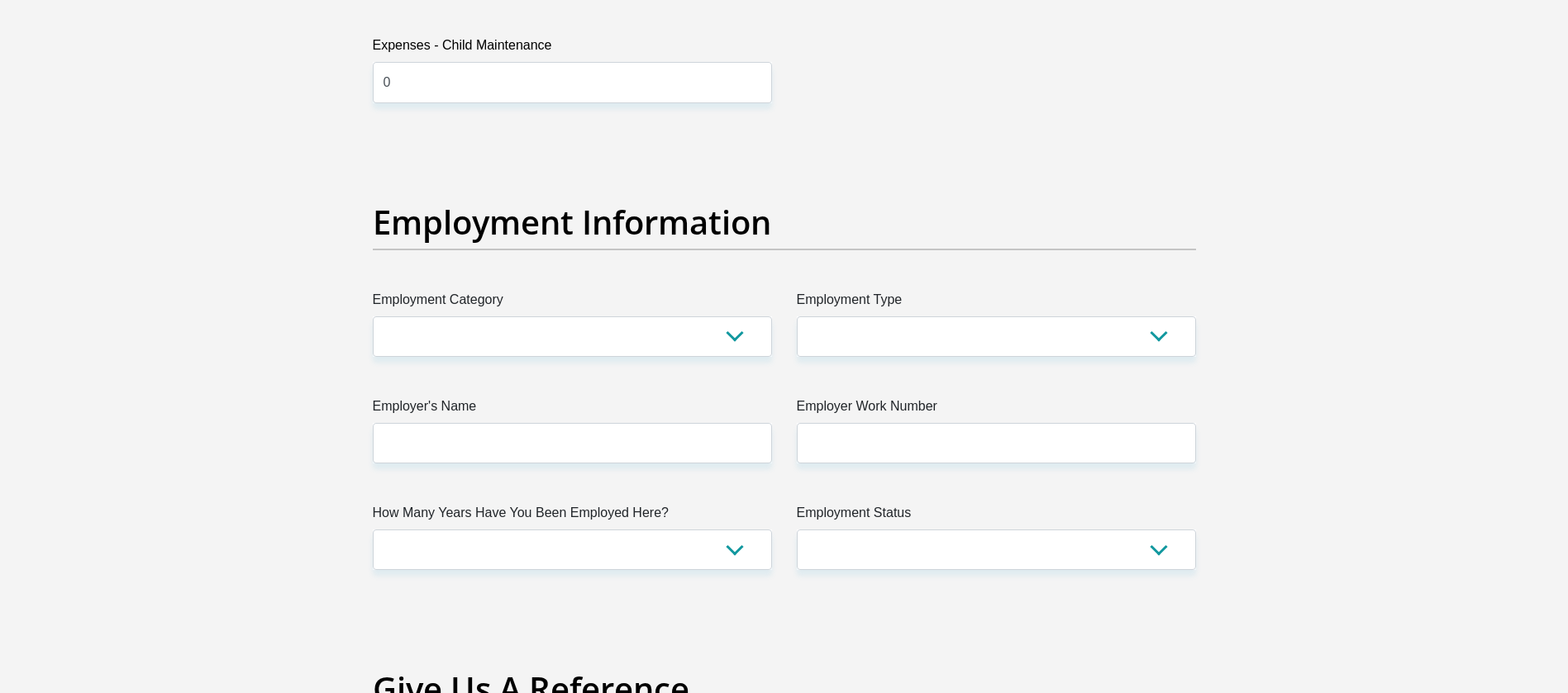 scroll, scrollTop: 2850, scrollLeft: 0, axis: vertical 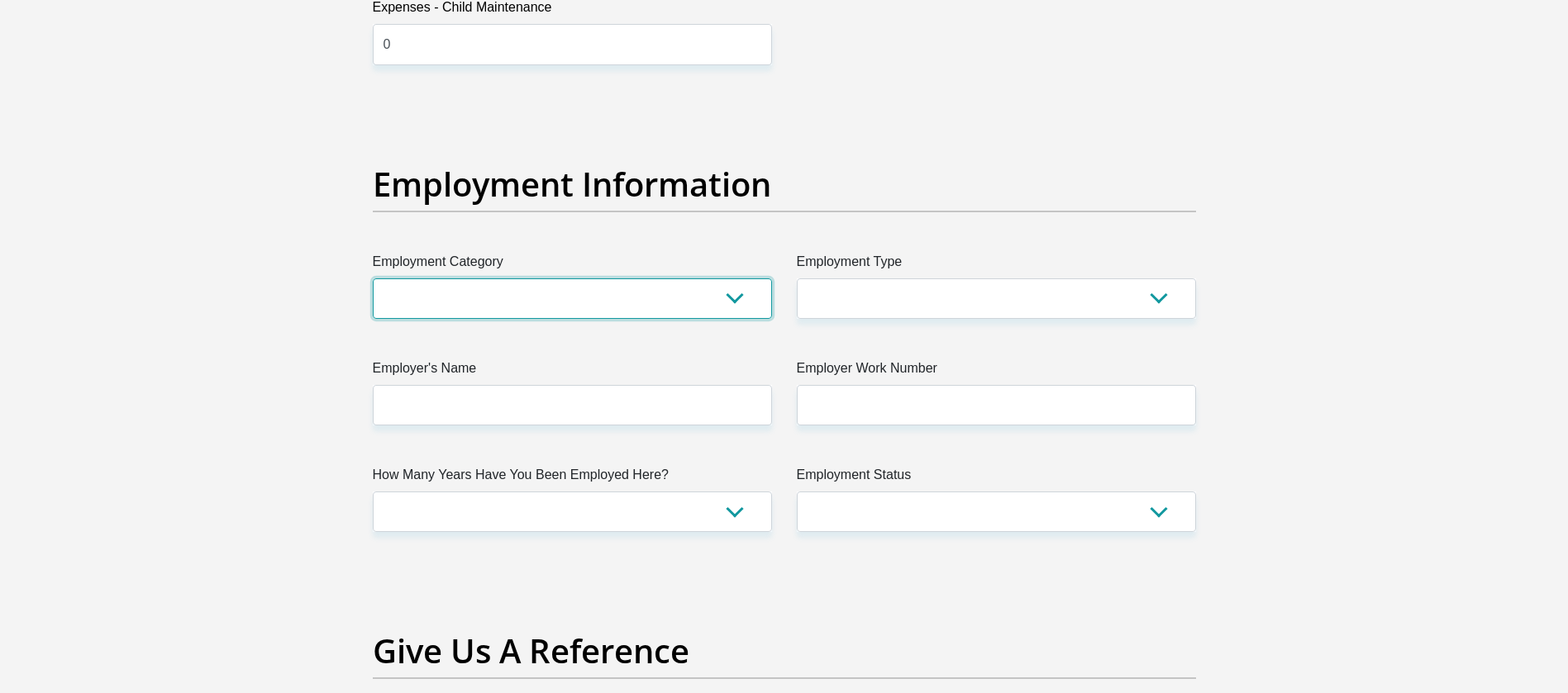 click on "AGRICULTURE
ALCOHOL & TOBACCO
CONSTRUCTION MATERIALS
METALLURGY
EQUIPMENT FOR RENEWABLE ENERGY
SPECIALIZED CONTRACTORS
CAR
GAMING (INCL. INTERNET
OTHER WHOLESALE
UNLICENSED PHARMACEUTICALS
CURRENCY EXCHANGE HOUSES
OTHER FINANCIAL INSTITUTIONS & INSURANCE
REAL ESTATE AGENTS
OIL & GAS
OTHER MATERIALS (E.G. IRON ORE)
PRECIOUS STONES & PRECIOUS METALS
POLITICAL ORGANIZATIONS
RELIGIOUS ORGANIZATIONS(NOT SECTS)
ACTI. HAVING BUSINESS DEAL WITH PUBLIC ADMINISTRATION
LAUNDROMATS" at bounding box center [572, 298] 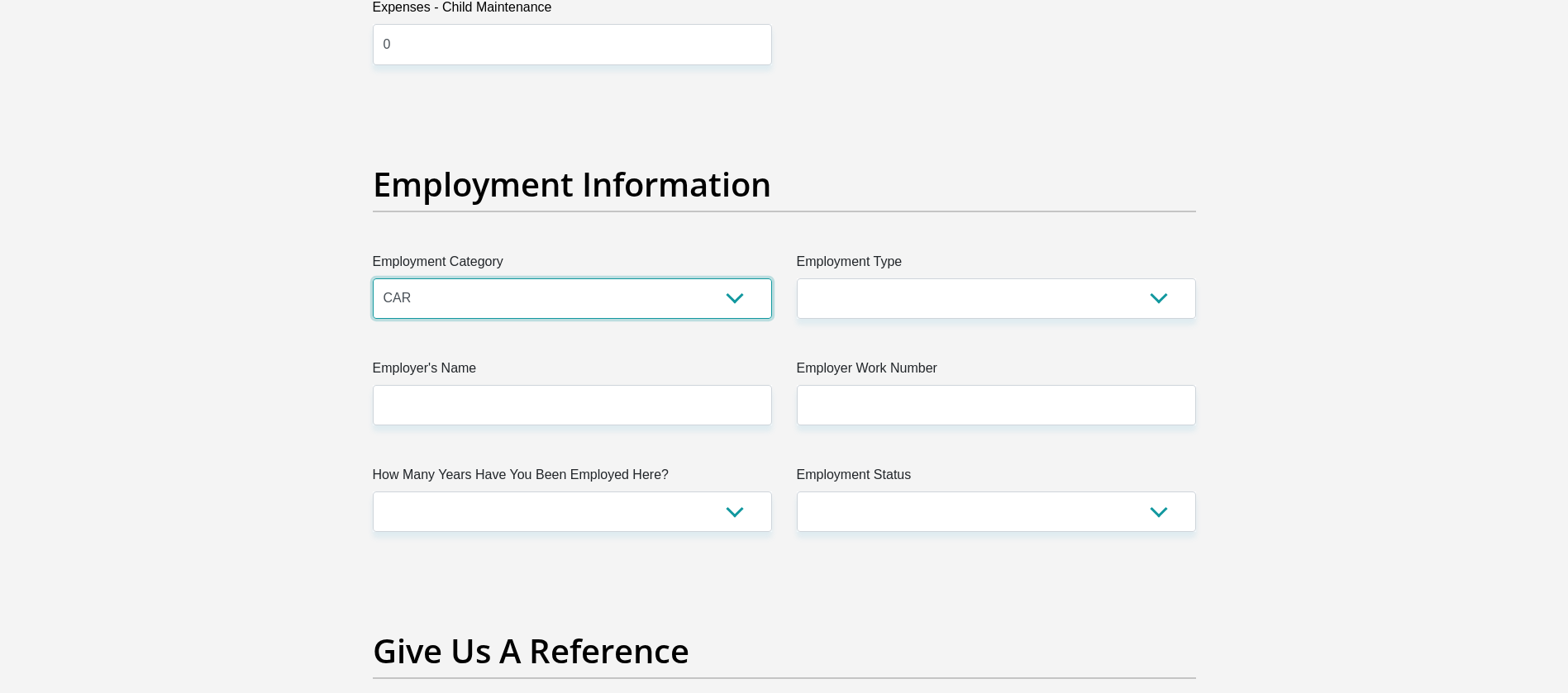 click on "AGRICULTURE
ALCOHOL & TOBACCO
CONSTRUCTION MATERIALS
METALLURGY
EQUIPMENT FOR RENEWABLE ENERGY
SPECIALIZED CONTRACTORS
CAR
GAMING (INCL. INTERNET
OTHER WHOLESALE
UNLICENSED PHARMACEUTICALS
CURRENCY EXCHANGE HOUSES
OTHER FINANCIAL INSTITUTIONS & INSURANCE
REAL ESTATE AGENTS
OIL & GAS
OTHER MATERIALS (E.G. IRON ORE)
PRECIOUS STONES & PRECIOUS METALS
POLITICAL ORGANIZATIONS
RELIGIOUS ORGANIZATIONS(NOT SECTS)
ACTI. HAVING BUSINESS DEAL WITH PUBLIC ADMINISTRATION
LAUNDROMATS" at bounding box center [572, 298] 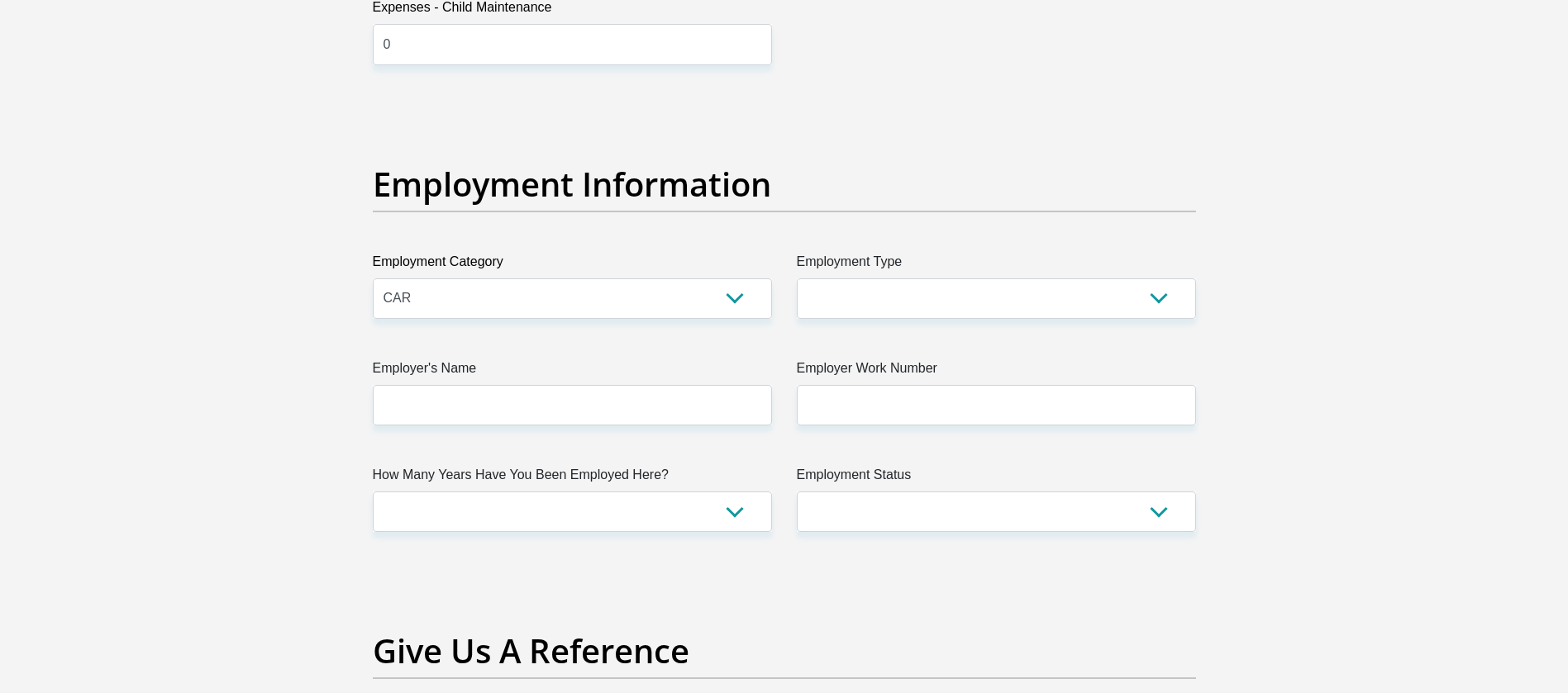 click on "Employment Category" at bounding box center (572, 265) 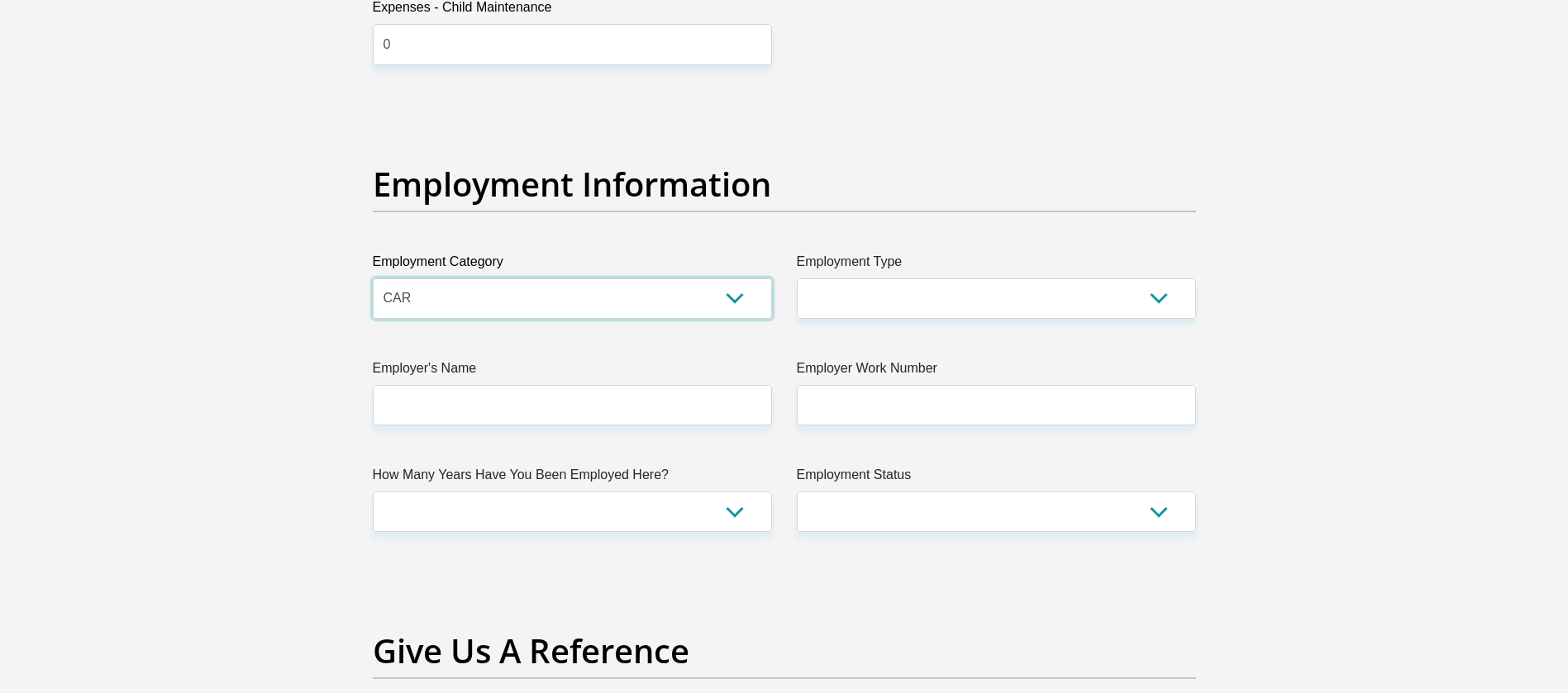 click on "AGRICULTURE
ALCOHOL & TOBACCO
CONSTRUCTION MATERIALS
METALLURGY
EQUIPMENT FOR RENEWABLE ENERGY
SPECIALIZED CONTRACTORS
CAR
GAMING (INCL. INTERNET
OTHER WHOLESALE
UNLICENSED PHARMACEUTICALS
CURRENCY EXCHANGE HOUSES
OTHER FINANCIAL INSTITUTIONS & INSURANCE
REAL ESTATE AGENTS
OIL & GAS
OTHER MATERIALS (E.G. IRON ORE)
PRECIOUS STONES & PRECIOUS METALS
POLITICAL ORGANIZATIONS
RELIGIOUS ORGANIZATIONS(NOT SECTS)
ACTI. HAVING BUSINESS DEAL WITH PUBLIC ADMINISTRATION
LAUNDROMATS" at bounding box center [572, 298] 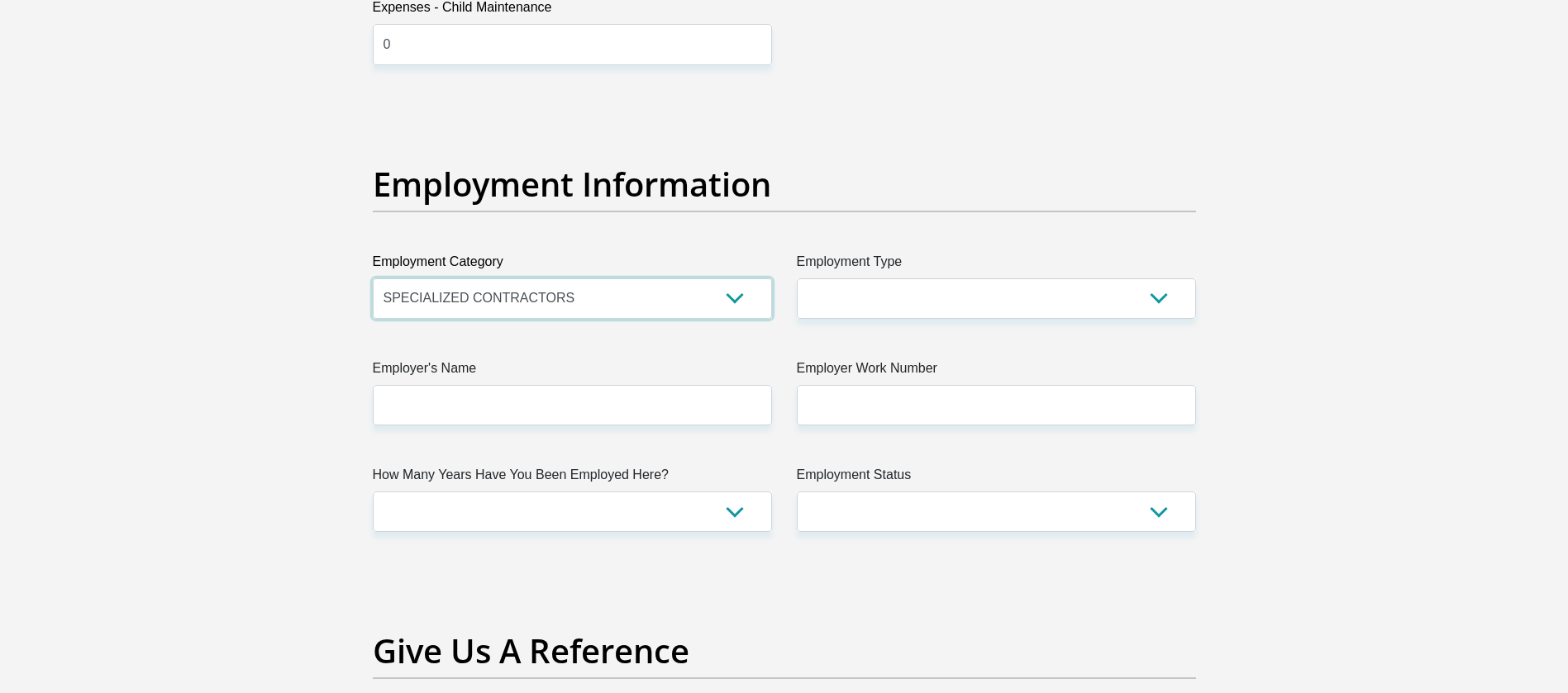 click on "AGRICULTURE
ALCOHOL & TOBACCO
CONSTRUCTION MATERIALS
METALLURGY
EQUIPMENT FOR RENEWABLE ENERGY
SPECIALIZED CONTRACTORS
CAR
GAMING (INCL. INTERNET
OTHER WHOLESALE
UNLICENSED PHARMACEUTICALS
CURRENCY EXCHANGE HOUSES
OTHER FINANCIAL INSTITUTIONS & INSURANCE
REAL ESTATE AGENTS
OIL & GAS
OTHER MATERIALS (E.G. IRON ORE)
PRECIOUS STONES & PRECIOUS METALS
POLITICAL ORGANIZATIONS
RELIGIOUS ORGANIZATIONS(NOT SECTS)
ACTI. HAVING BUSINESS DEAL WITH PUBLIC ADMINISTRATION
LAUNDROMATS" at bounding box center (572, 298) 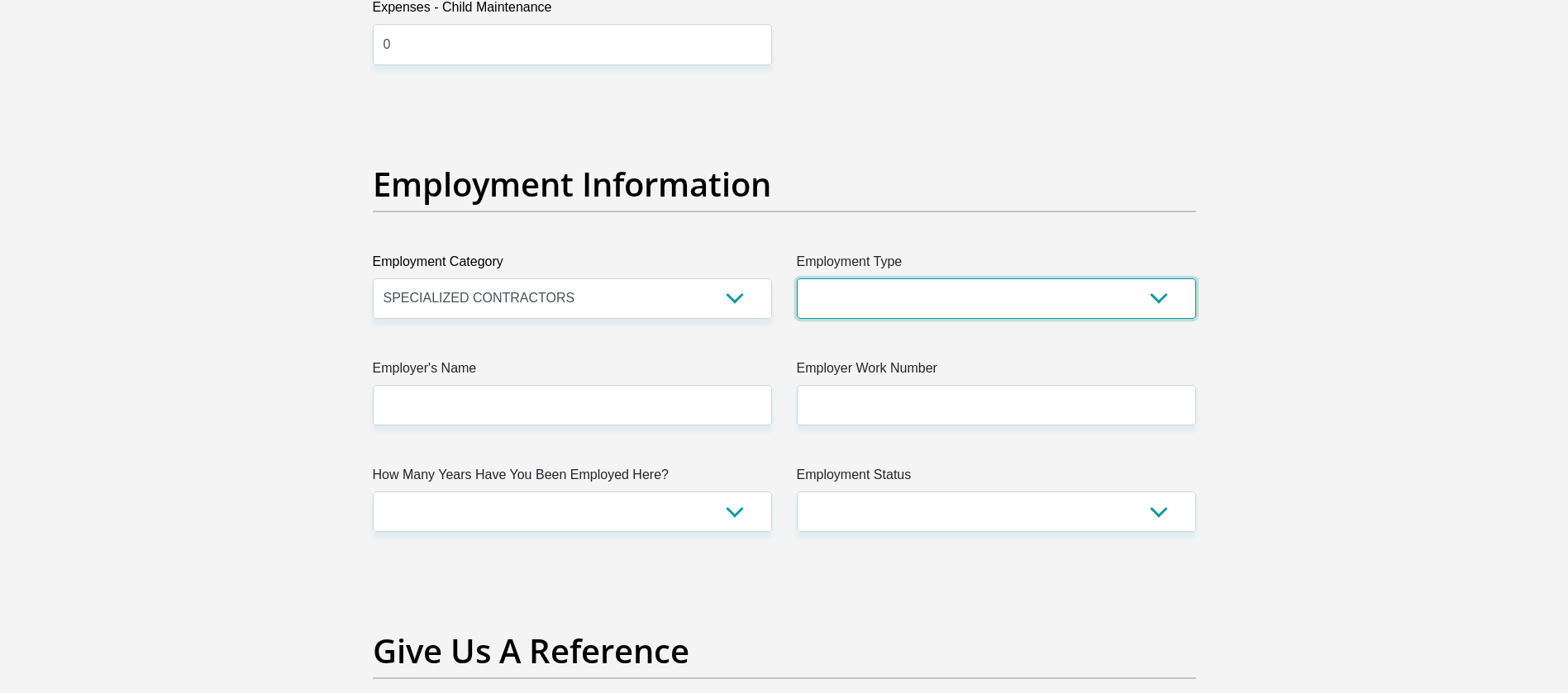 click on "College/Lecturer
Craft Seller
Creative
Driver
Executive
Farmer
Forces - Non Commissioned
Forces - Officer
Hawker
Housewife
Labourer
Licenced Professional
Manager
Miner
Non Licenced Professional
Office Staff/Clerk
Outside Worker
Pensioner
Permanent Teacher
Production/Manufacturing
Sales
Self-Employed
Semi-Professional Worker
Service Industry  Social Worker  Student" at bounding box center (996, 298) 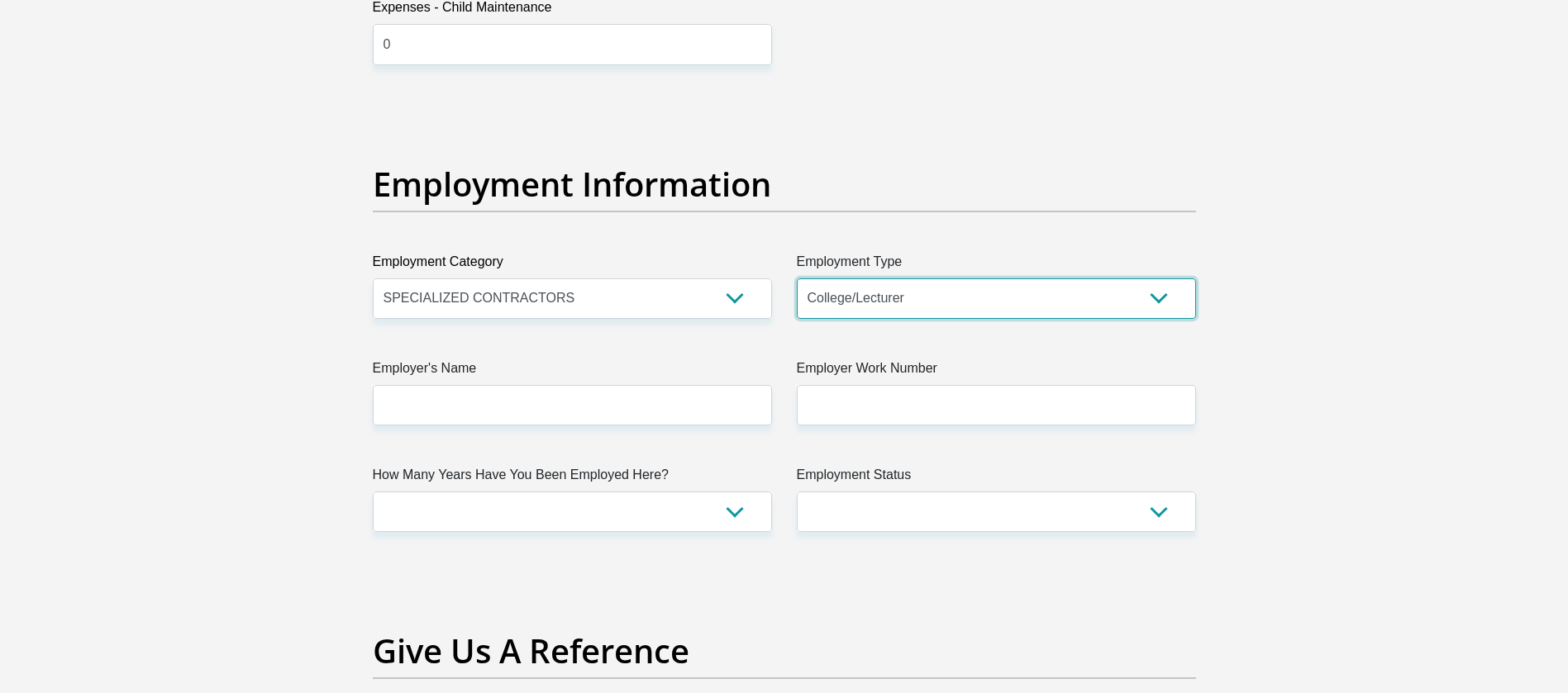click on "College/Lecturer
Craft Seller
Creative
Driver
Executive
Farmer
Forces - Non Commissioned
Forces - Officer
Hawker
Housewife
Labourer
Licenced Professional
Manager
Miner
Non Licenced Professional
Office Staff/Clerk
Outside Worker
Pensioner
Permanent Teacher
Production/Manufacturing
Sales
Self-Employed
Semi-Professional Worker
Service Industry  Social Worker  Student" at bounding box center [996, 298] 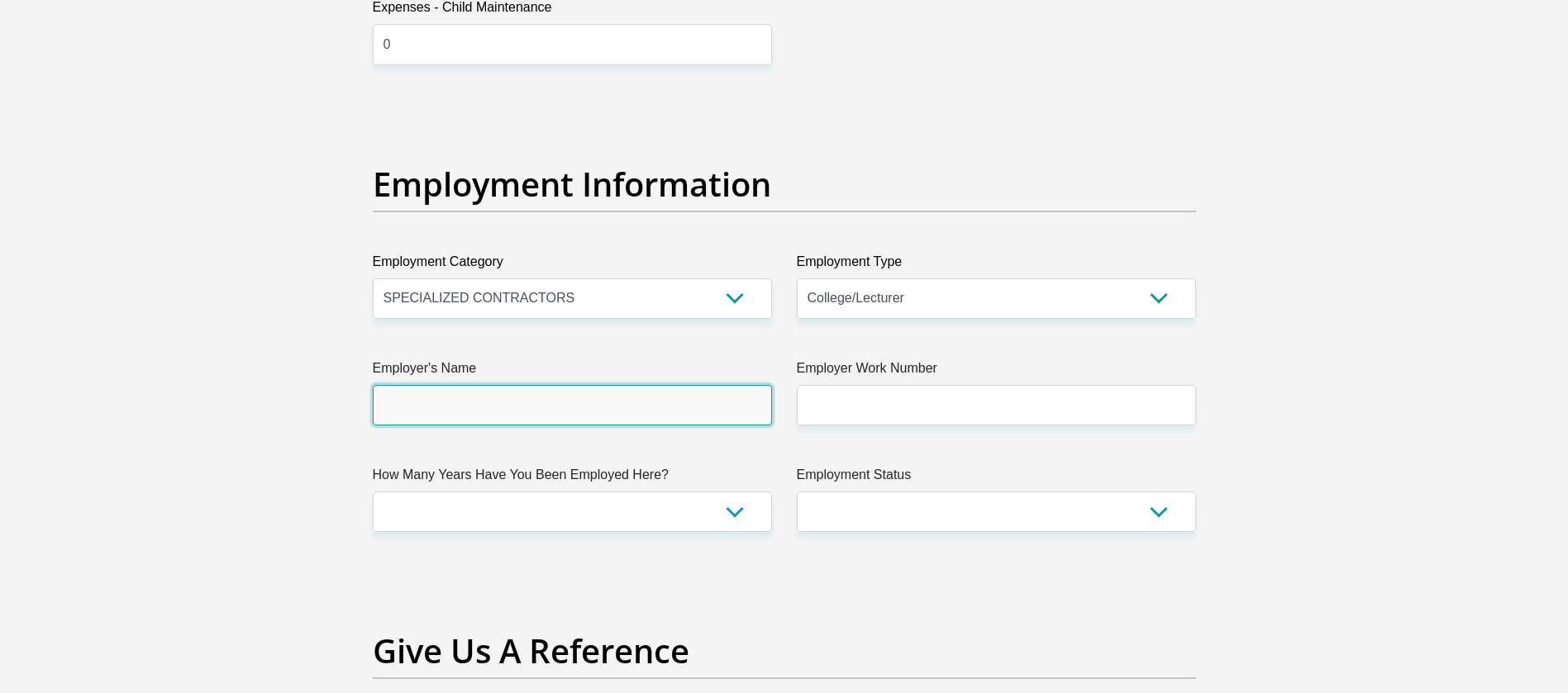 click on "Employer's Name" at bounding box center (572, 405) 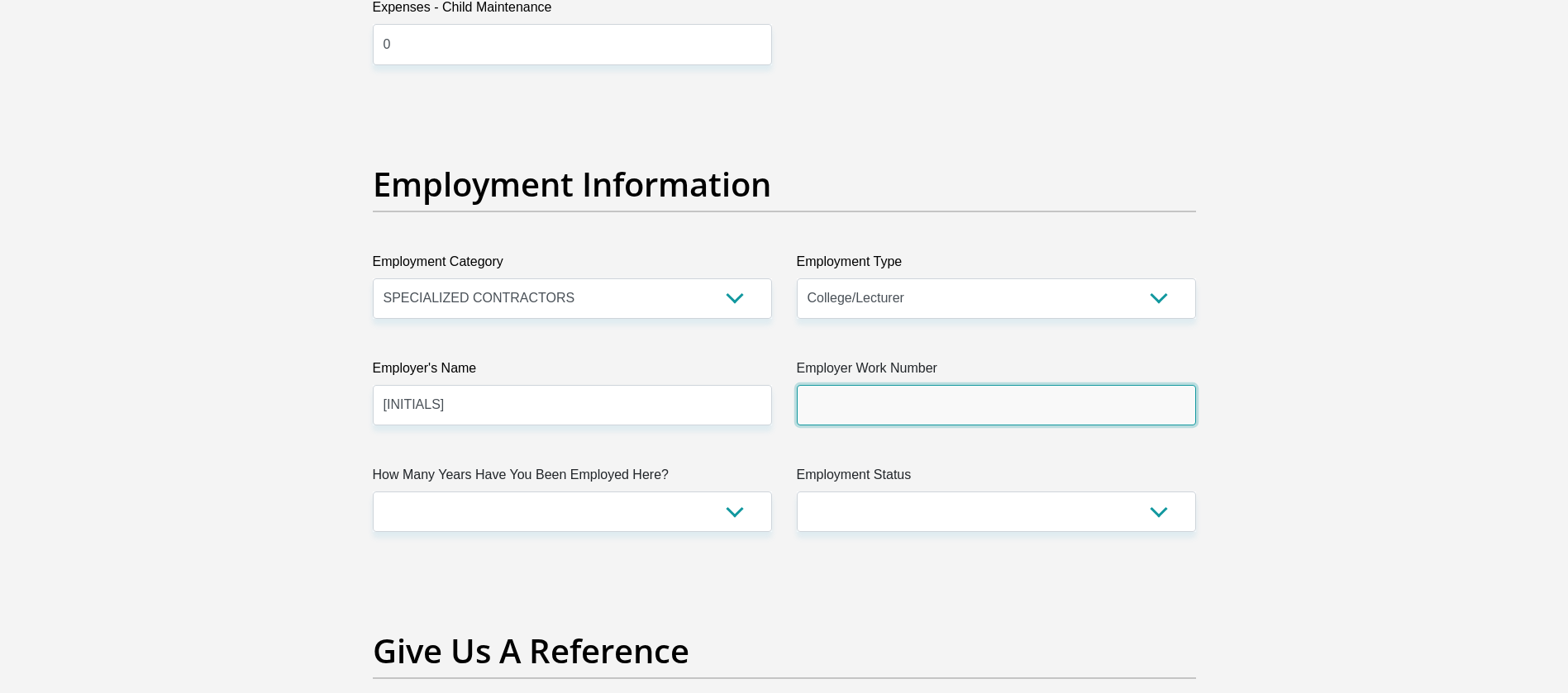 click on "Employer Work Number" at bounding box center (996, 405) 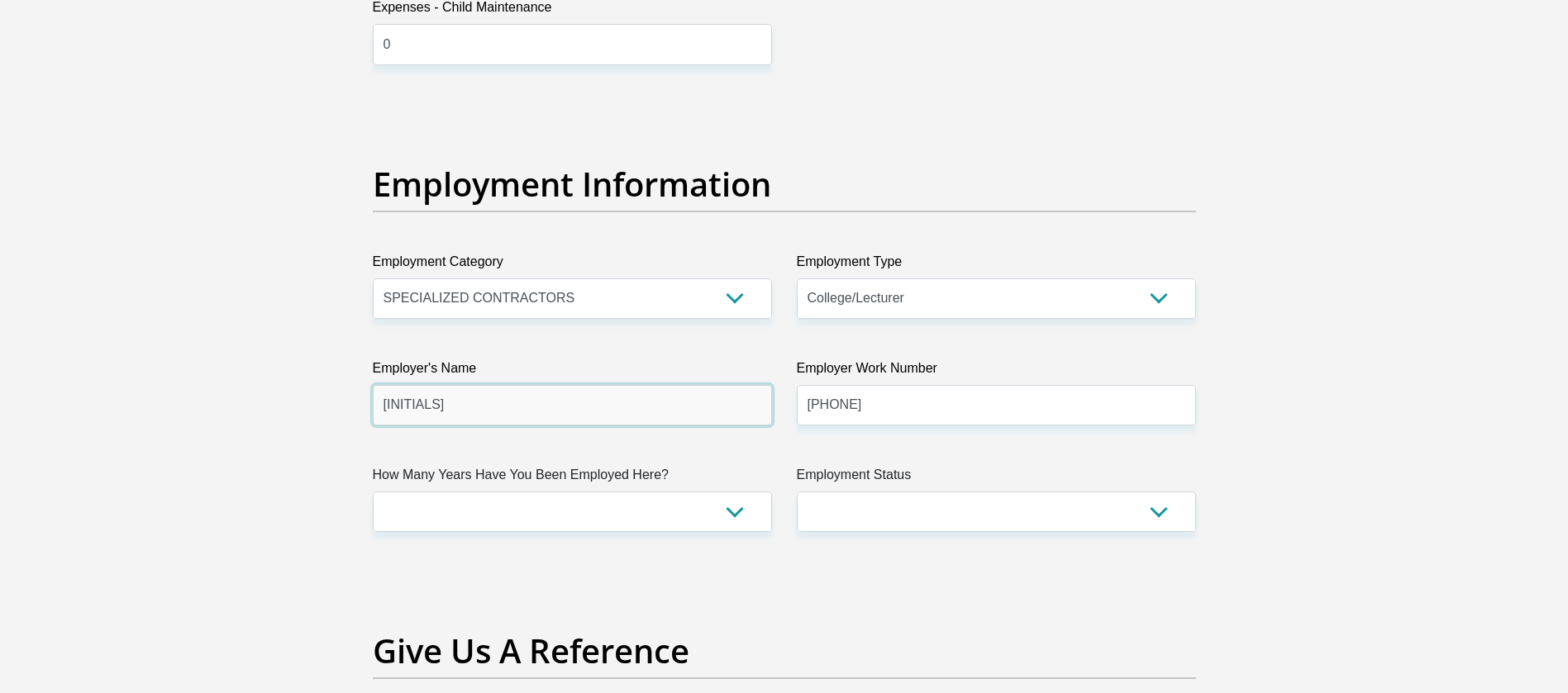 click on "[INITIALS]" at bounding box center [572, 405] 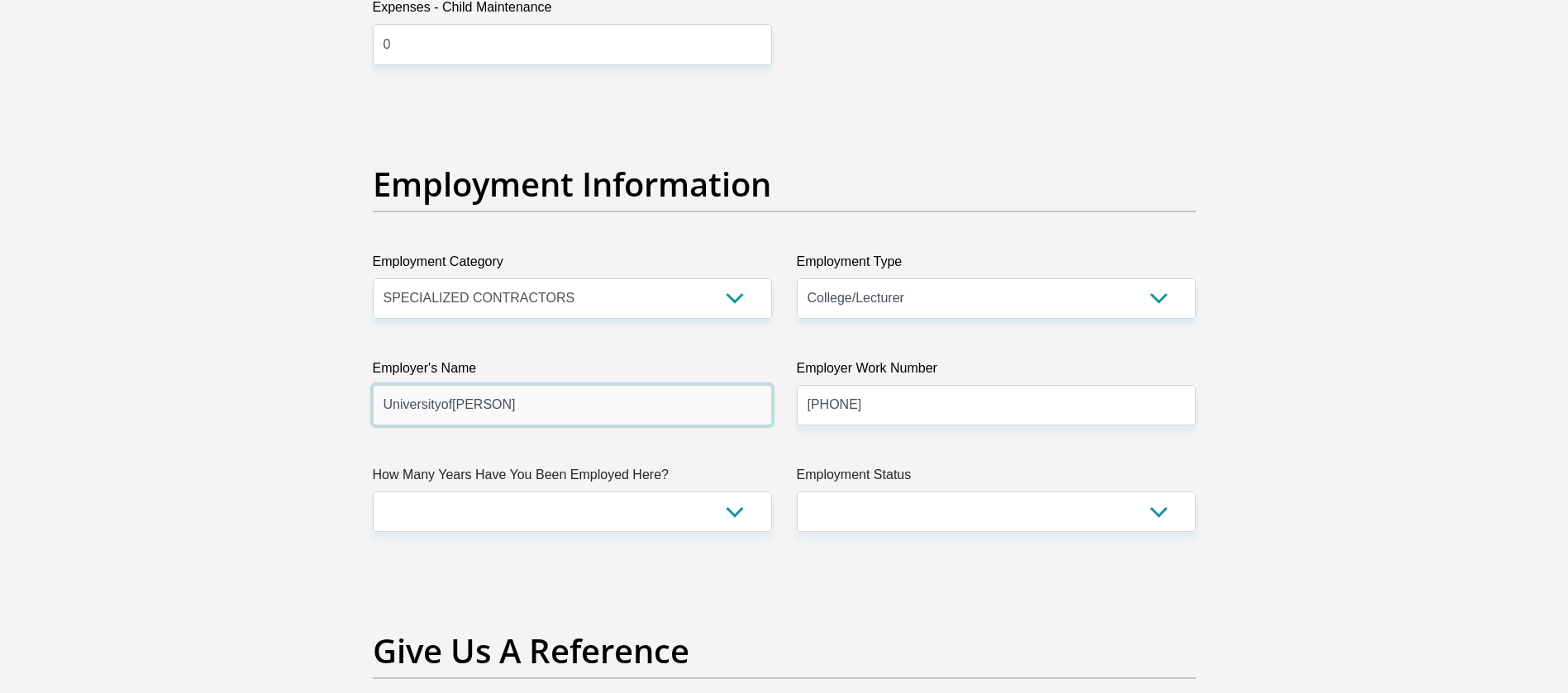 type on "Universityof[PERSON]" 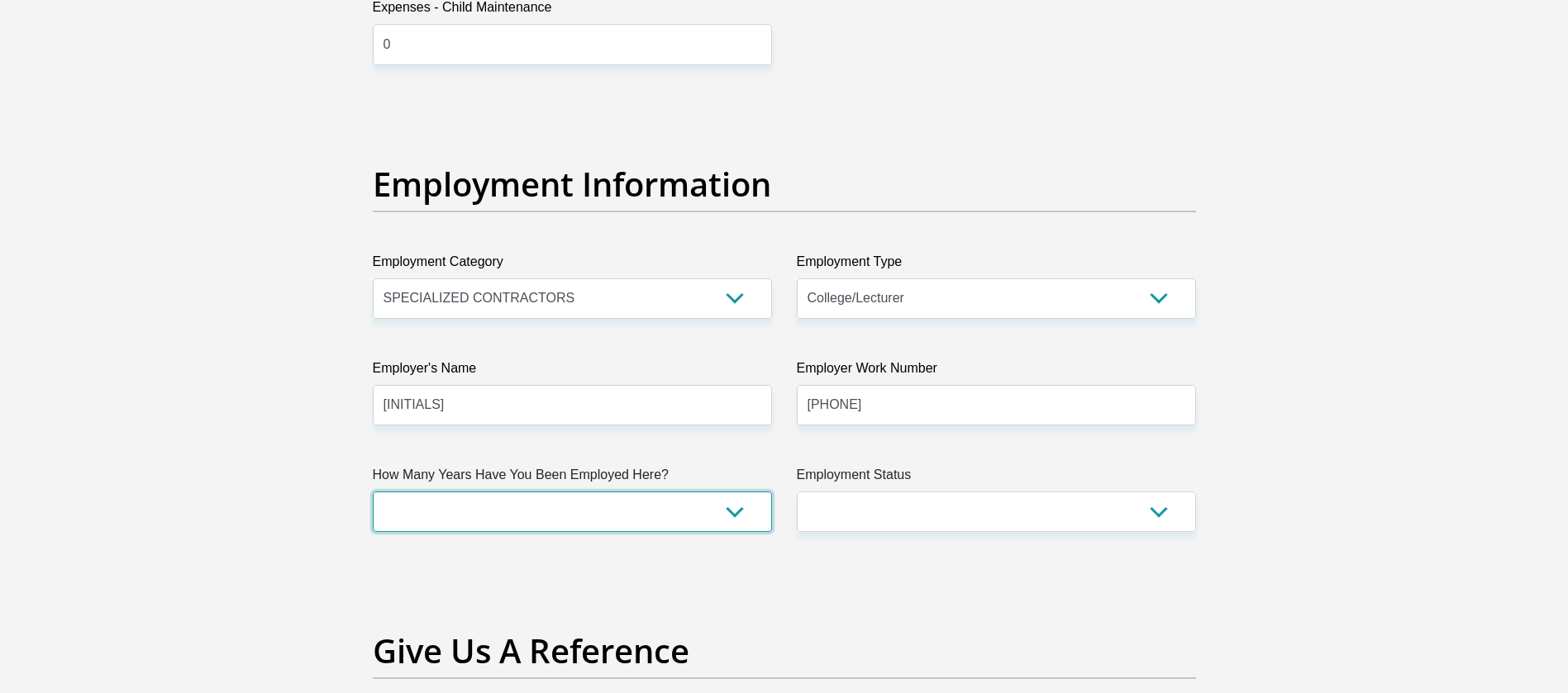 click on "less than 1 year
1-3 years
3-5 years
5+ years" at bounding box center (572, 511) 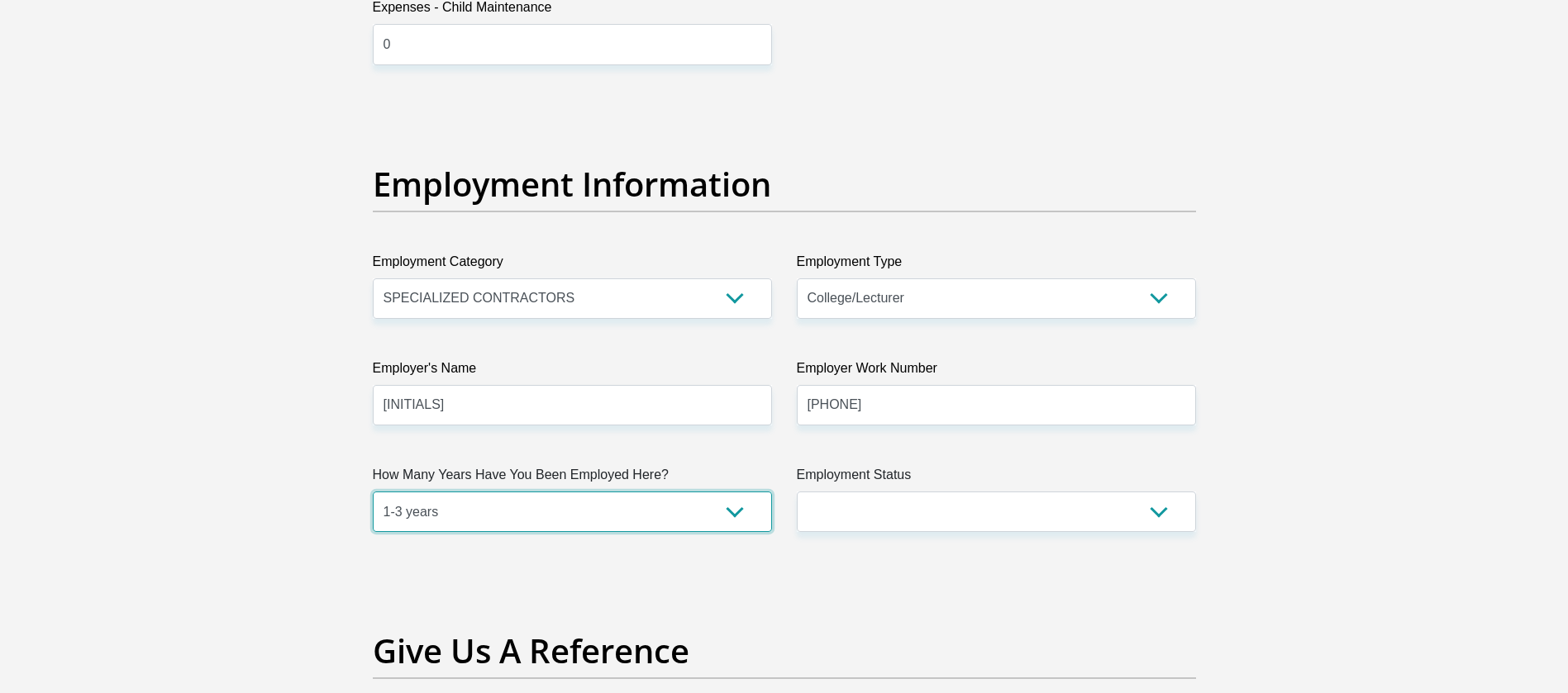 click on "less than 1 year
1-3 years
3-5 years
5+ years" at bounding box center [572, 511] 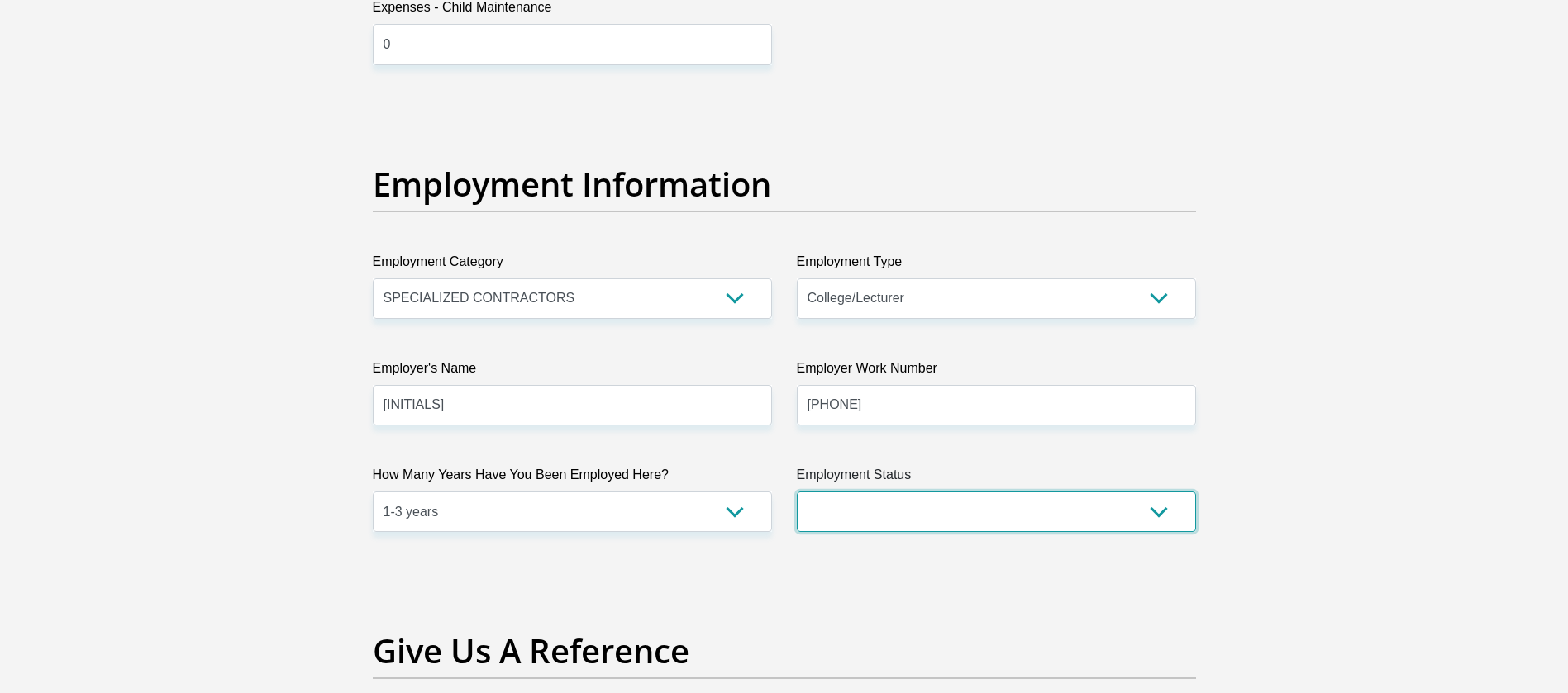 click on "Permanent/Full-time
Part-time/Casual
Contract Worker
Self-Employed
Housewife
Retired
Student
Medically Boarded
Disability
Unemployed" at bounding box center [996, 511] 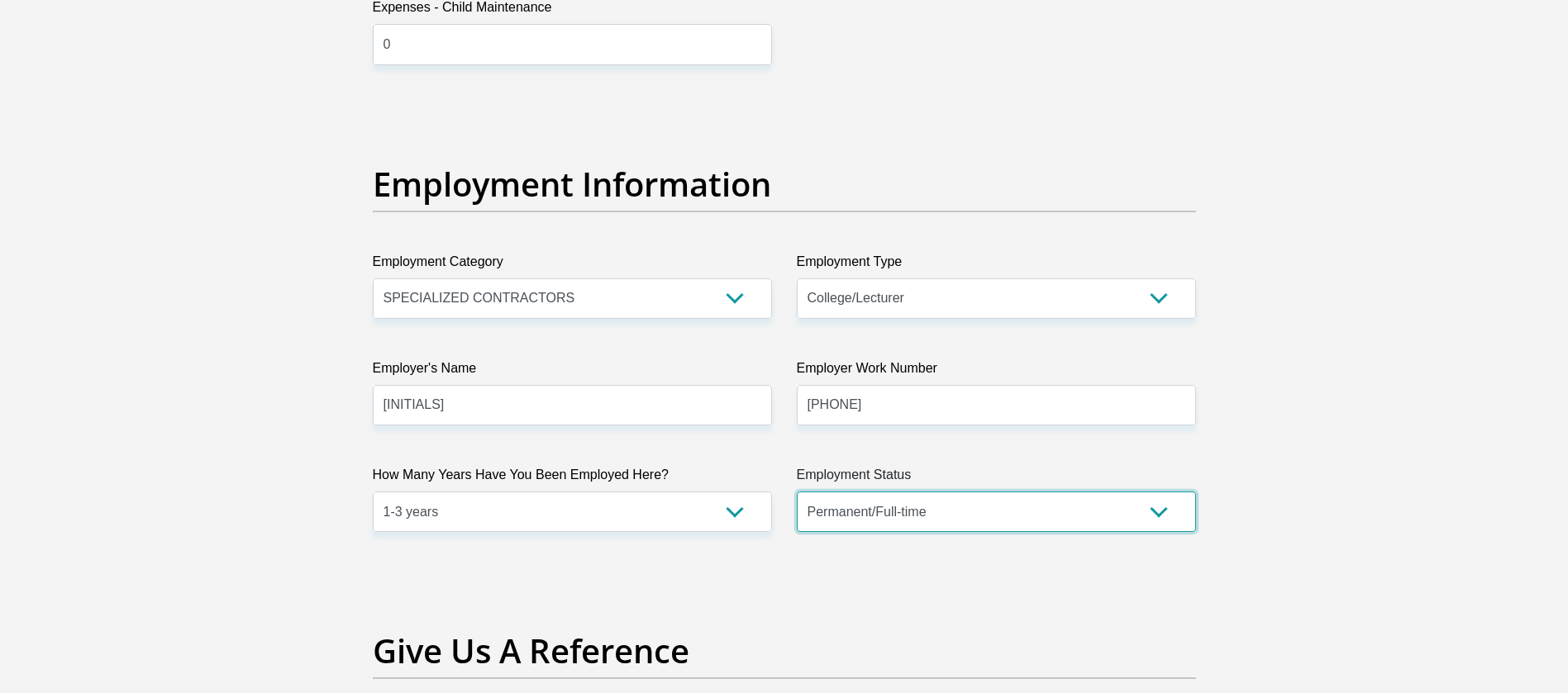 click on "Permanent/Full-time
Part-time/Casual
Contract Worker
Self-Employed
Housewife
Retired
Student
Medically Boarded
Disability
Unemployed" at bounding box center [996, 511] 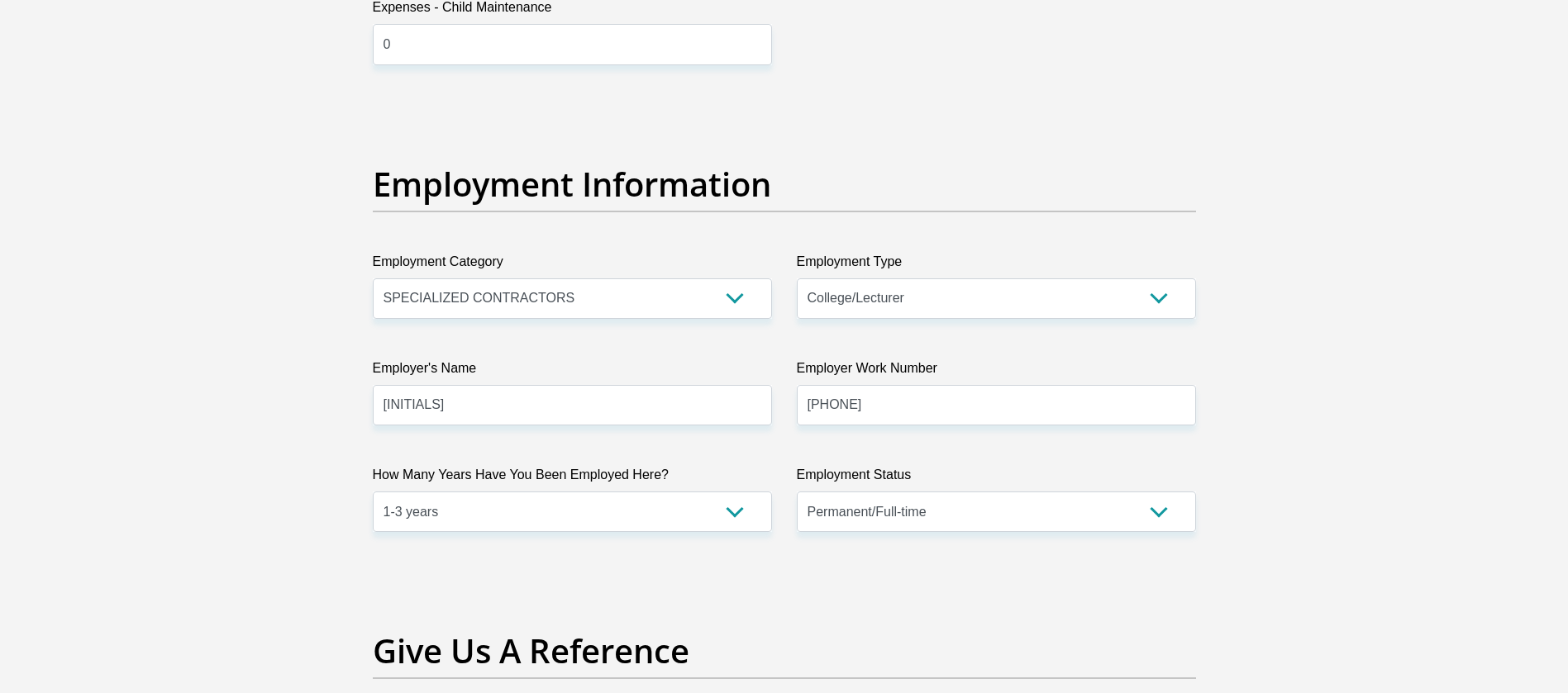 click on "Personal Details
Title
Mr
Ms
Mrs
Dr
Other
First Name
Surname
ID Number
Please input valid ID number
Race
Black
Coloured
Indian
White
Other
Contact Number
Please input valid contact number
Nationality
[COUNTRY]" at bounding box center [784, 102] 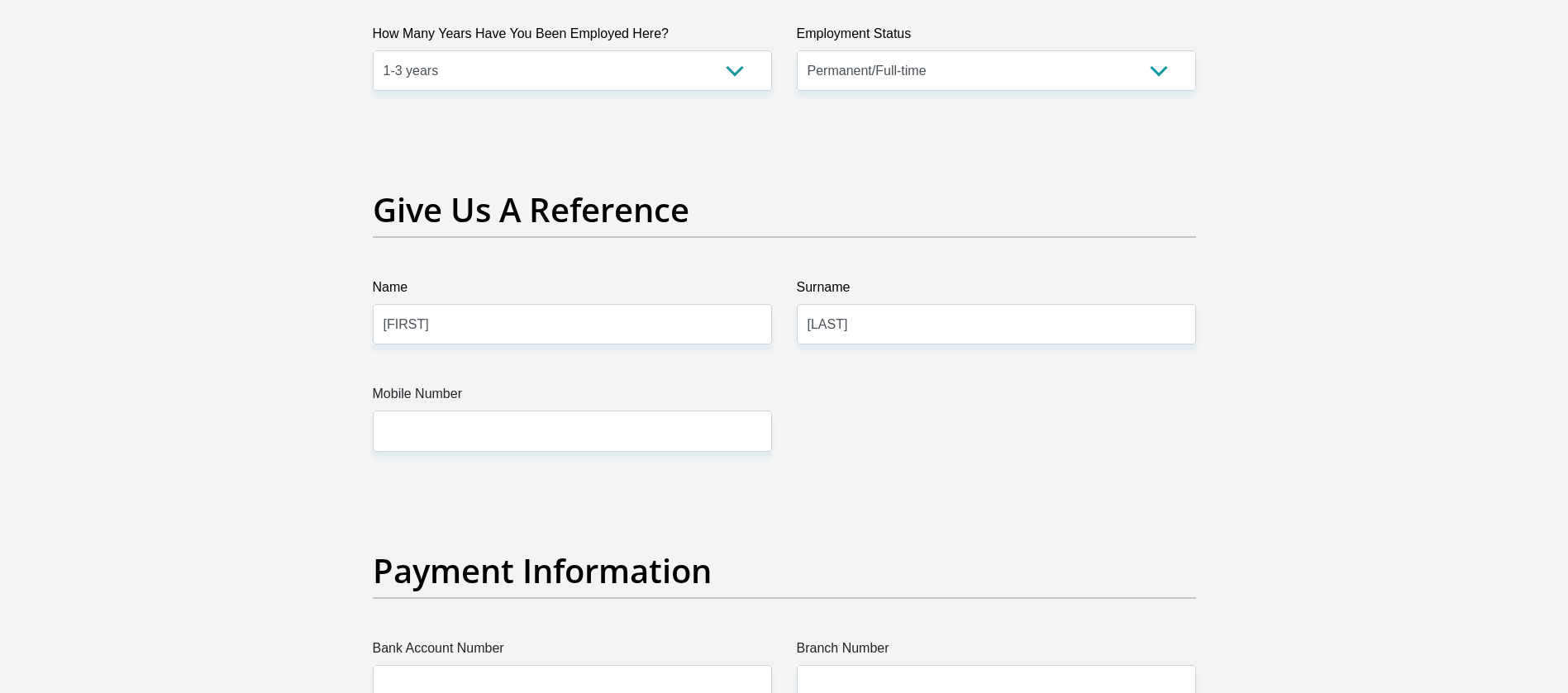 scroll, scrollTop: 3345, scrollLeft: 0, axis: vertical 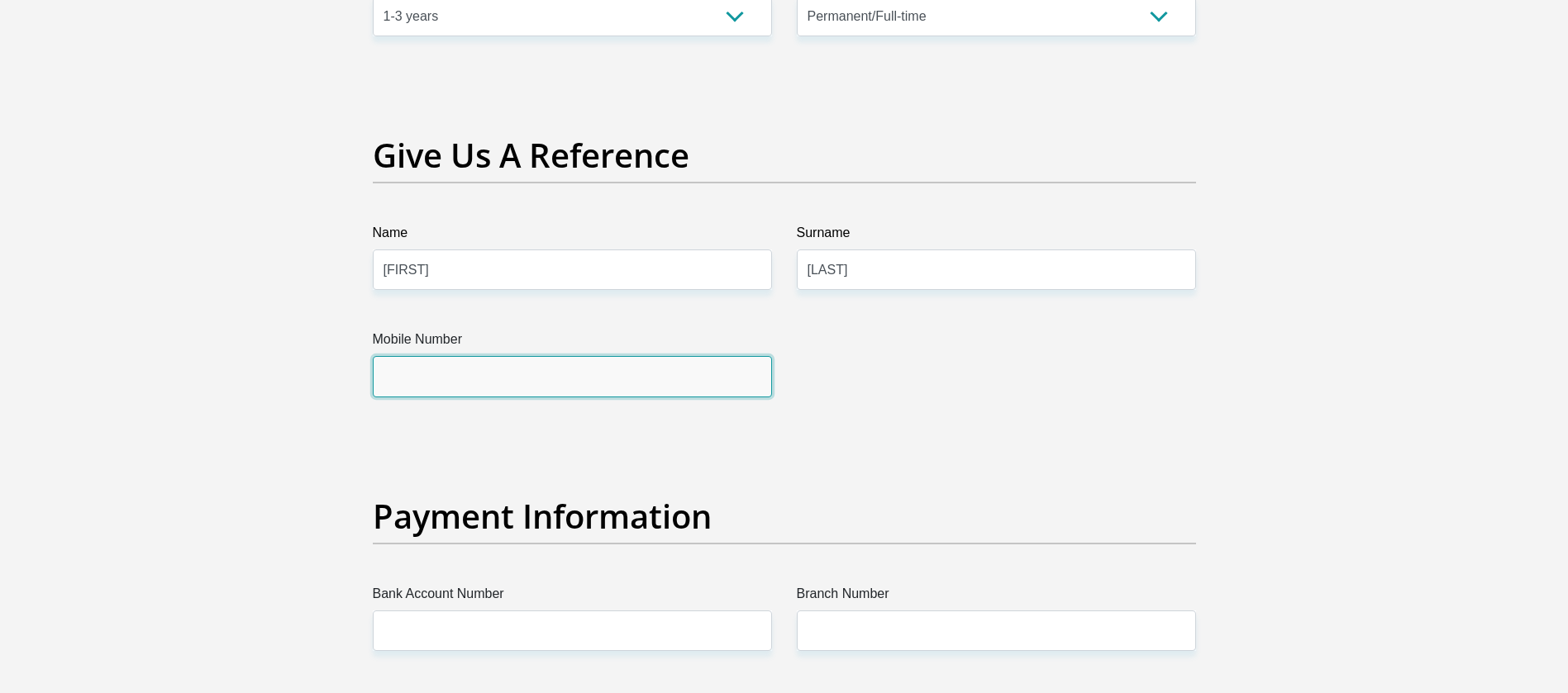 click on "Mobile Number" at bounding box center [572, 376] 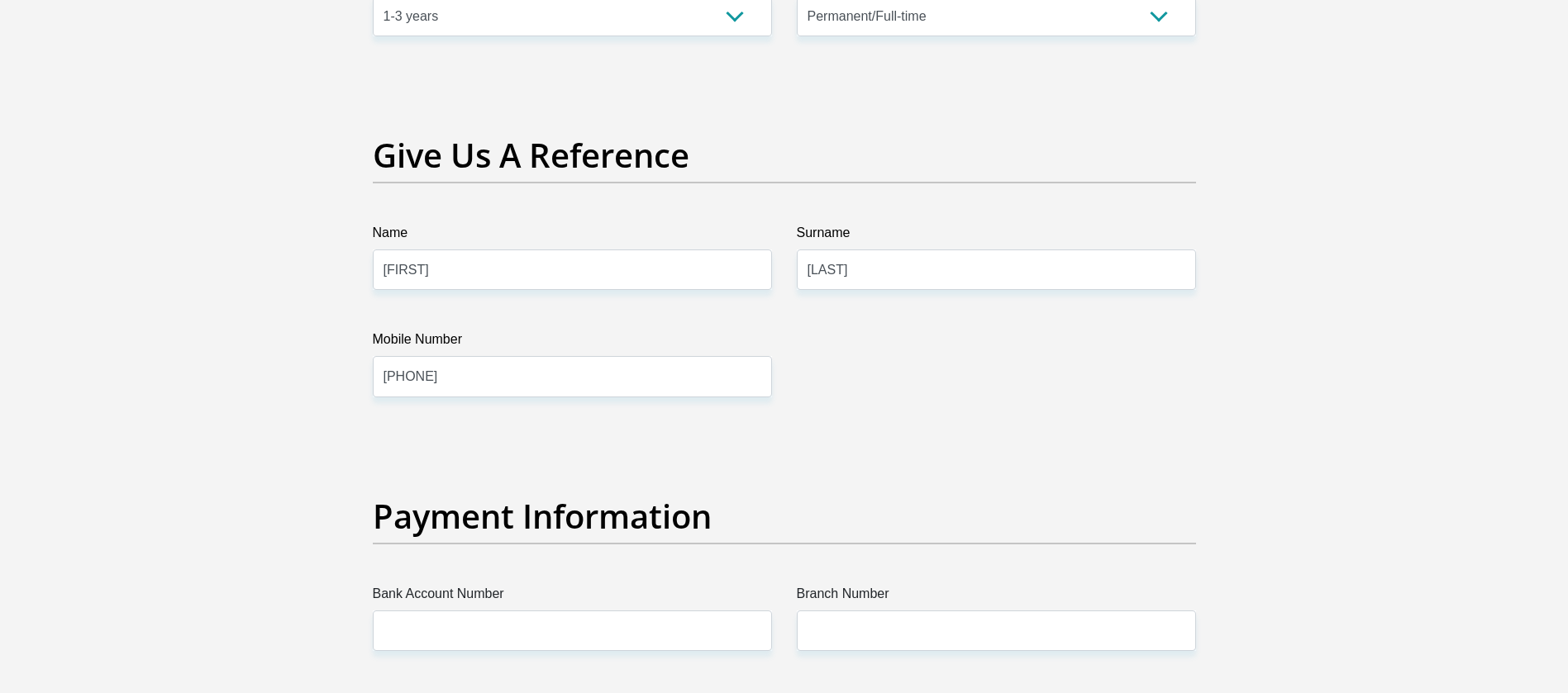 click on "Title
Mr
Ms
Mrs
Dr
Other
First Name
Surname
ID Number
Please input valid ID number
Race
Black
Coloured
Indian
White
Other
Contact Number
Please input valid contact number
Nationality
[COUNTRY]
[COUNTRY]
[COUNTRY]
[COUNTRY]  [COUNTRY]  [COUNTRY]" at bounding box center (784, -399) 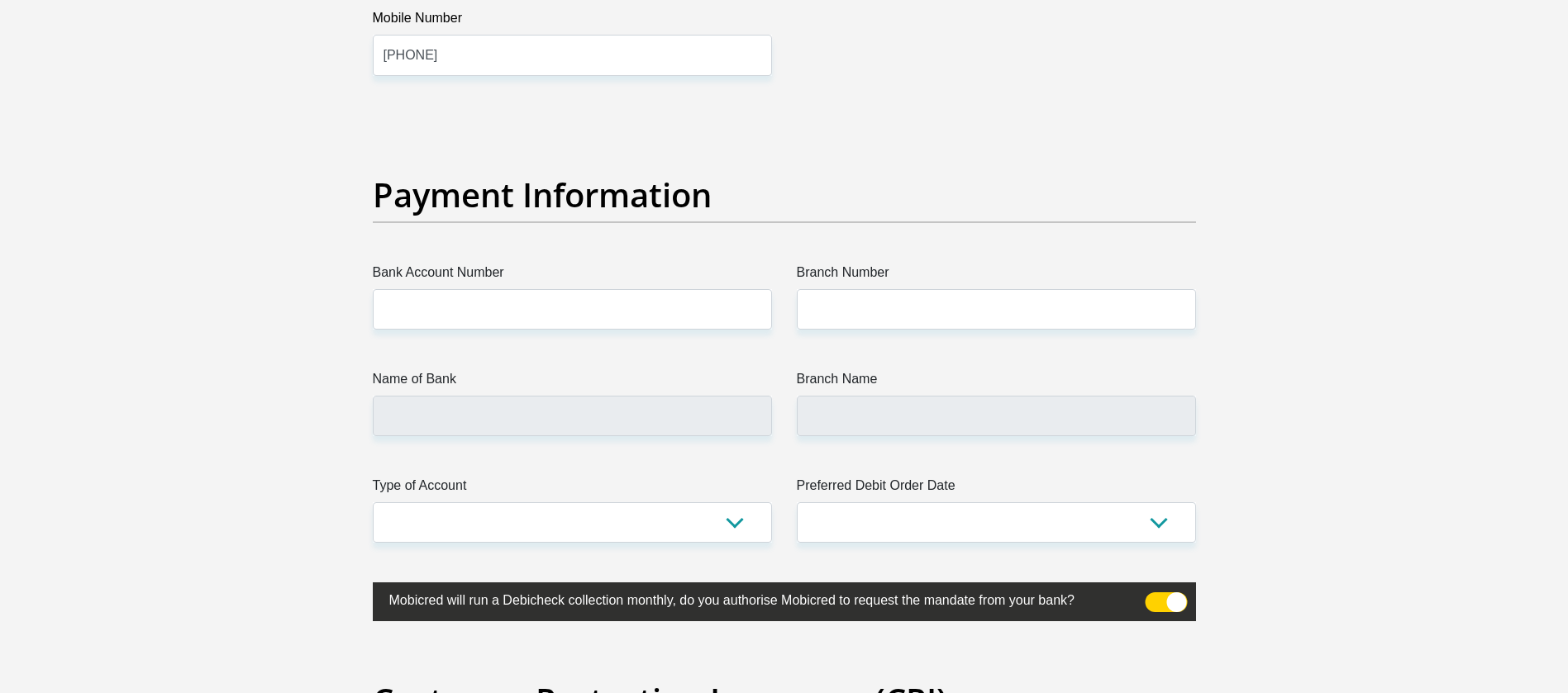scroll, scrollTop: 3717, scrollLeft: 0, axis: vertical 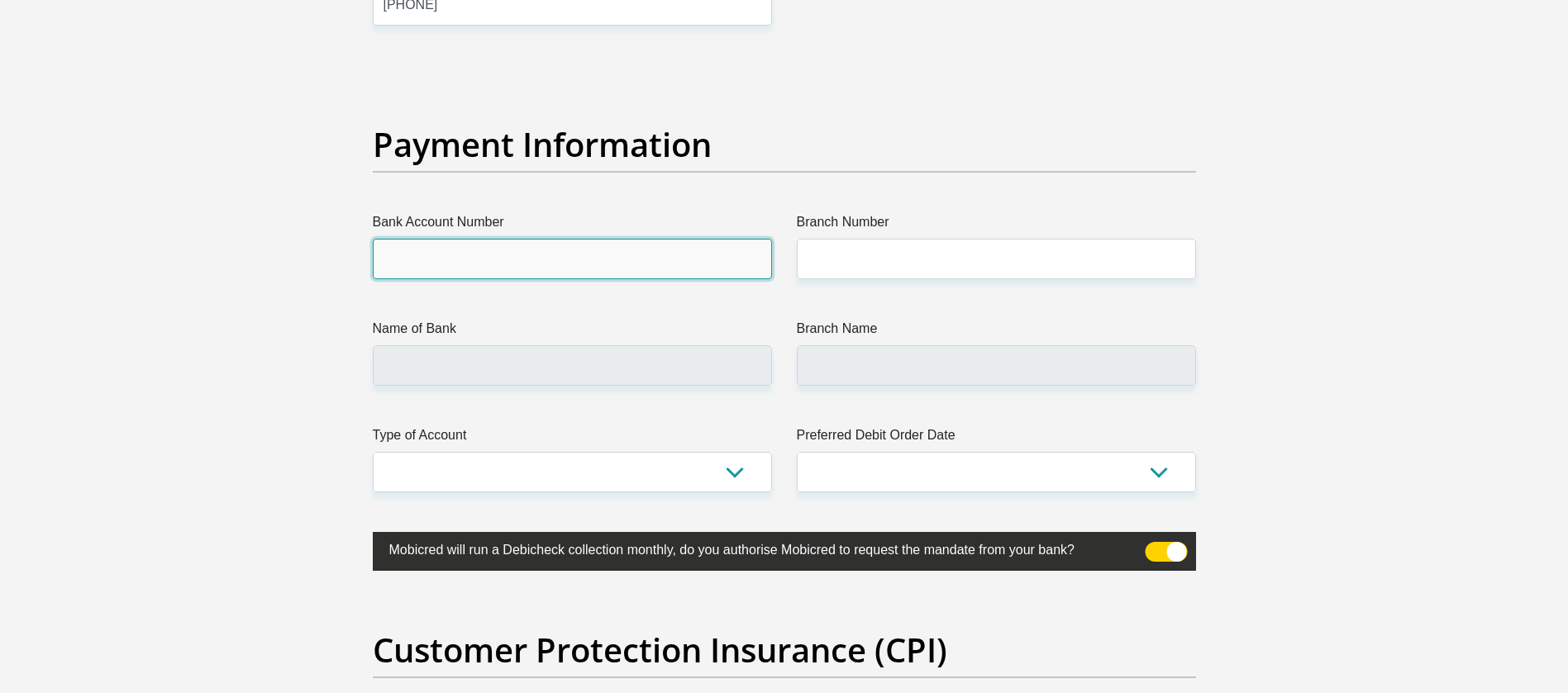 click on "Bank Account Number" at bounding box center (572, 259) 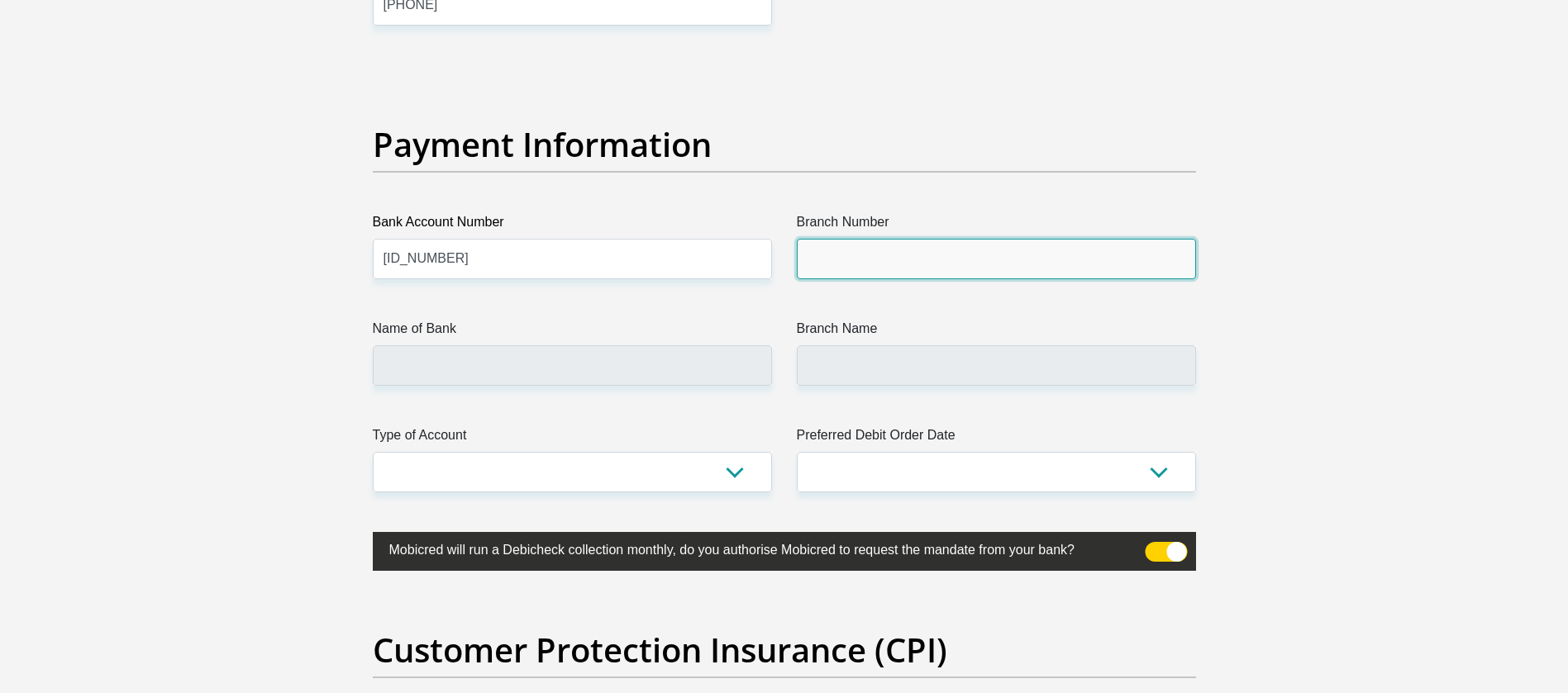 click on "Branch Number" at bounding box center [996, 259] 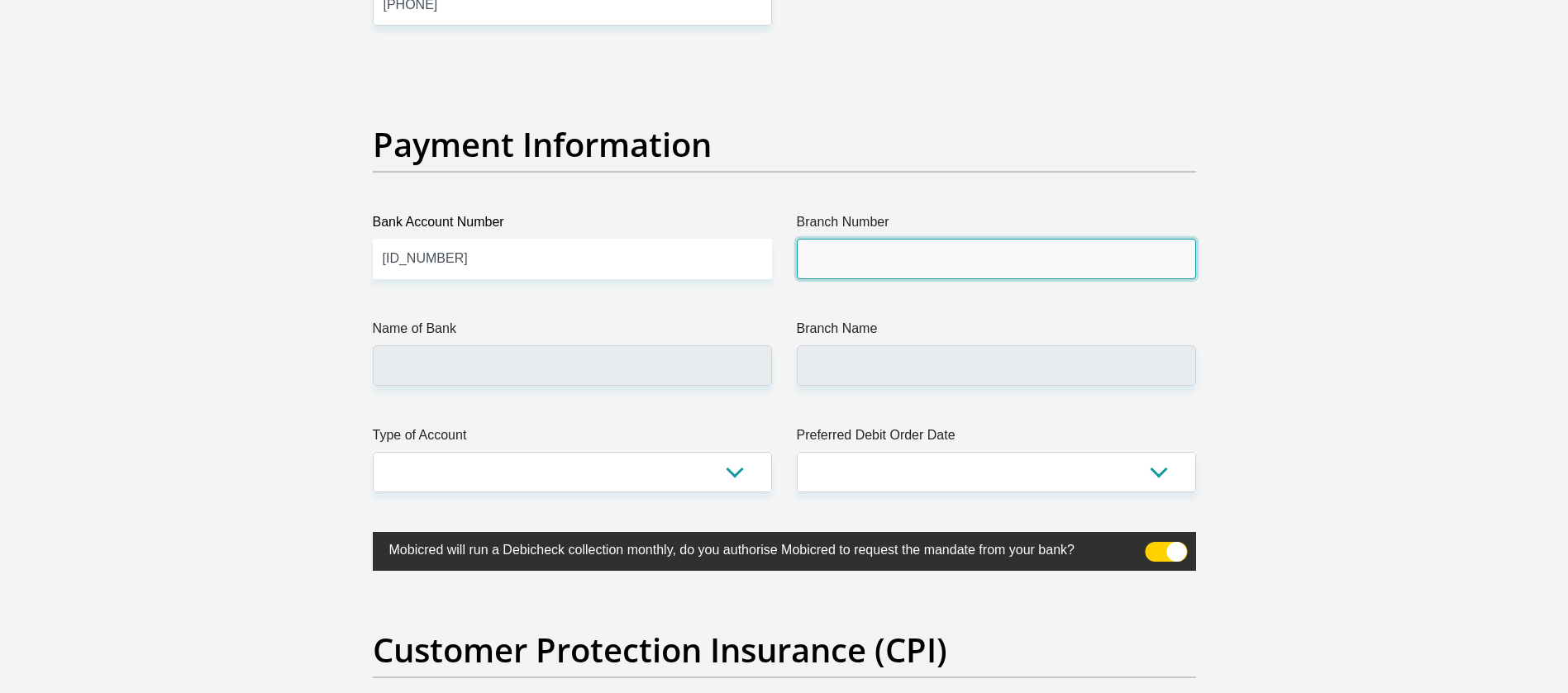 type on "[PHONE_PREFIX]" 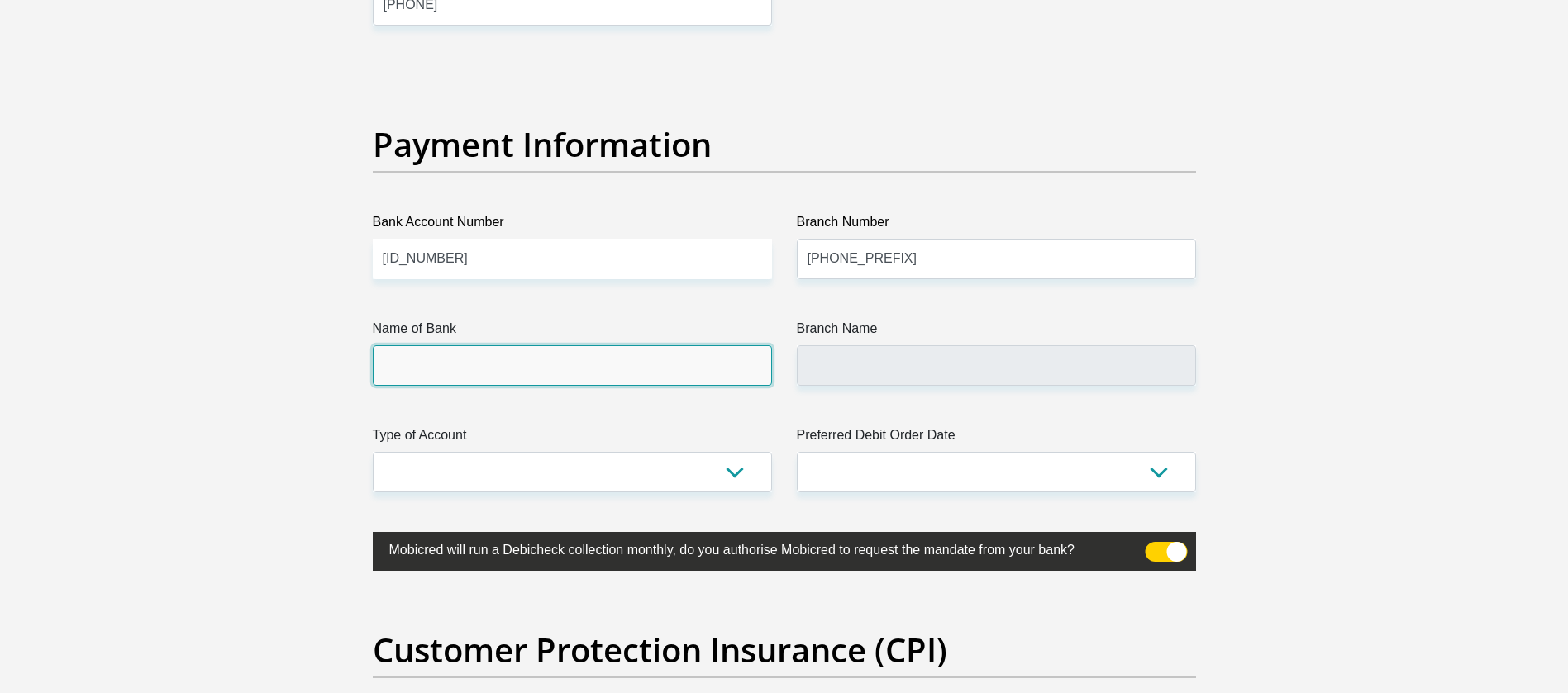 click on "Name of Bank" at bounding box center (572, 365) 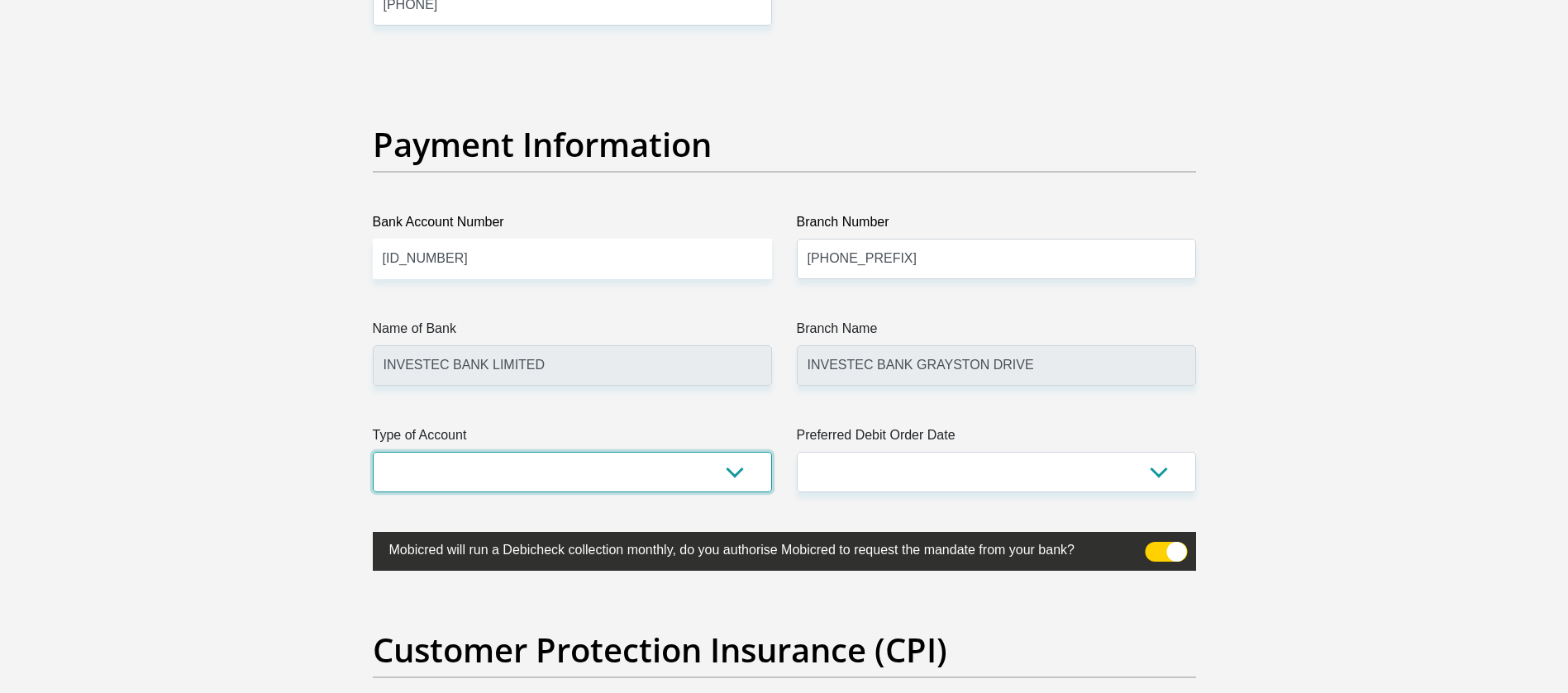 click on "Cheque
Savings" at bounding box center (572, 472) 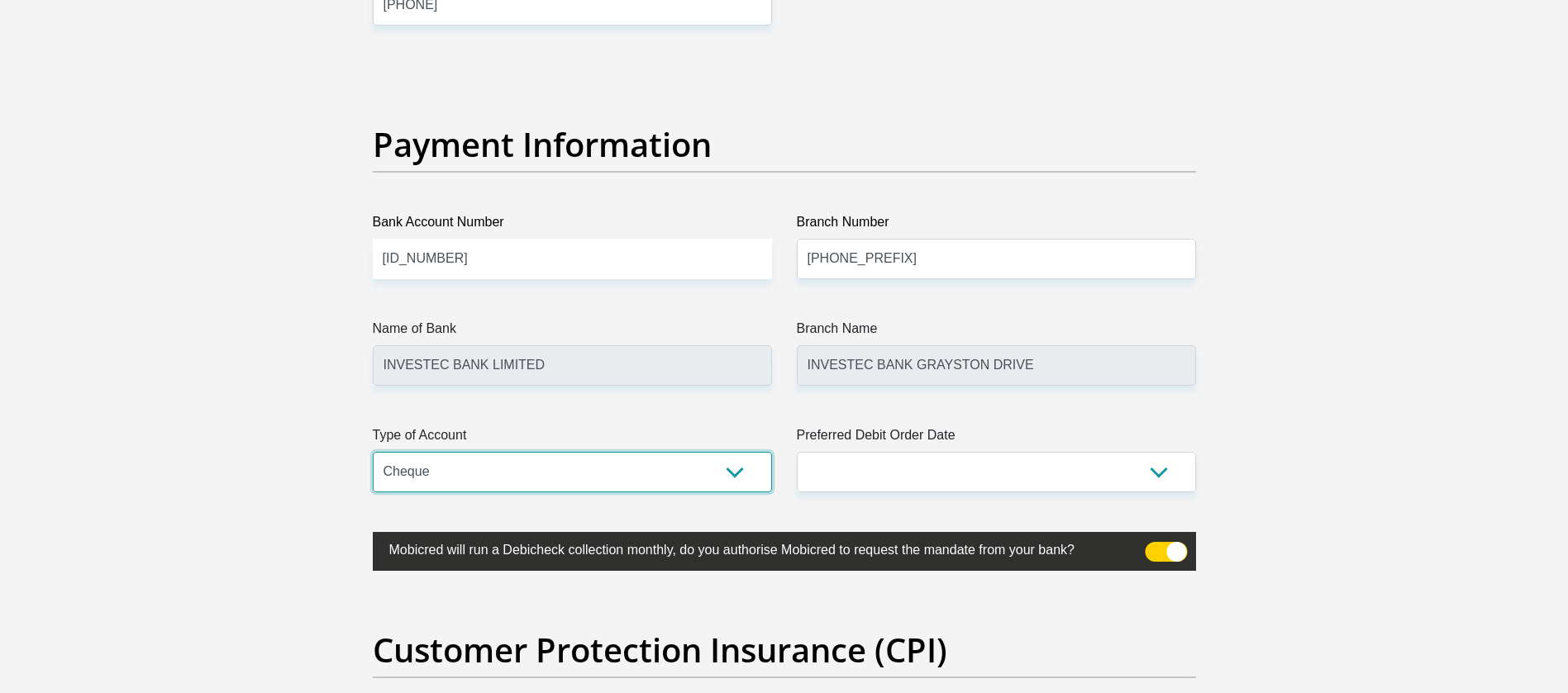 click on "Cheque
Savings" at bounding box center [572, 472] 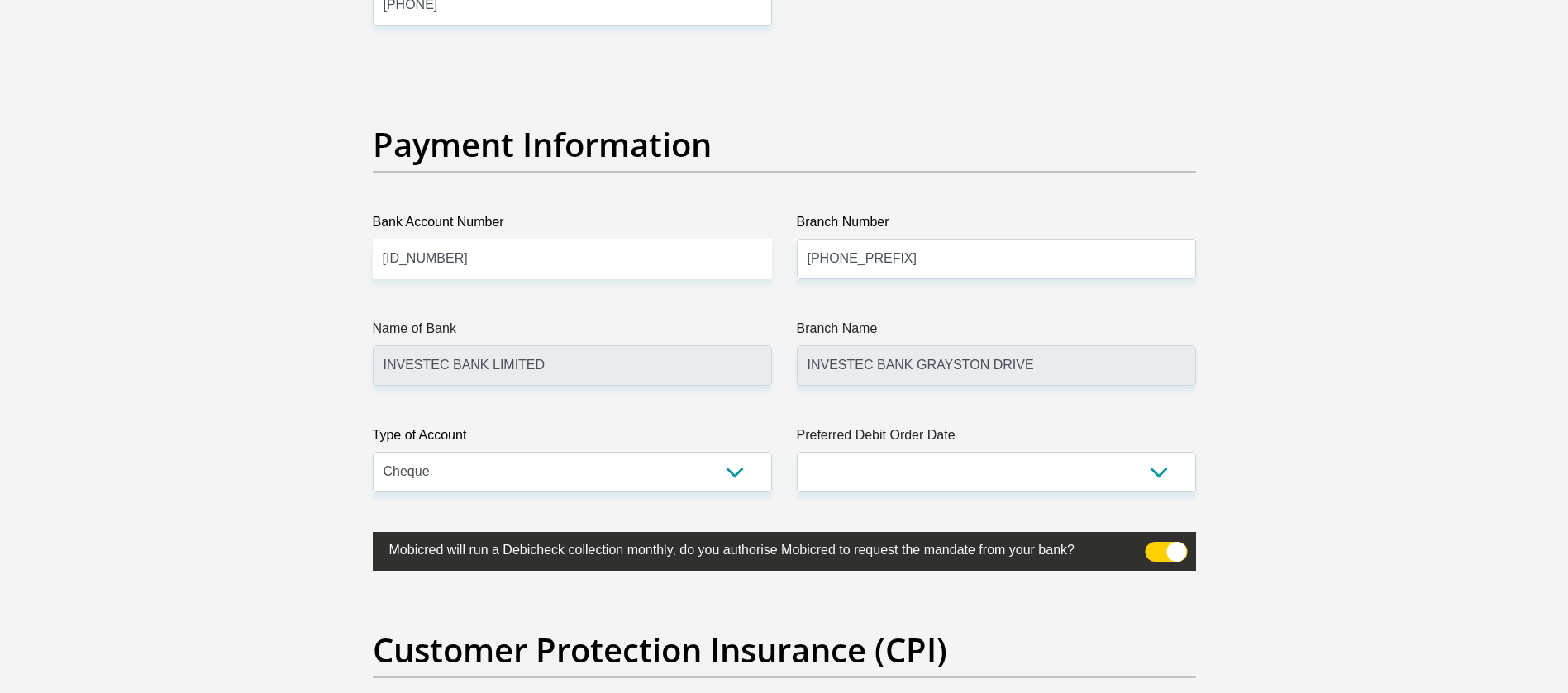click on "Preferred Debit Order Date" at bounding box center (996, 439) 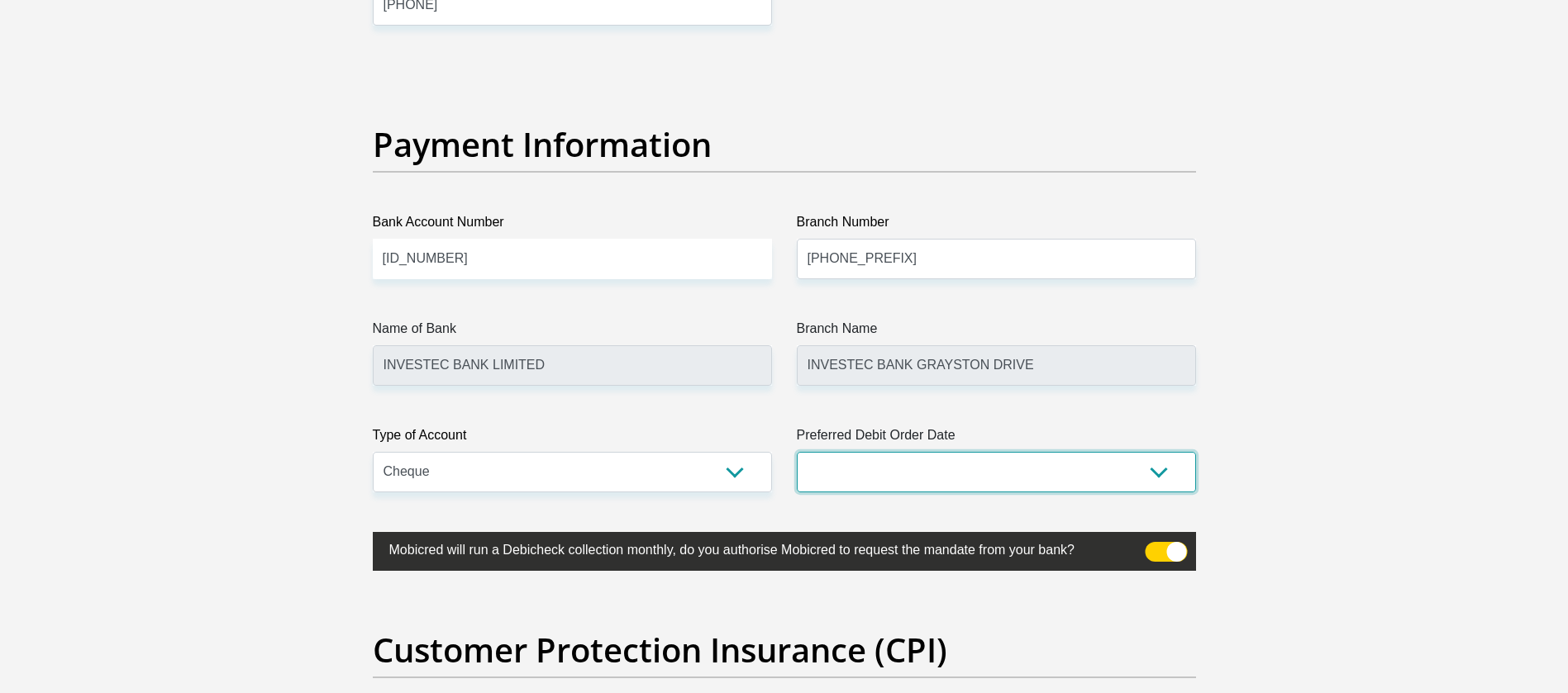 click on "1st
2nd
3rd
4th
5th
7th
18th
19th
20th
21st
22nd
23rd
24th
25th
26th
27th
28th
29th
30th" at bounding box center (996, 472) 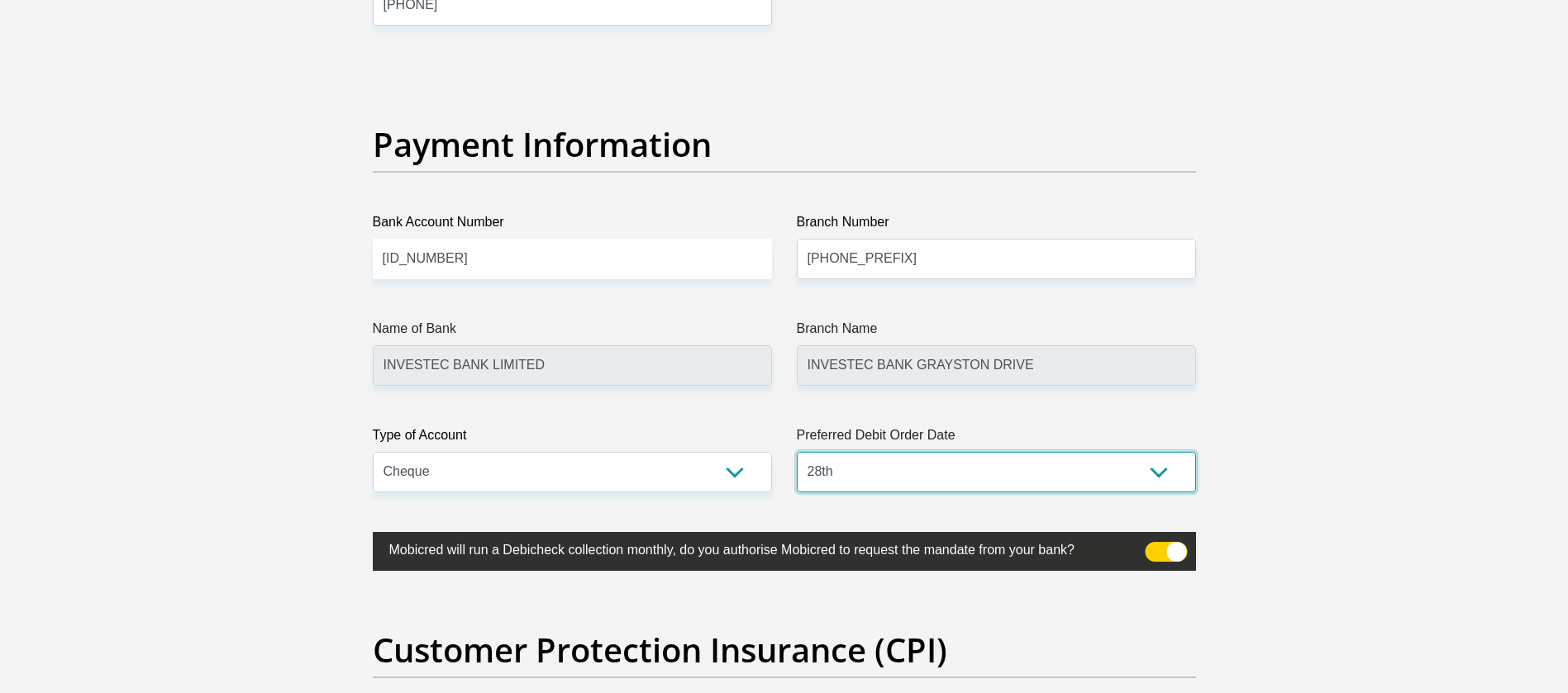 click on "1st
2nd
3rd
4th
5th
7th
18th
19th
20th
21st
22nd
23rd
24th
25th
26th
27th
28th
29th
30th" at bounding box center [996, 472] 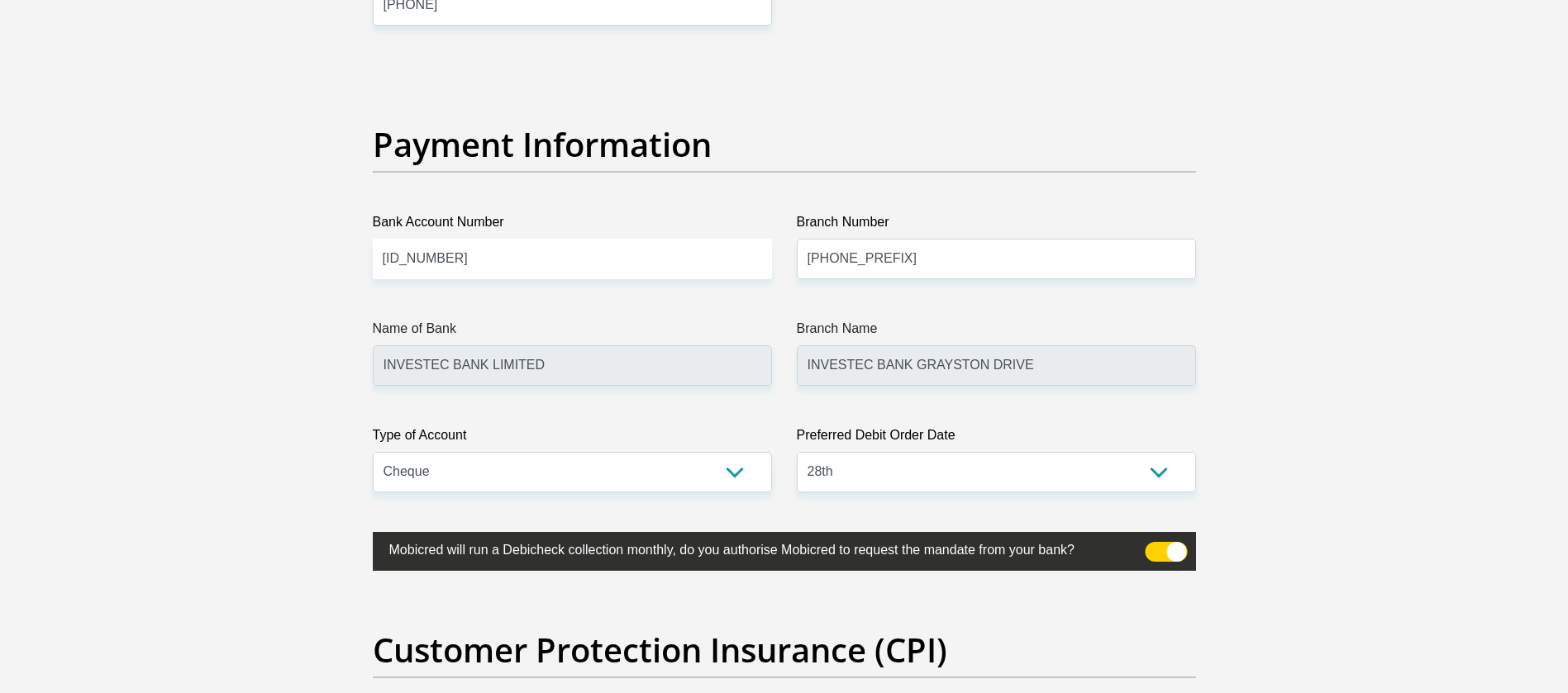 click on "Personal Details
Title
Mr
Ms
Mrs
Dr
Other
First Name
Surname
ID Number
Please input valid ID number
Race
Black
Coloured
Indian
White
Other
Contact Number
Please input valid contact number
Nationality
[COUNTRY]" at bounding box center (784, -766) 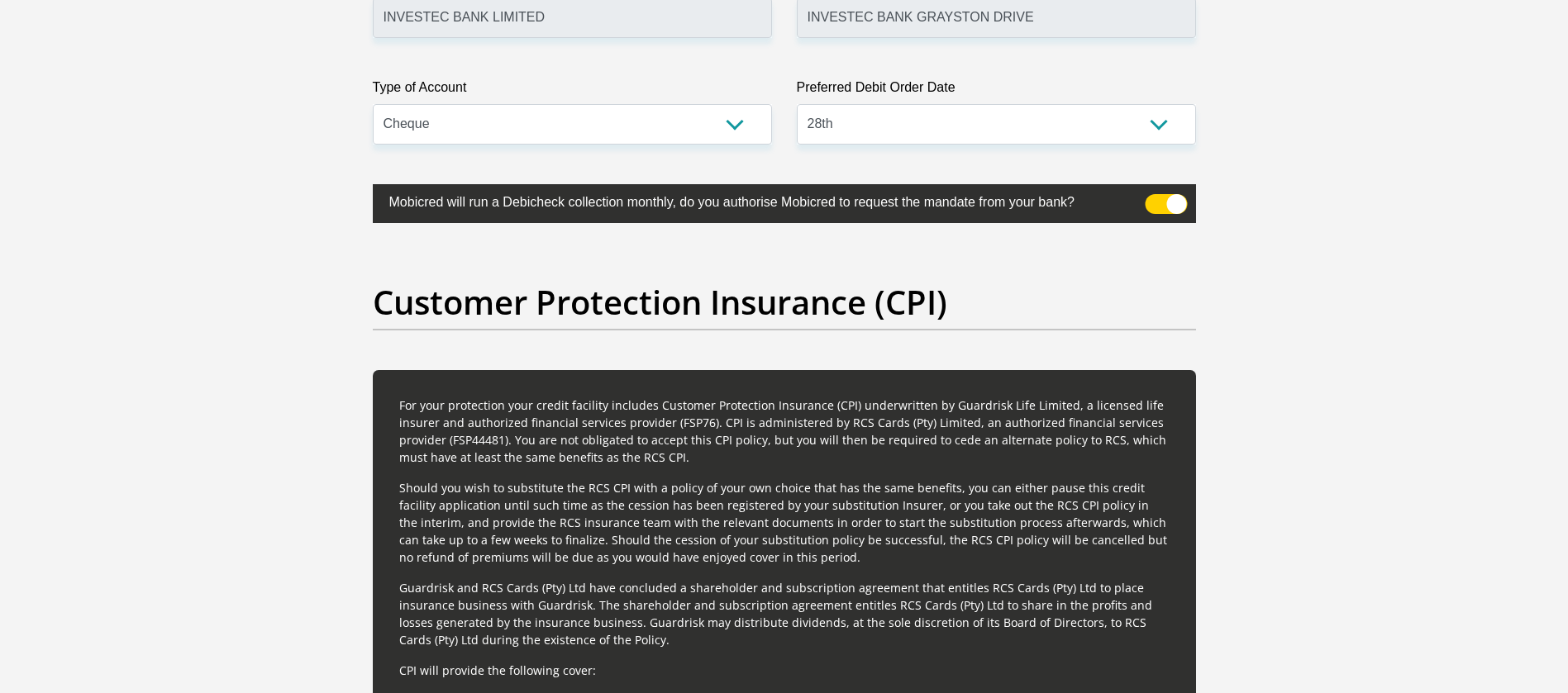 scroll, scrollTop: 4089, scrollLeft: 0, axis: vertical 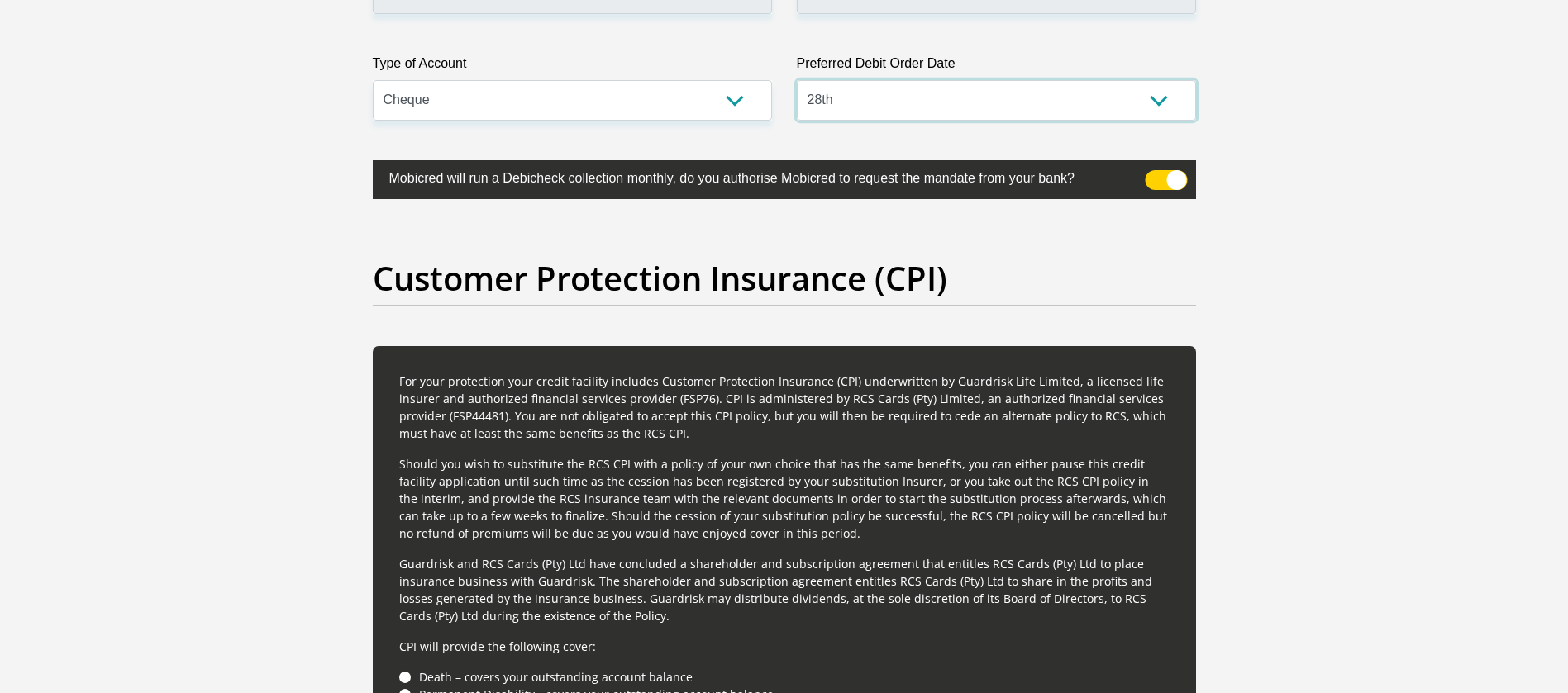 click on "1st
2nd
3rd
4th
5th
7th
18th
19th
20th
21st
22nd
23rd
24th
25th
26th
27th
28th
29th
30th" at bounding box center (996, 100) 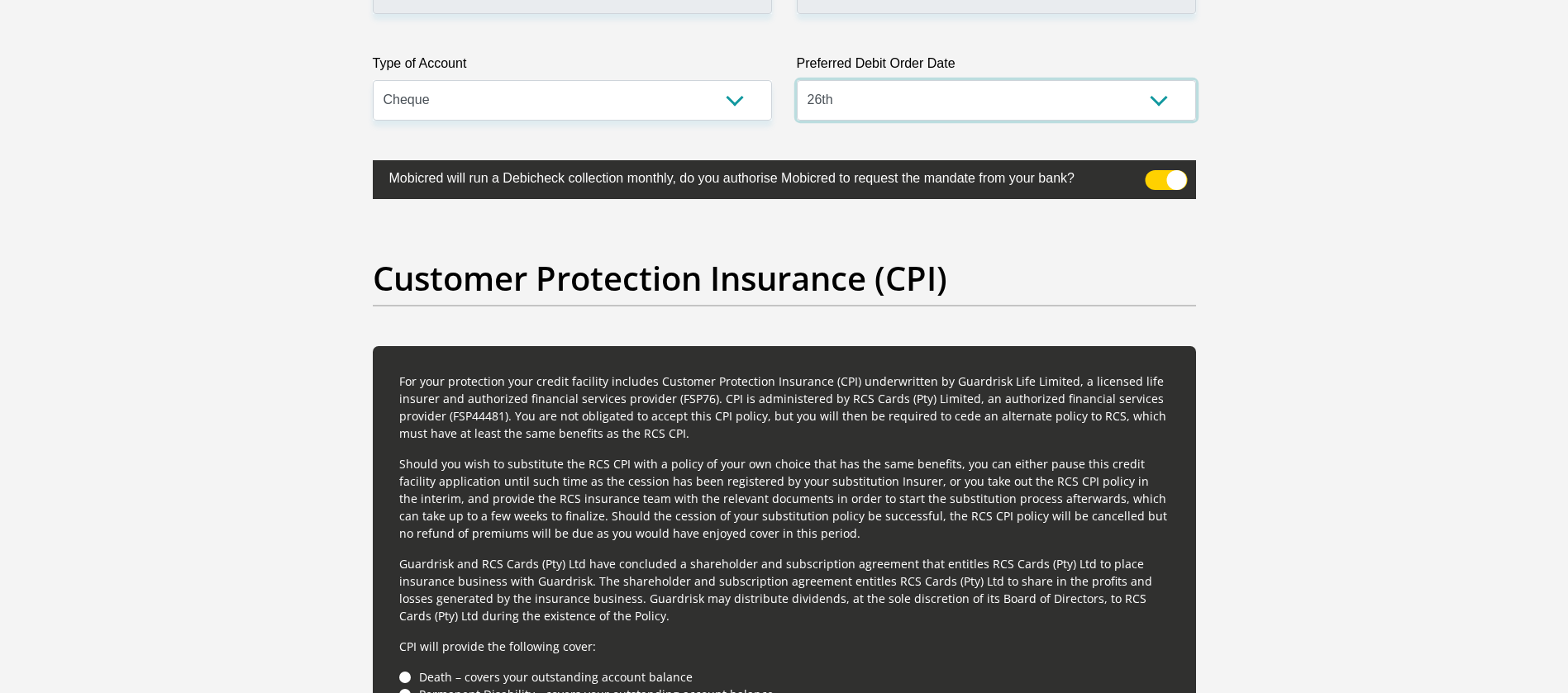 click on "1st
2nd
3rd
4th
5th
7th
18th
19th
20th
21st
22nd
23rd
24th
25th
26th
27th
28th
29th
30th" at bounding box center (996, 100) 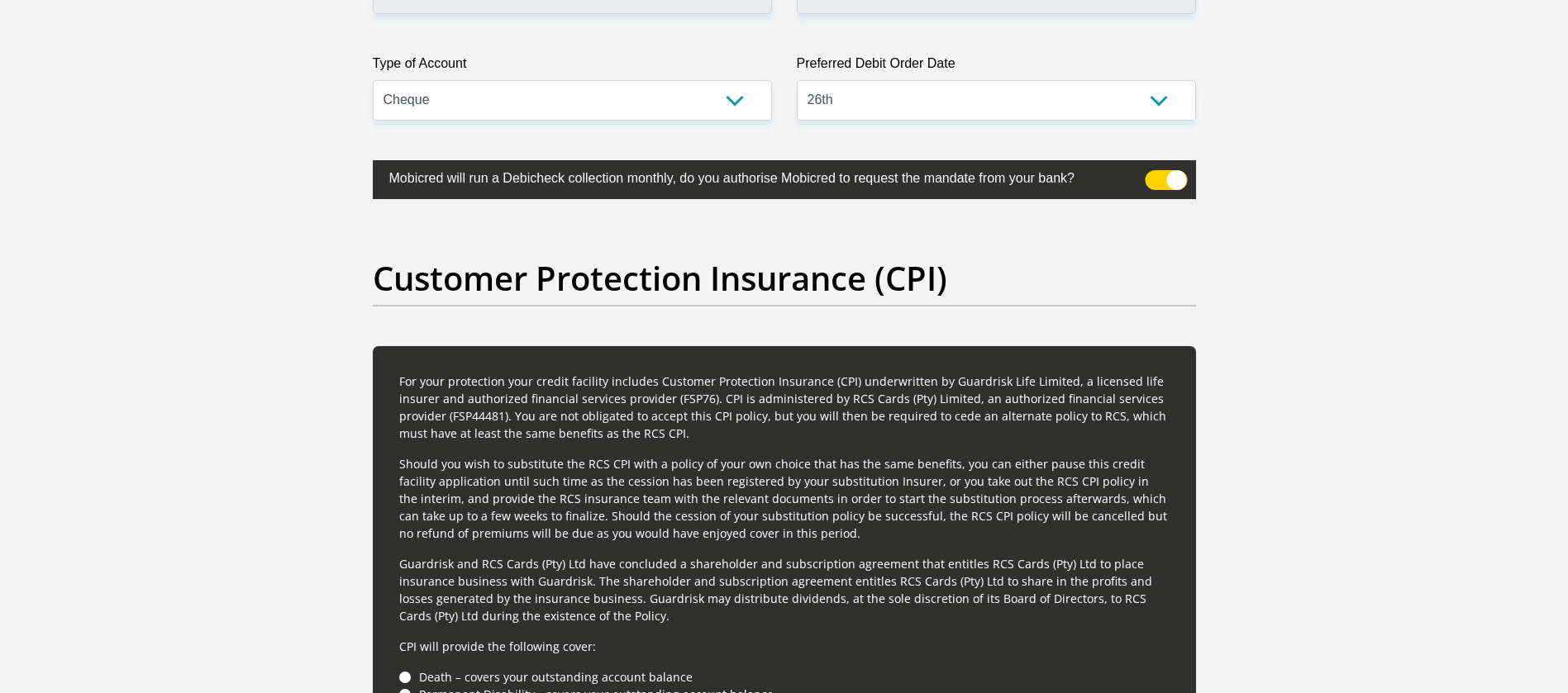 click on "Personal Details
Title
Mr
Ms
Mrs
Dr
Other
First Name
Surname
ID Number
Please input valid ID number
Race
Black
Coloured
Indian
White
Other
Contact Number
Please input valid contact number
Nationality
[COUNTRY]" at bounding box center [784, -1137] 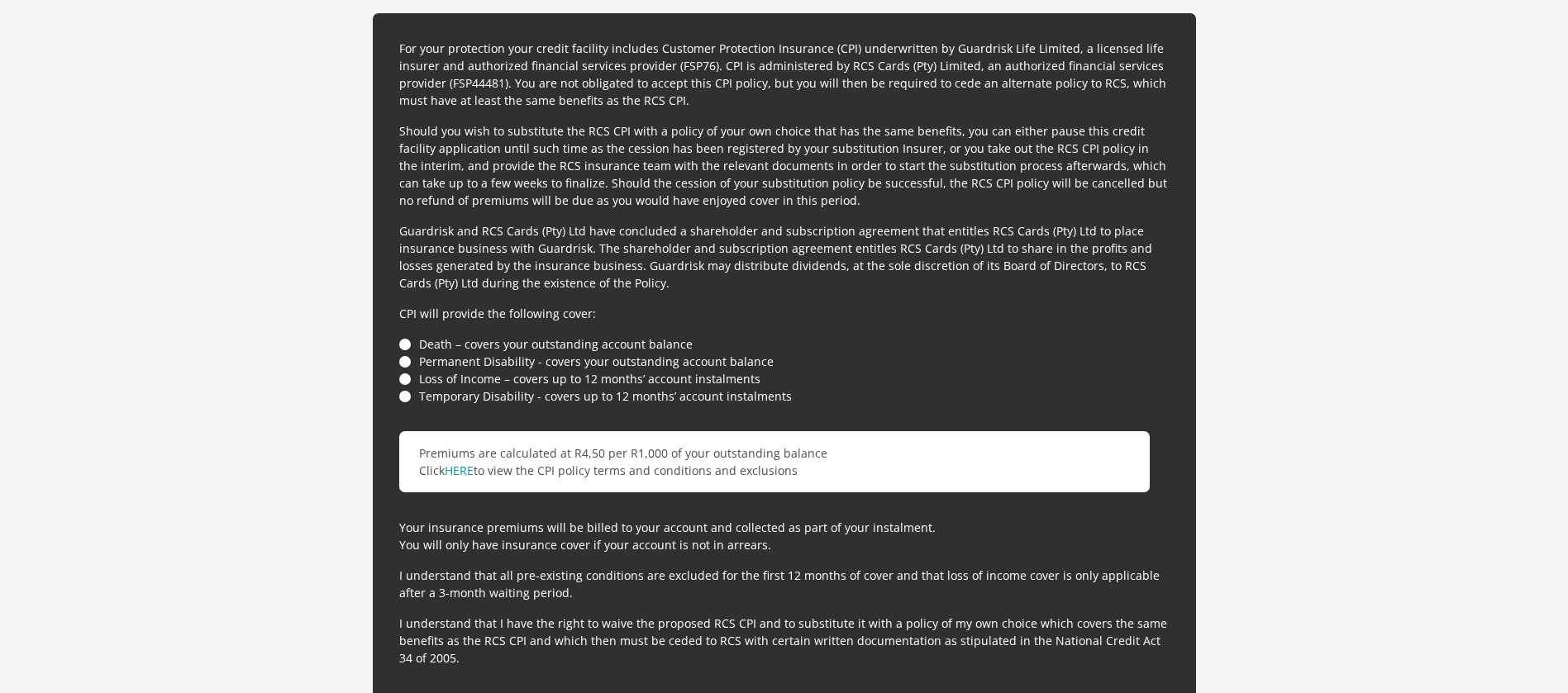 scroll, scrollTop: 4460, scrollLeft: 0, axis: vertical 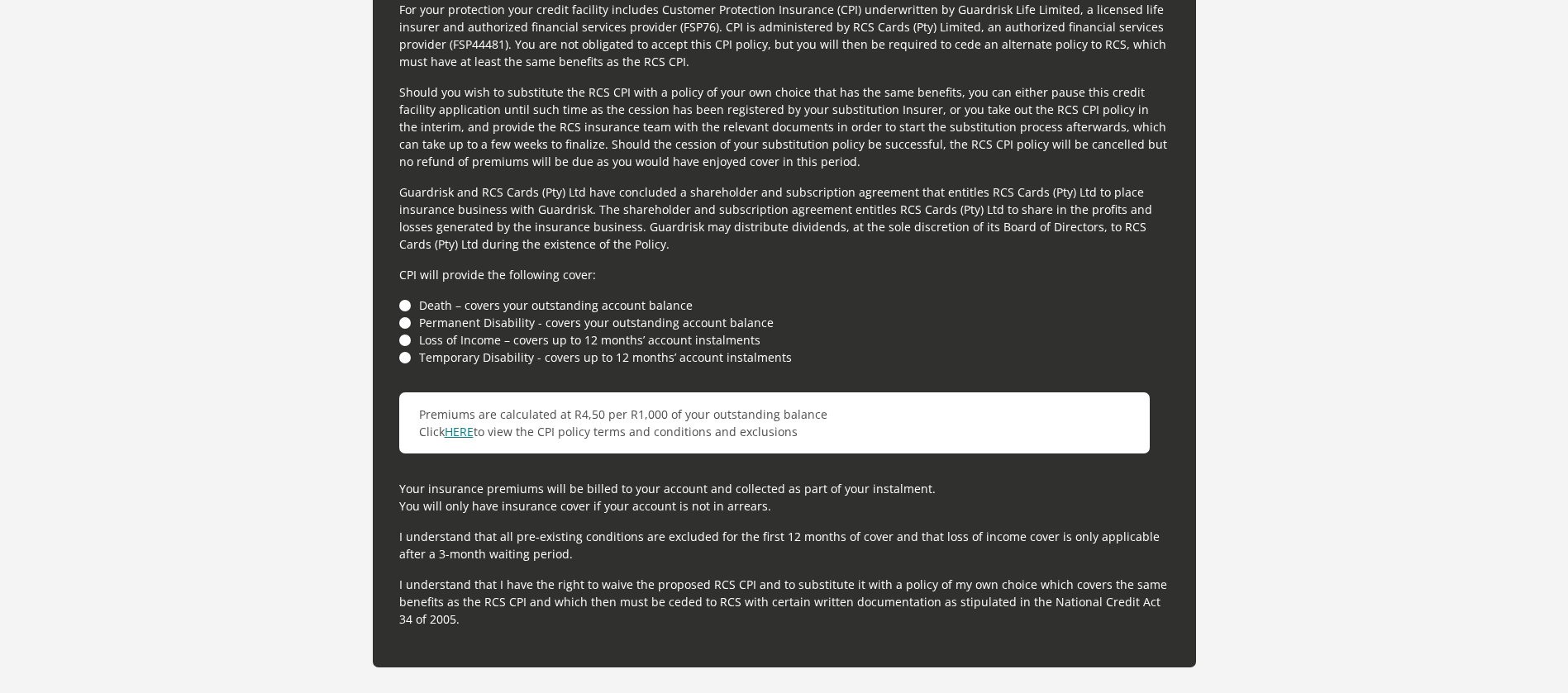 click on "HERE" at bounding box center [459, 431] 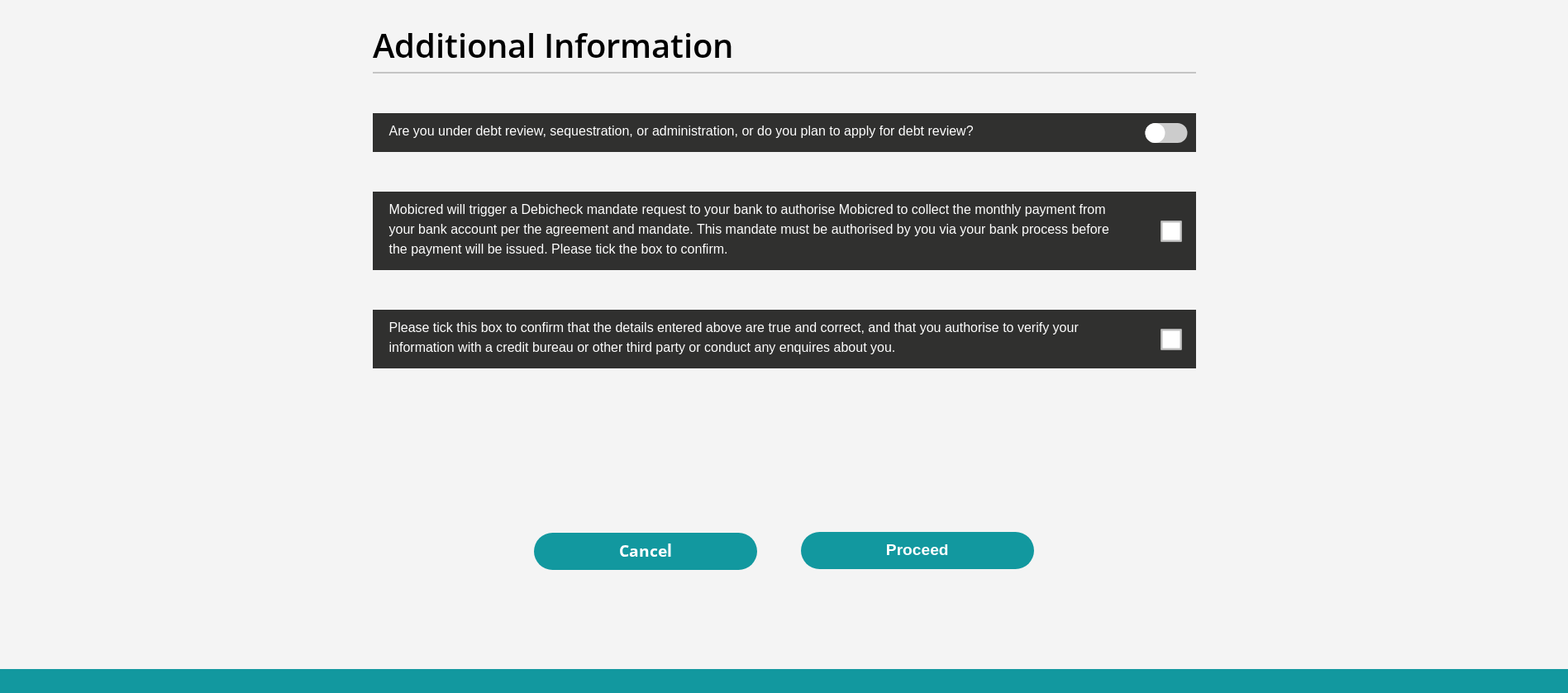 scroll, scrollTop: 5204, scrollLeft: 0, axis: vertical 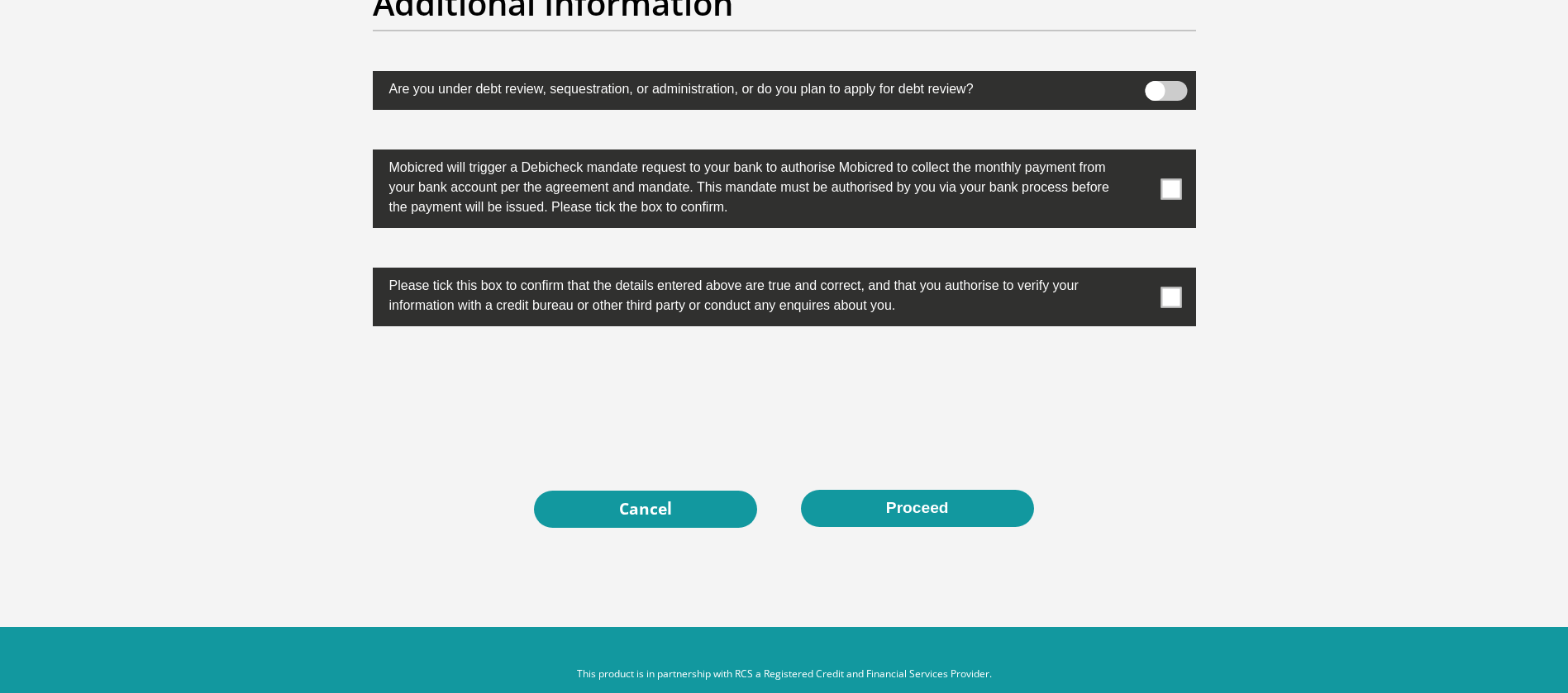 click at bounding box center (1170, 188) 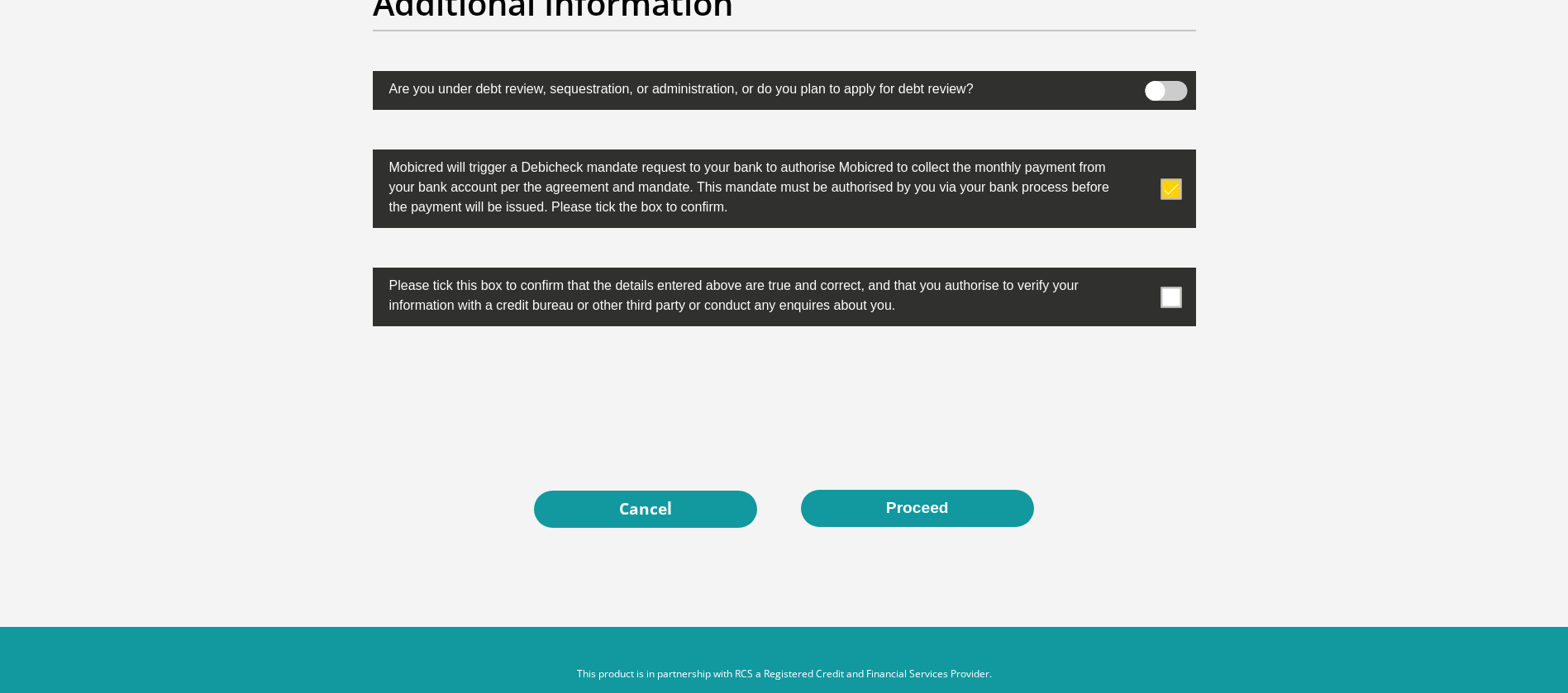 click at bounding box center [1170, 188] 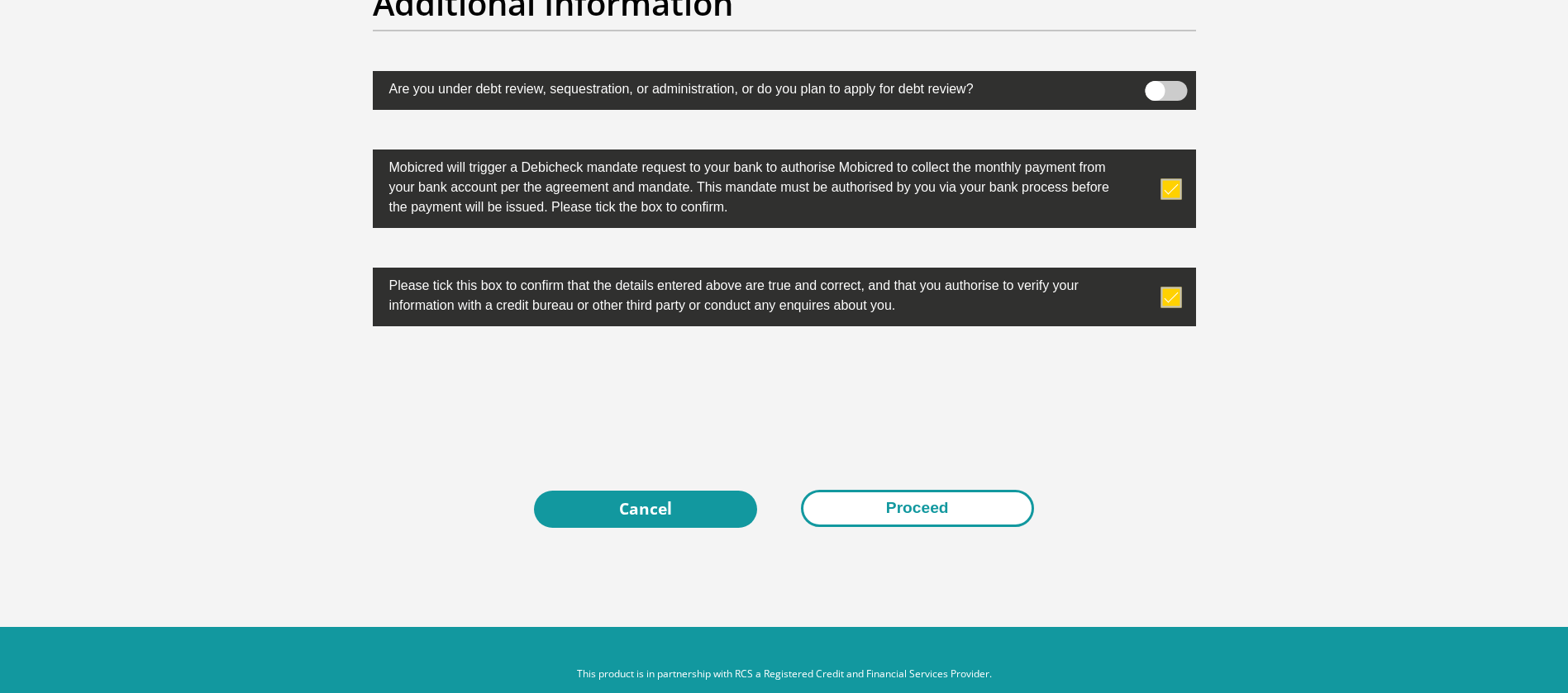click on "Proceed" at bounding box center [917, 508] 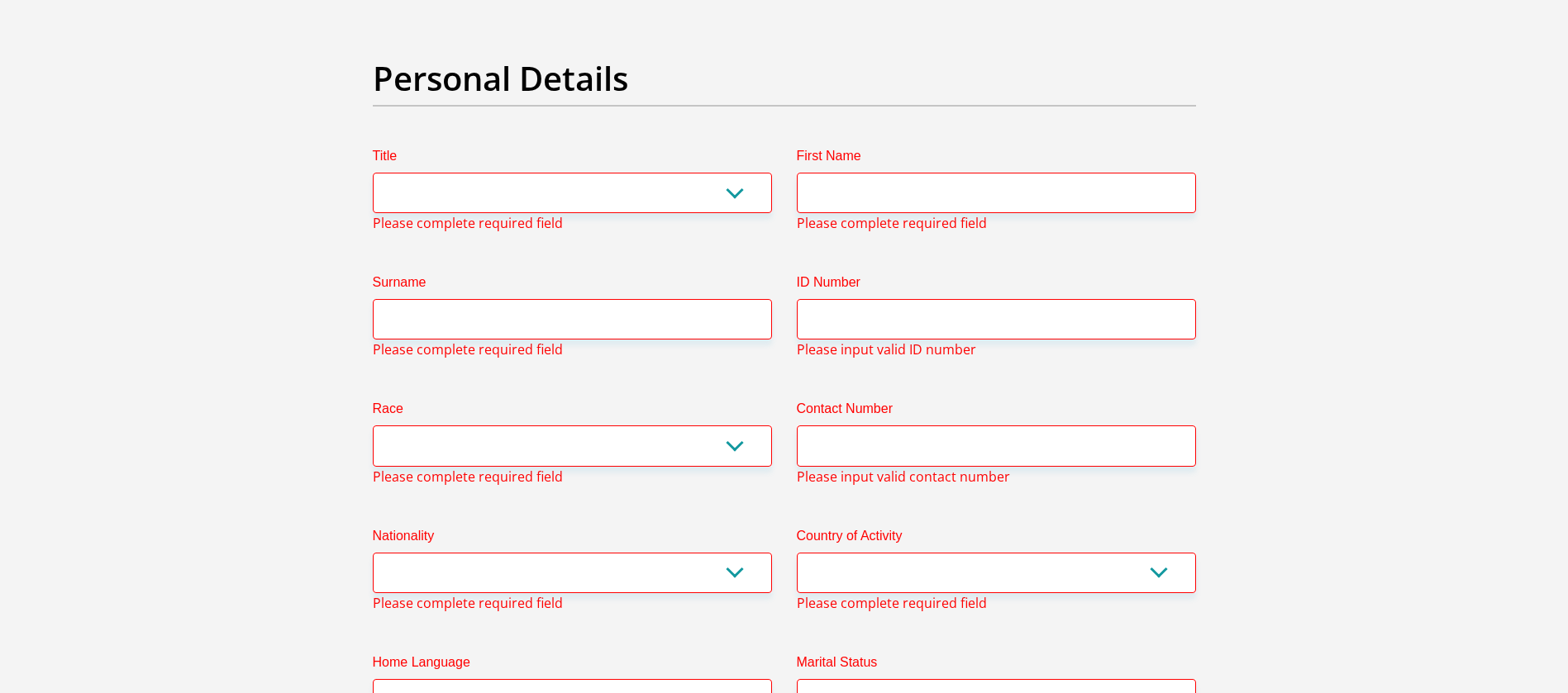 scroll, scrollTop: 78, scrollLeft: 0, axis: vertical 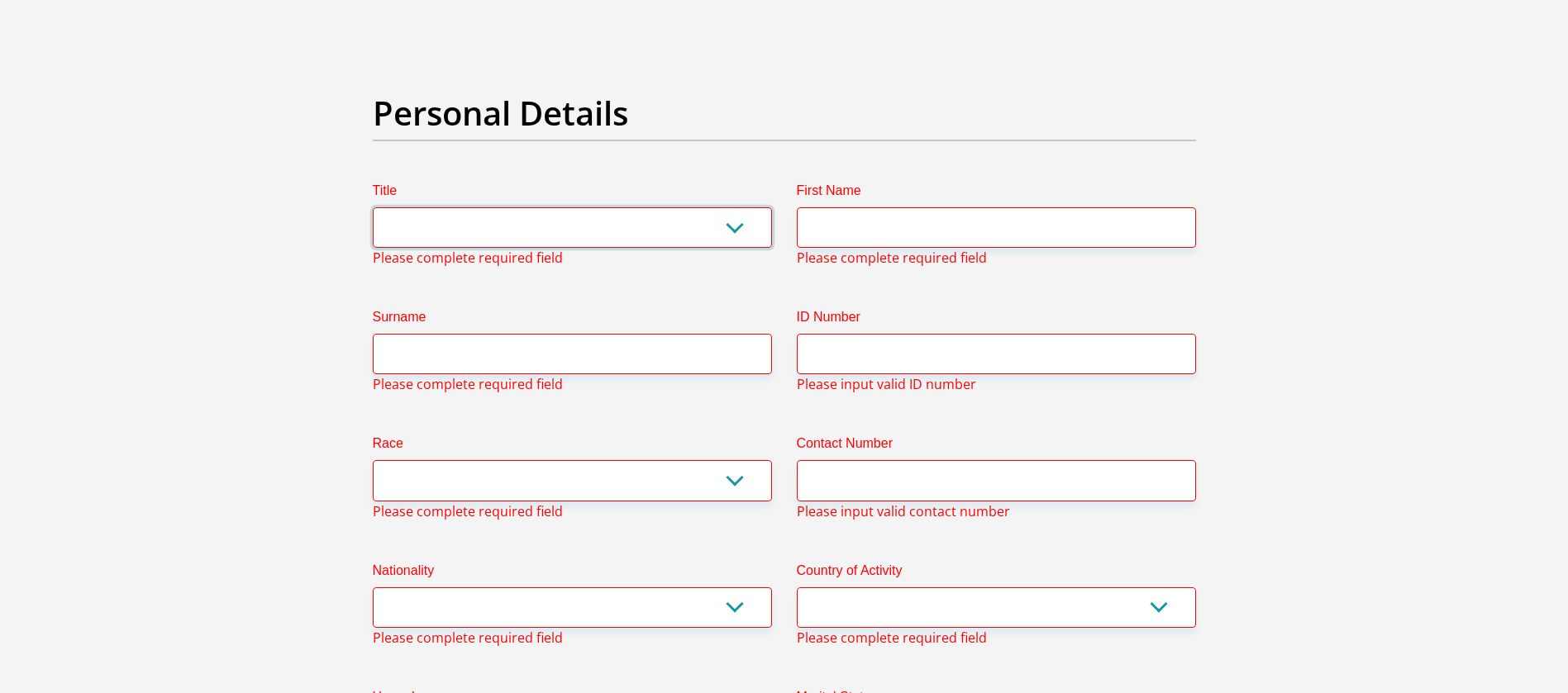 click on "Mr
Ms
Mrs
Dr
Other" at bounding box center (572, 227) 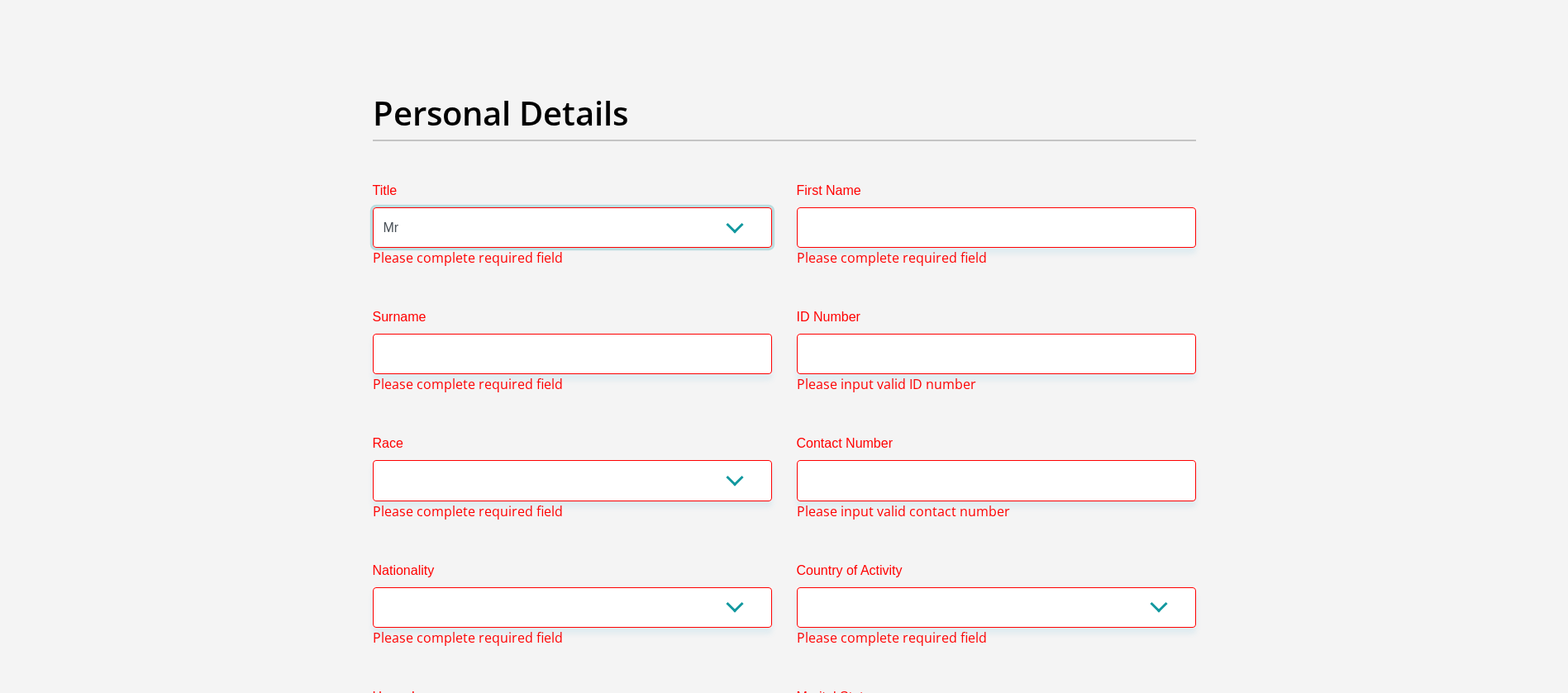 click on "Mr
Ms
Mrs
Dr
Other" at bounding box center [572, 227] 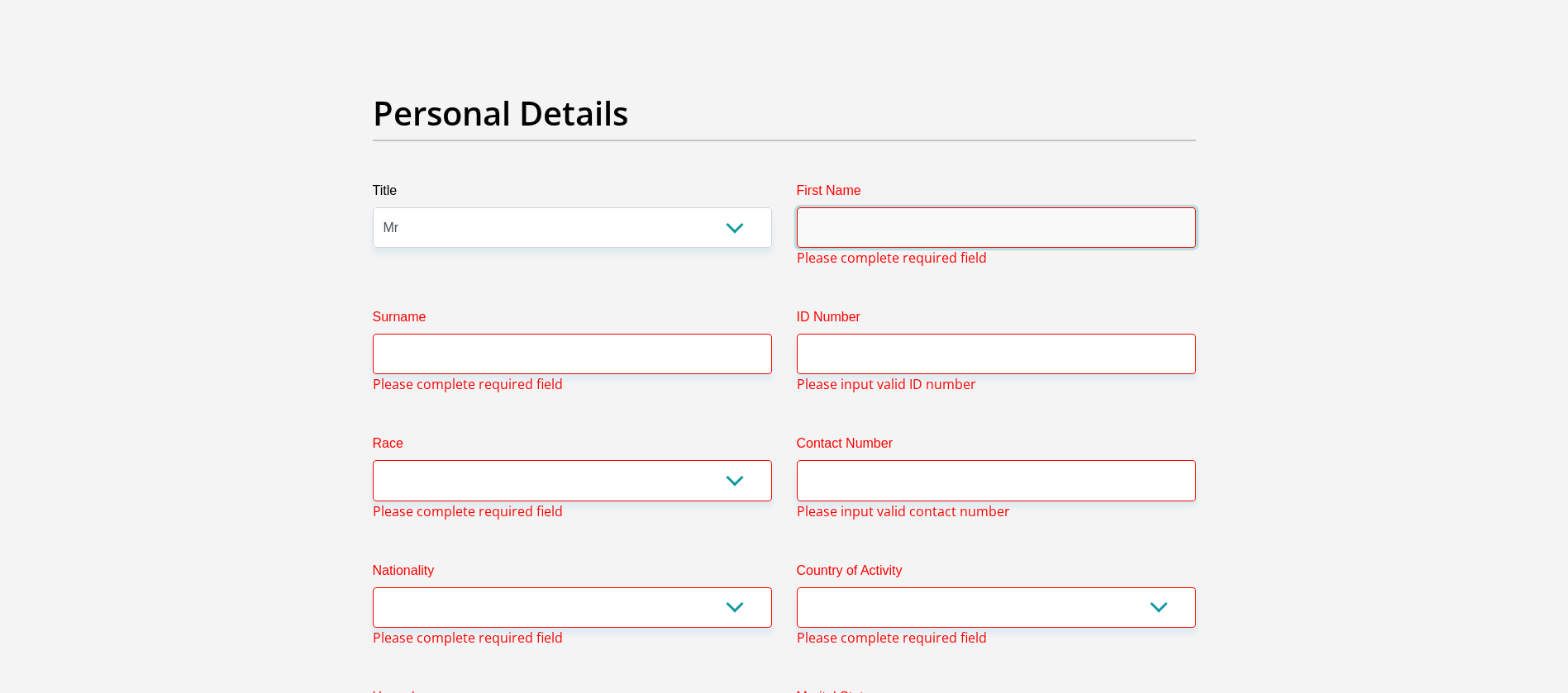 click on "First Name" at bounding box center (996, 227) 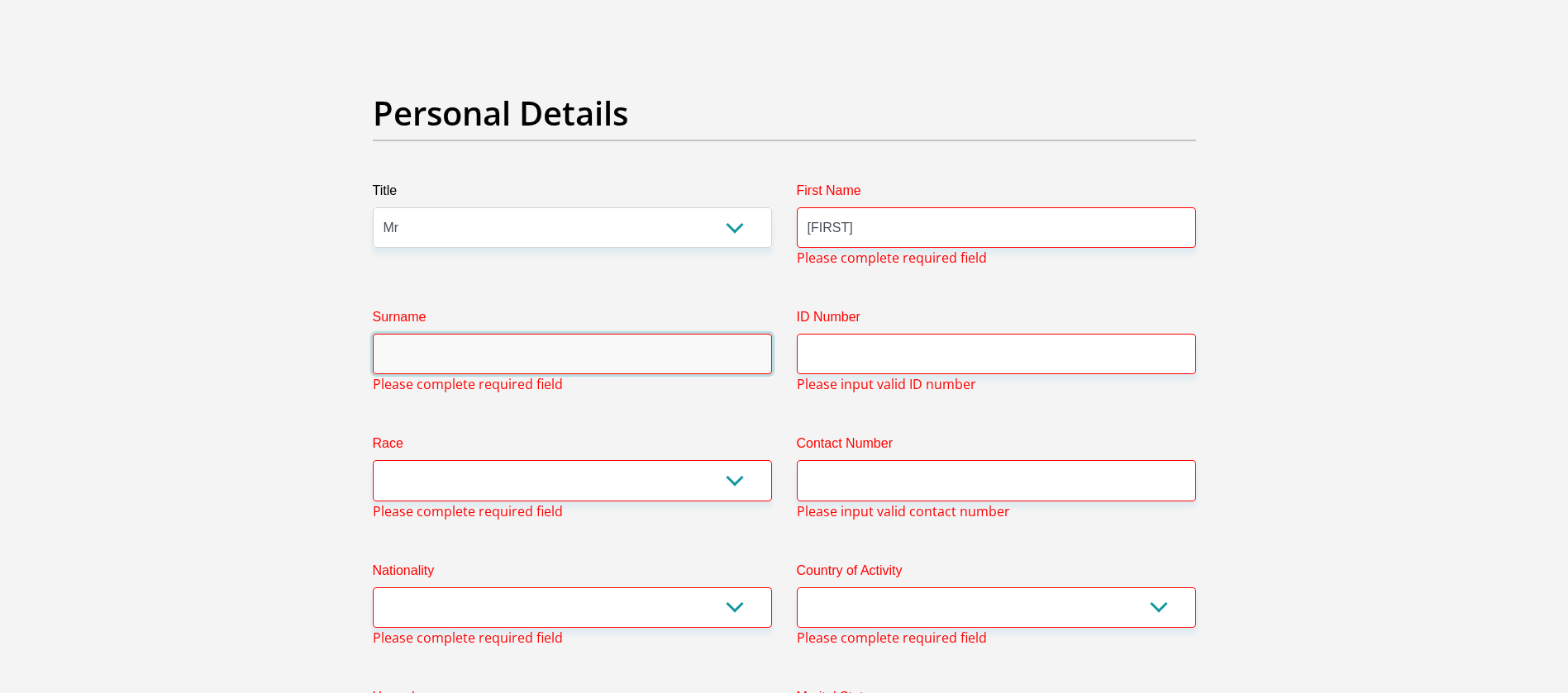 type on "[LAST]" 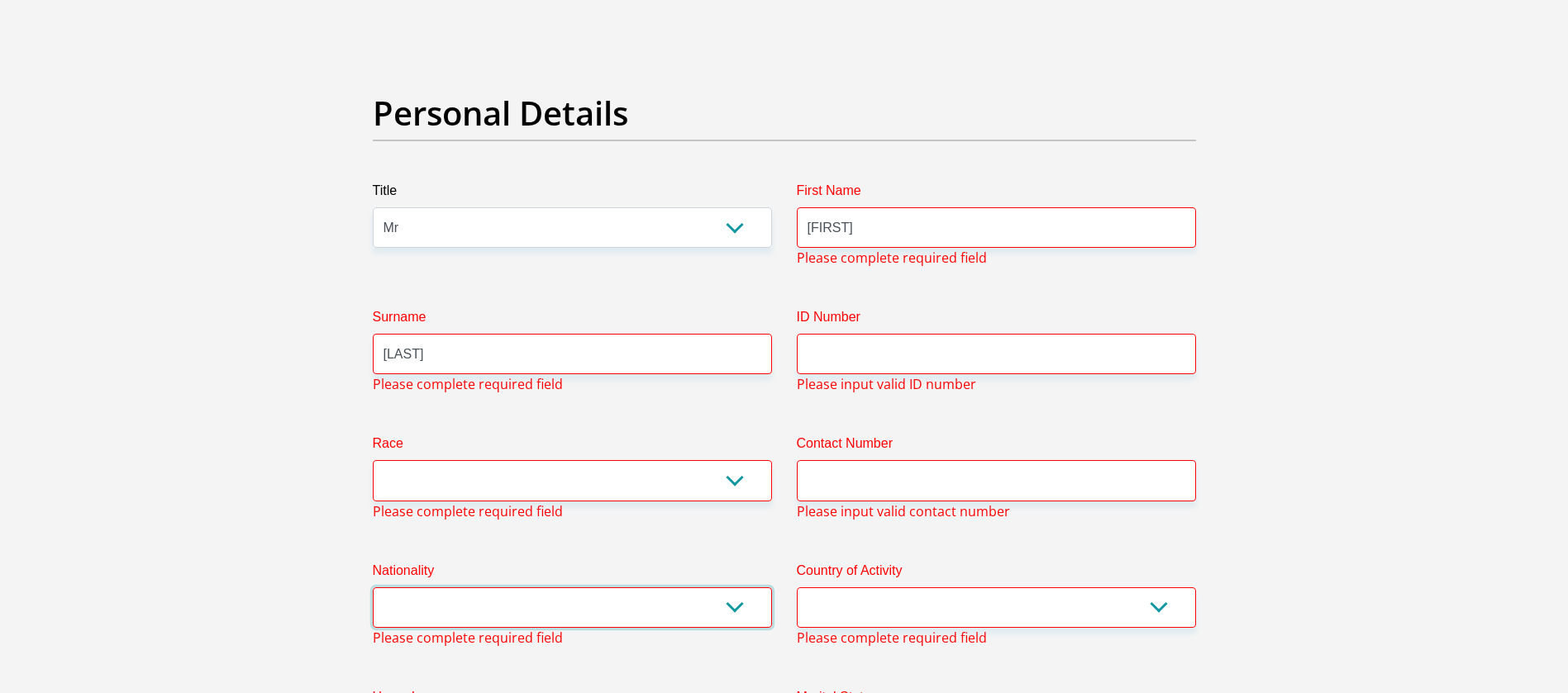 select on "ZAF" 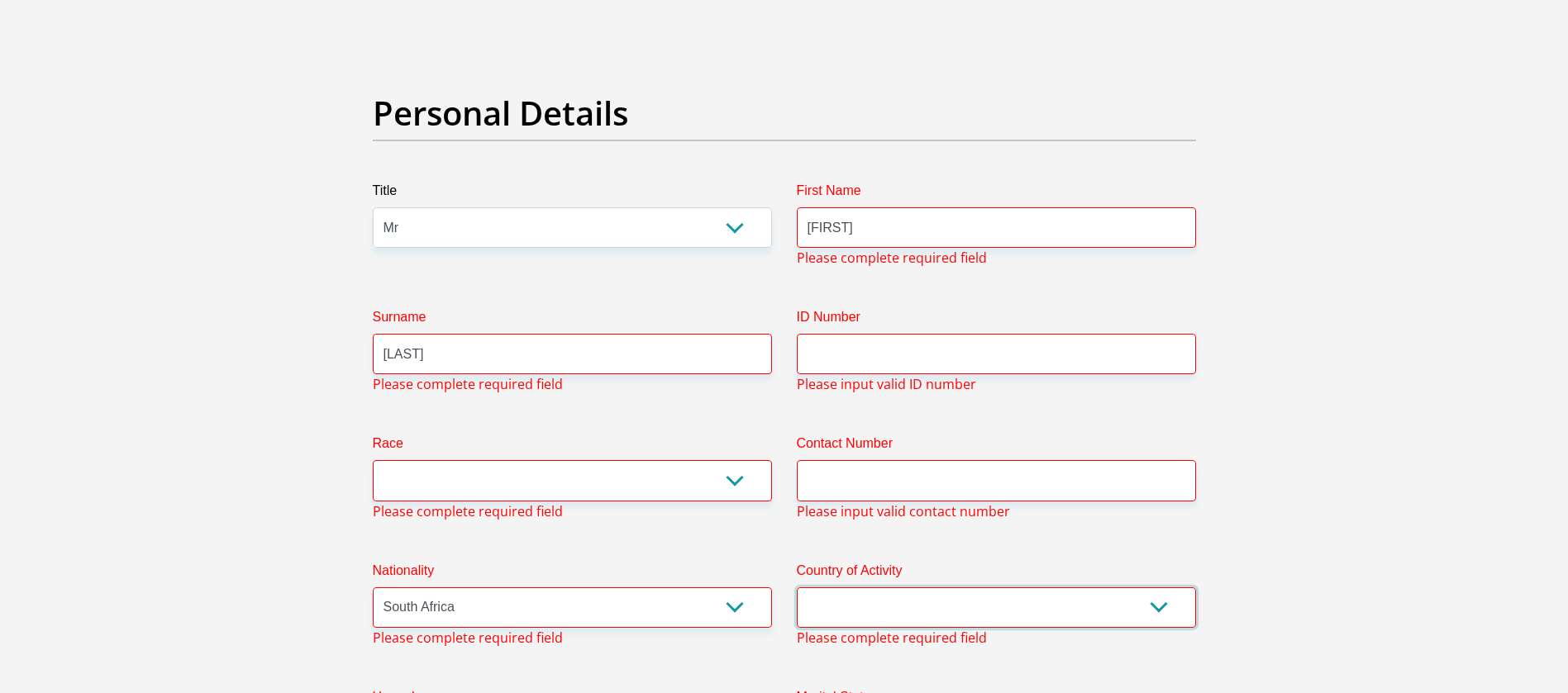 select on "ZAF" 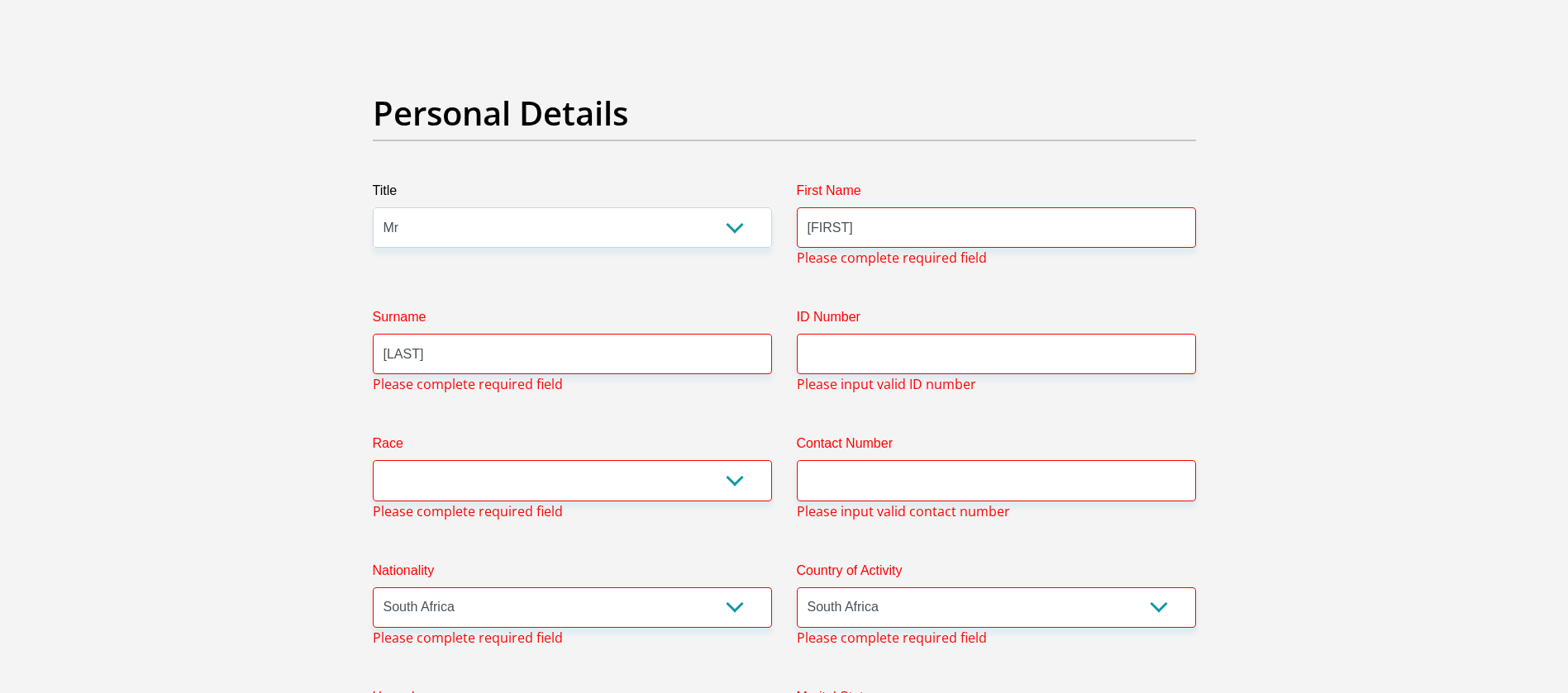 type on "[STREET]" 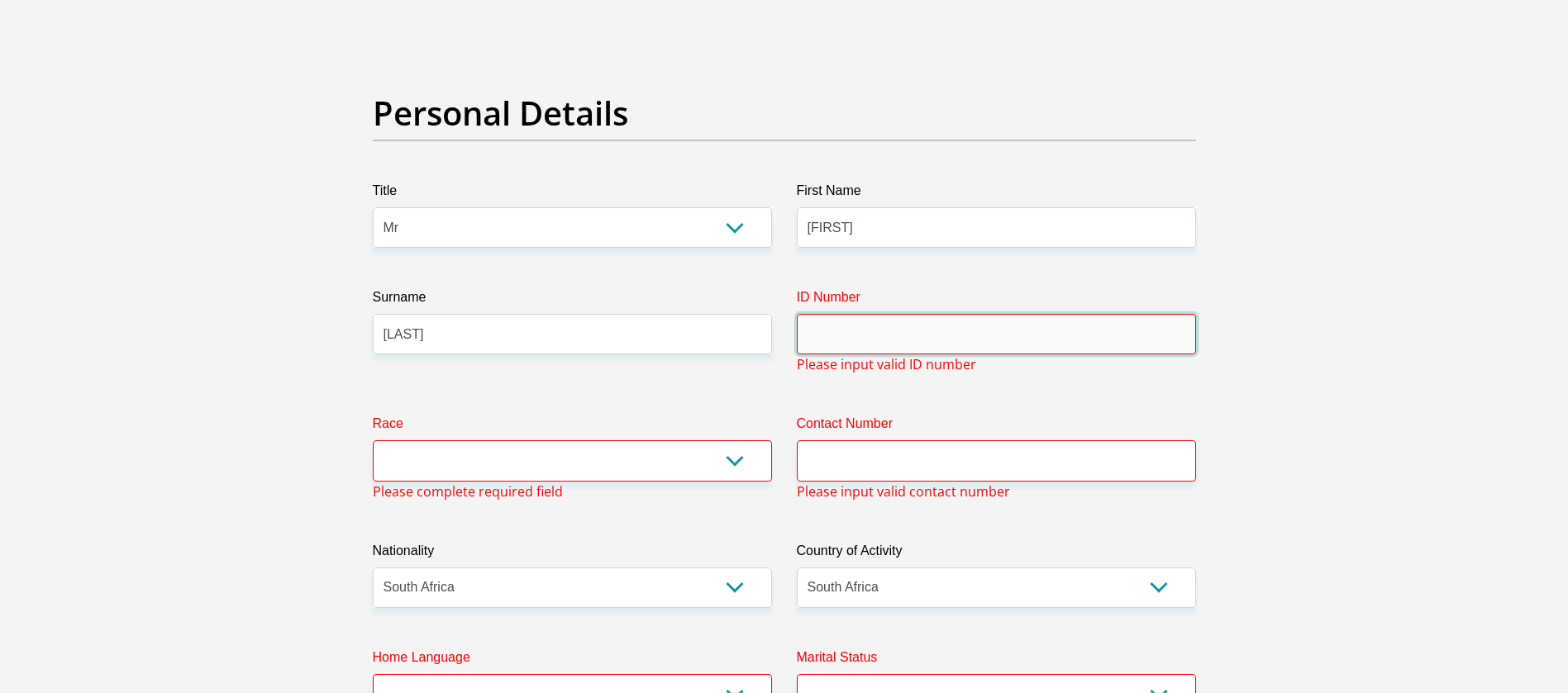 click on "ID Number" at bounding box center (996, 334) 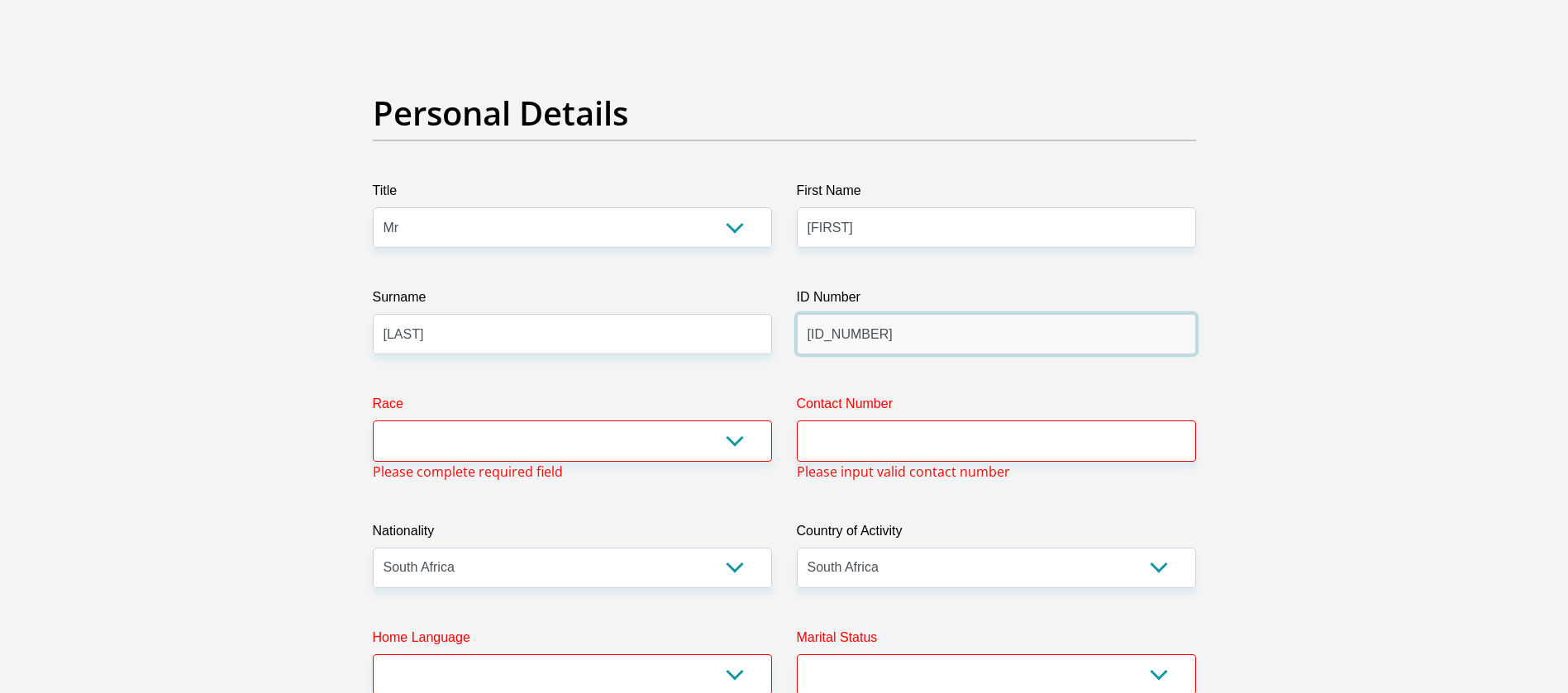 type on "[ID_NUMBER]" 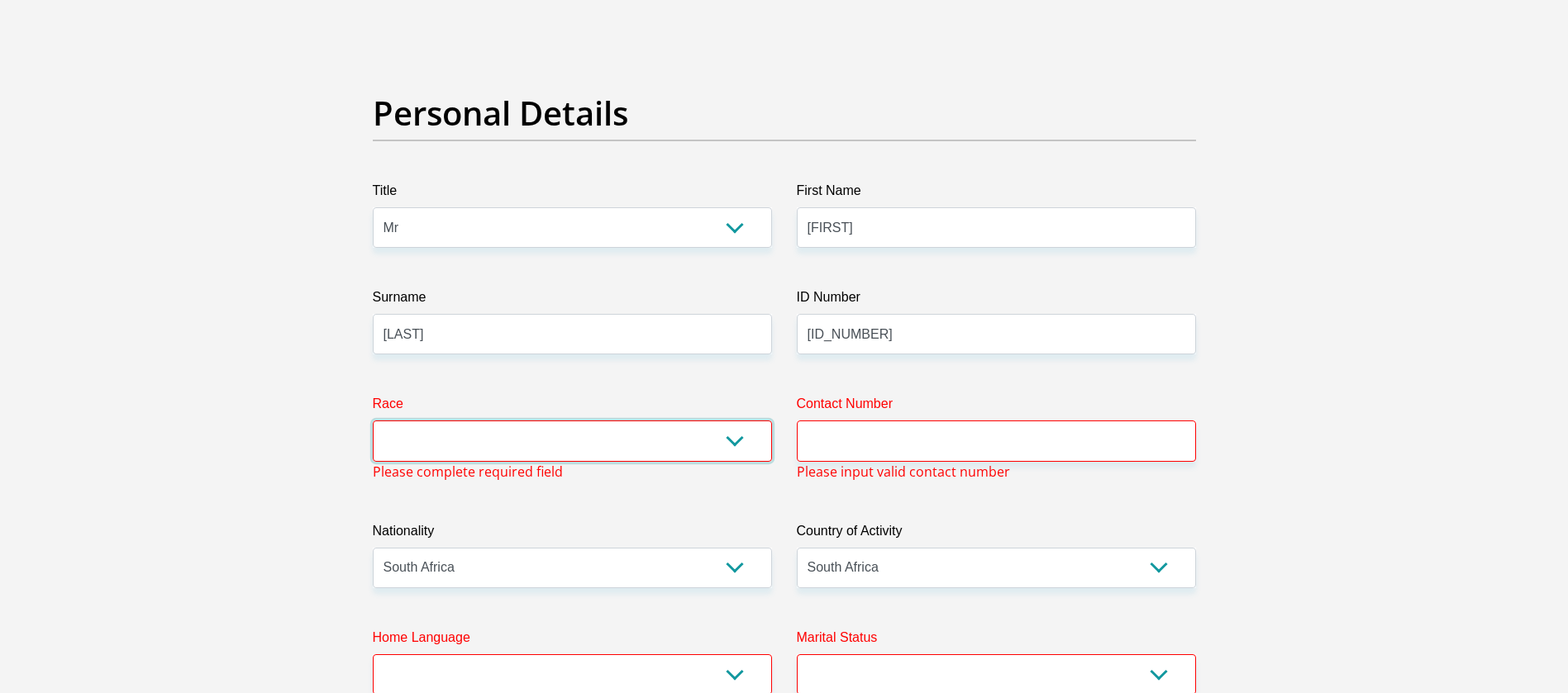 click on "Black
Coloured
Indian
White
Other" at bounding box center (572, 440) 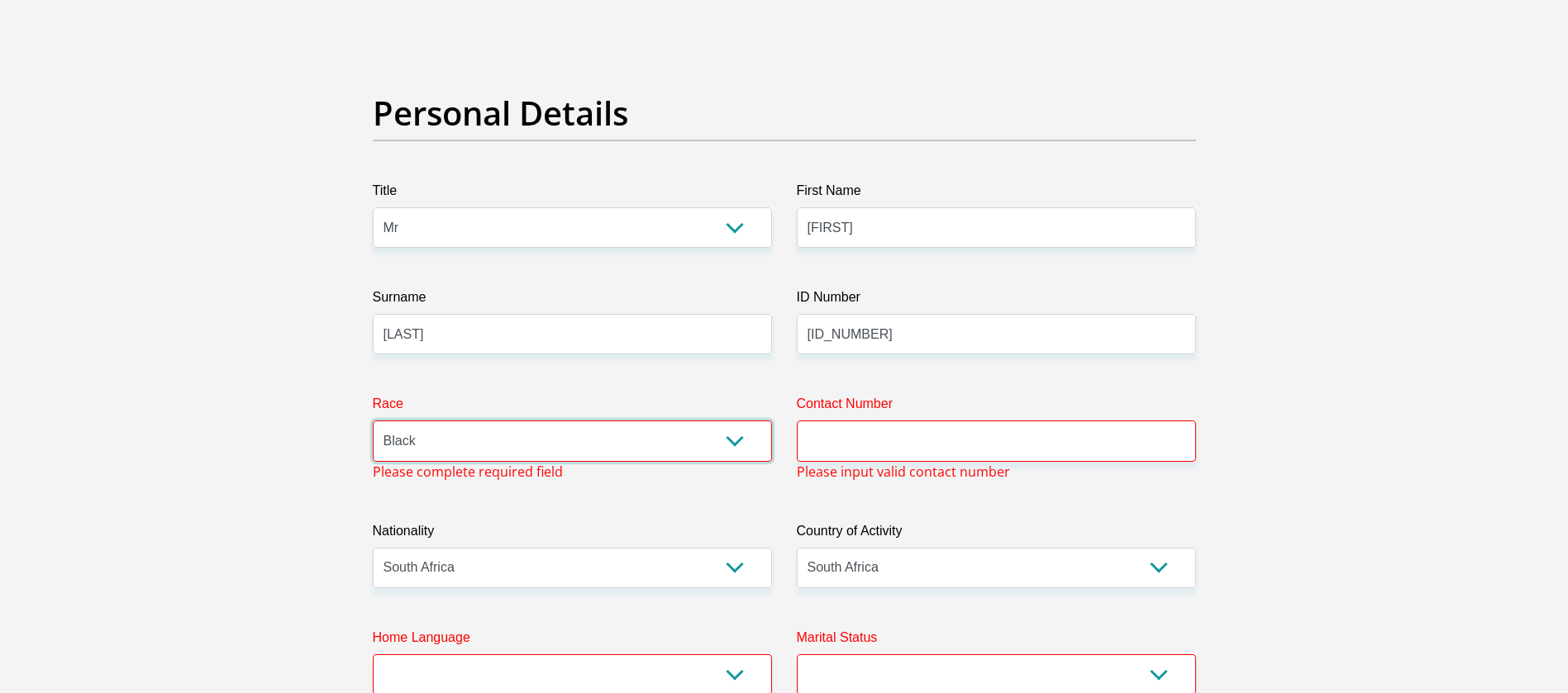 click on "Black
Coloured
Indian
White
Other" at bounding box center [572, 440] 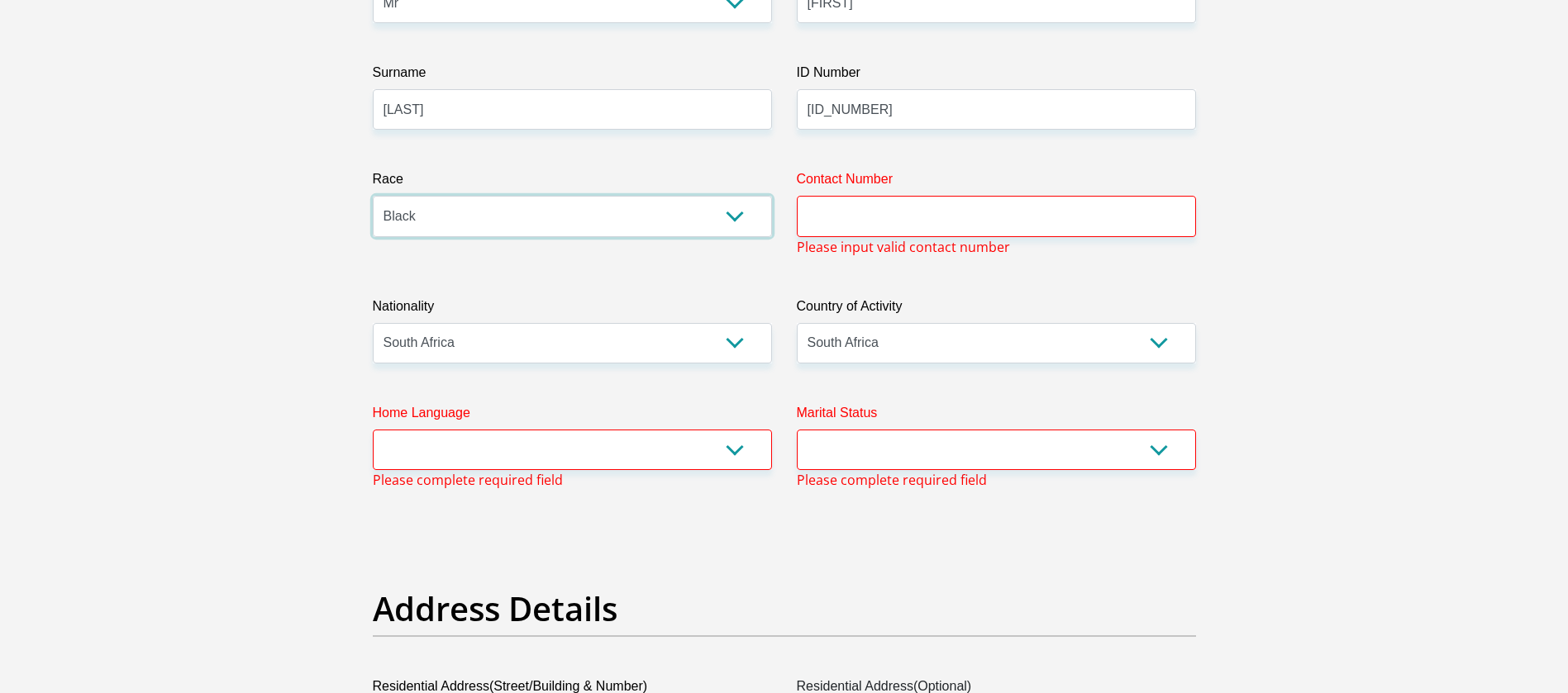 scroll, scrollTop: 326, scrollLeft: 0, axis: vertical 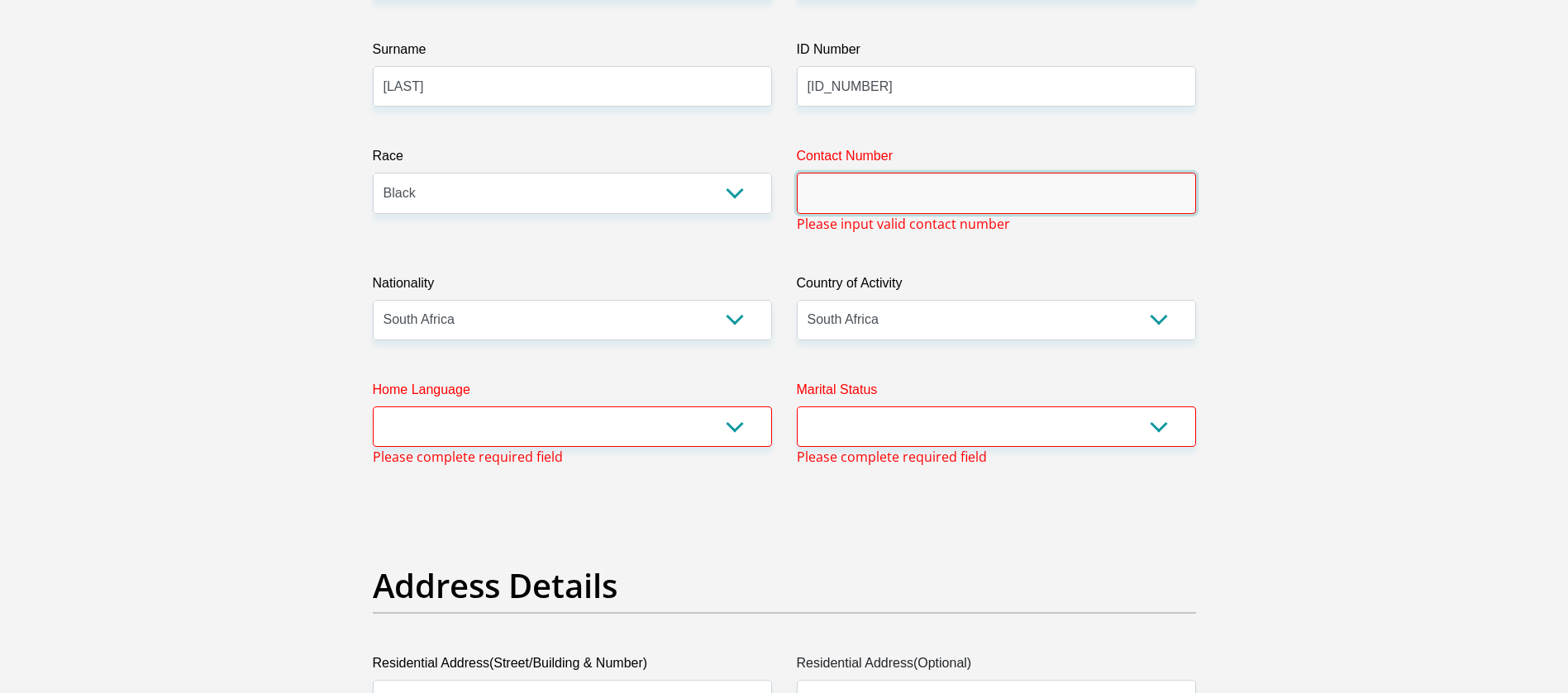 click on "Contact Number" at bounding box center [996, 192] 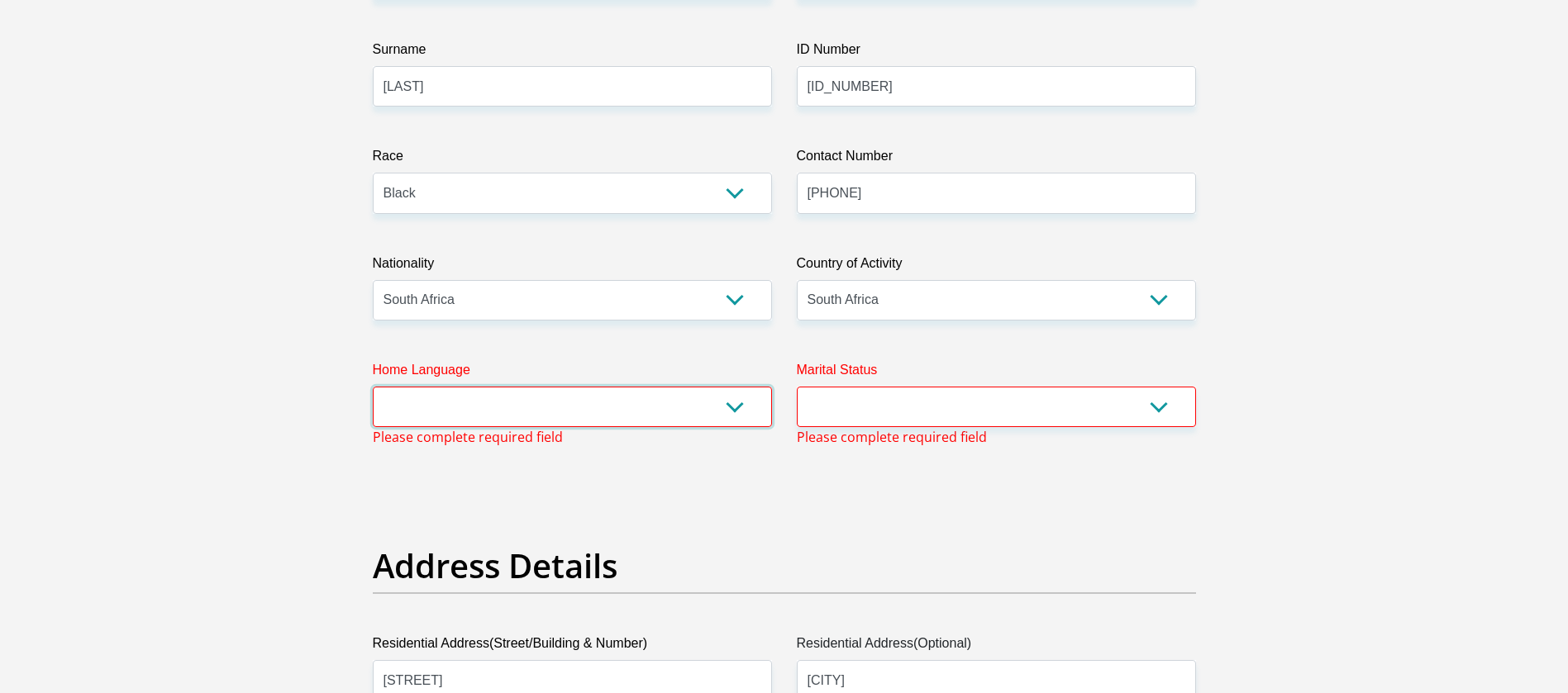 click on "Afrikaans
English
Sepedi
South Ndebele
Southern Sotho
Swati
Tsonga
Tswana
Venda
Xhosa
Zulu
Other" at bounding box center (572, 406) 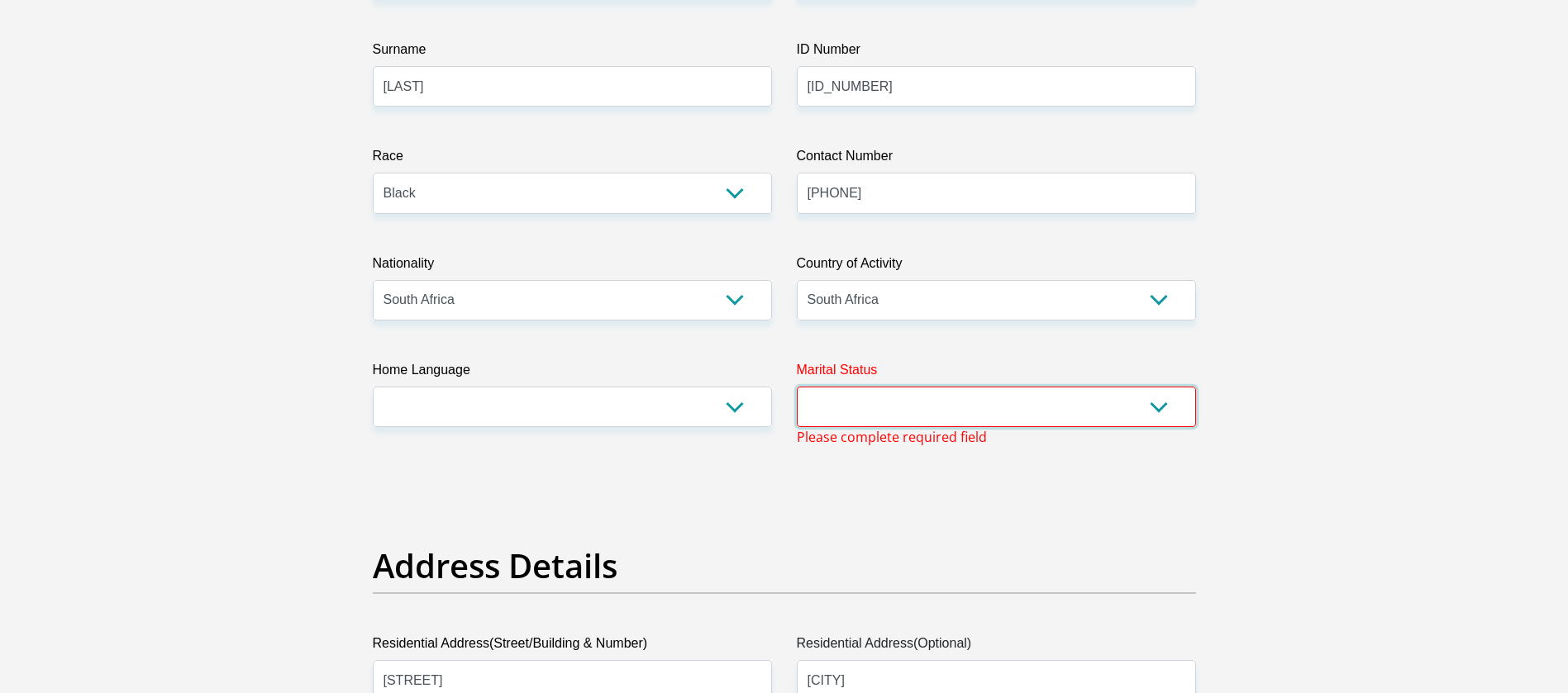 click on "Married ANC
Single
Divorced
Widowed
Married COP or Customary Law" at bounding box center [996, 406] 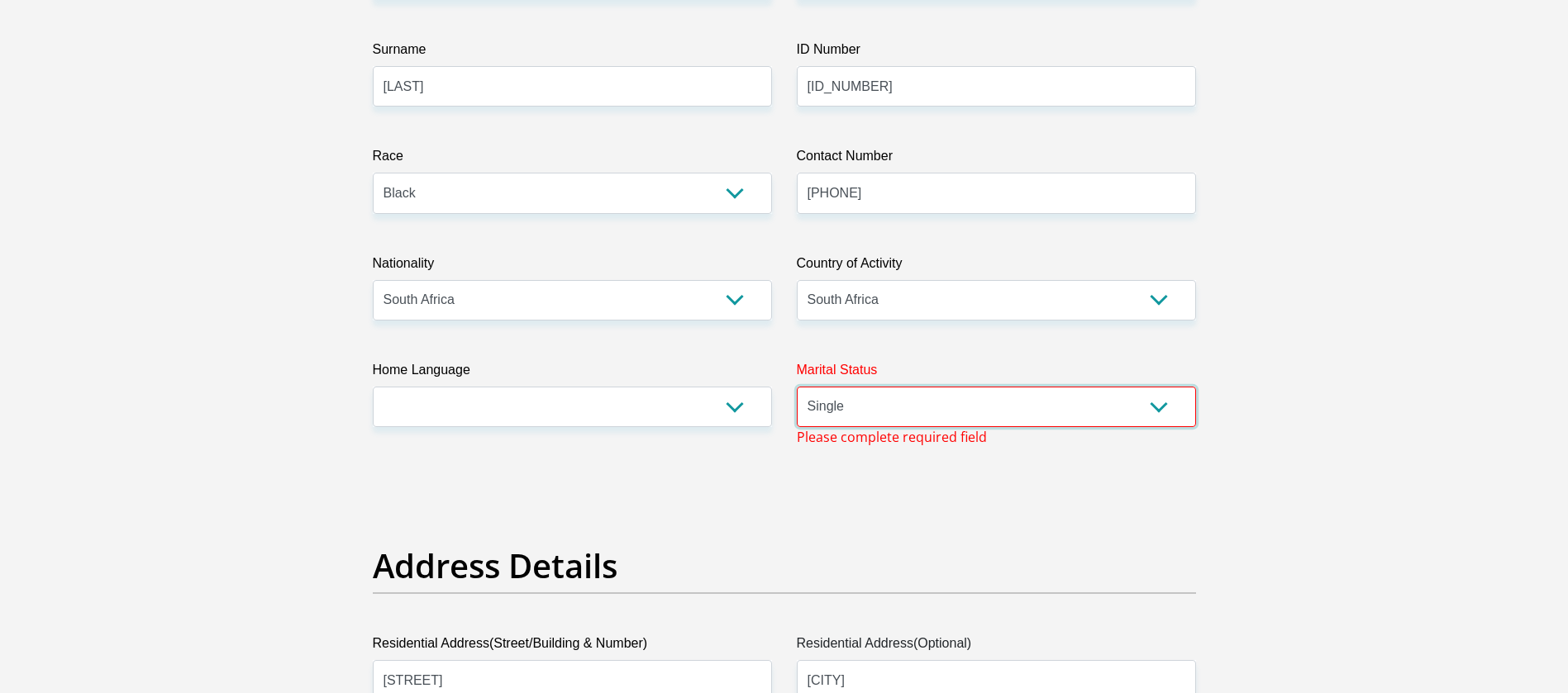 click on "Married ANC
Single
Divorced
Widowed
Married COP or Customary Law" at bounding box center (996, 406) 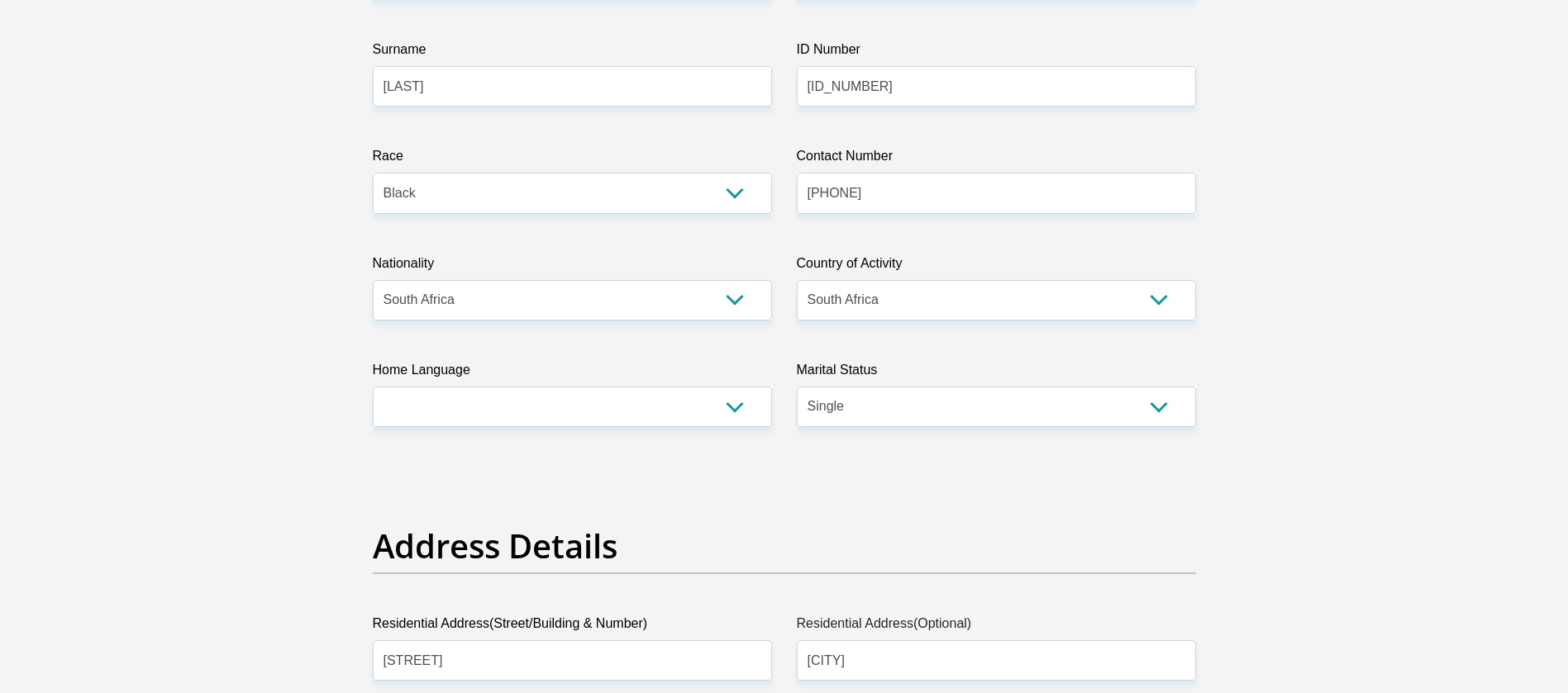 click on "Title
Mr
Ms
Mrs
Dr
Other
First Name
[FIRST]
Surname
[LAST]
ID Number
[ID_NUMBER]
Please input valid ID number
Race
Black
Coloured
Indian
White
Other
Contact Number
[PHONE]
Please input valid contact number
Nationality
[COUNTRY]
[COUNTRY]
[COUNTRY]  [COUNTRY]  [COUNTRY]" at bounding box center (784, 2640) 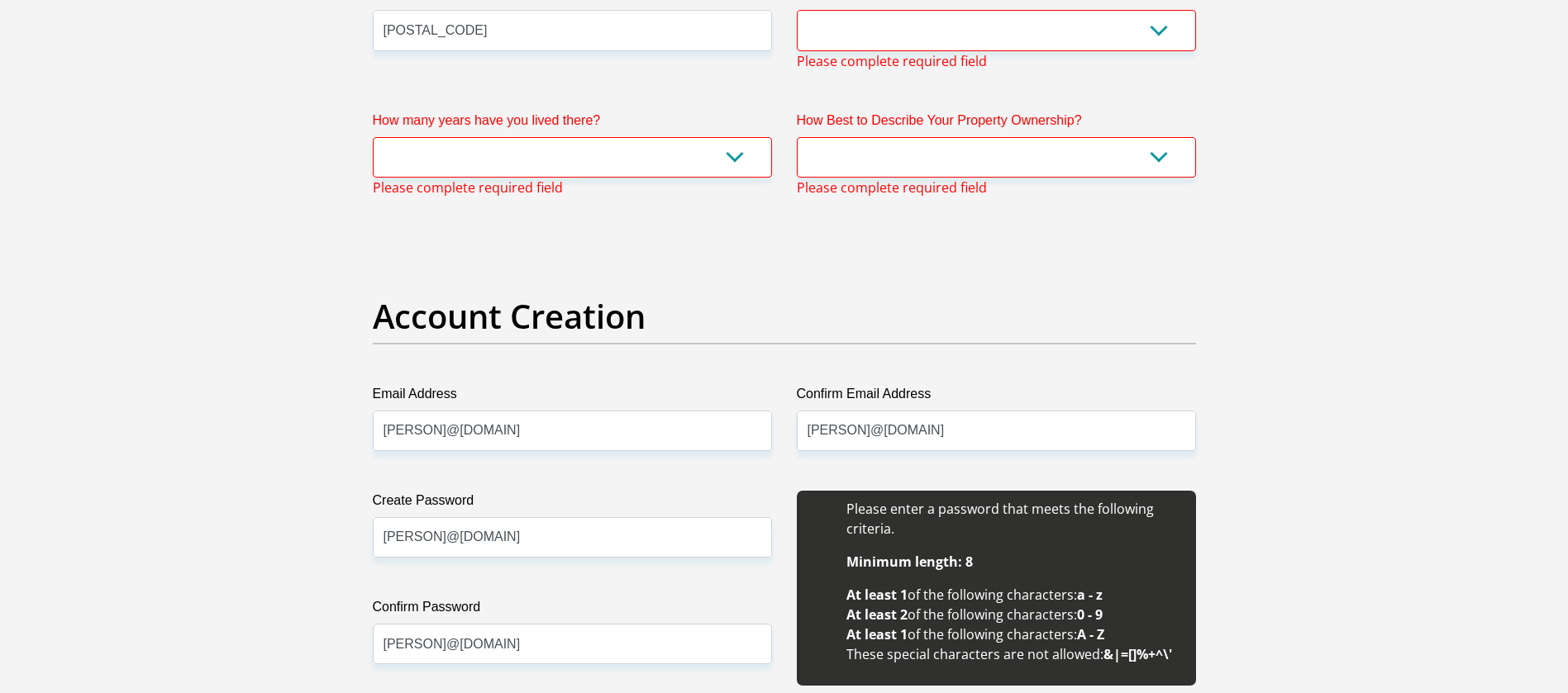scroll, scrollTop: 946, scrollLeft: 0, axis: vertical 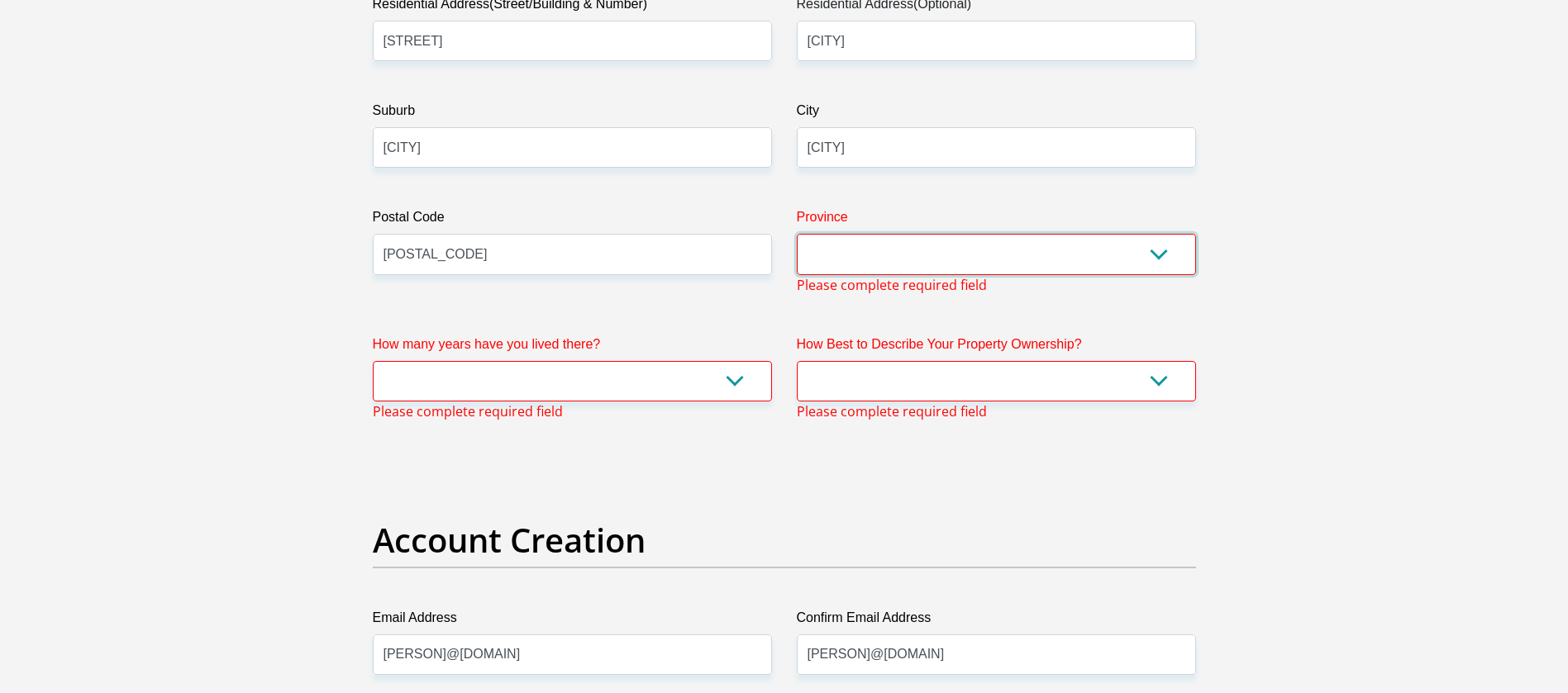 click on "Eastern Cape
Free State
Gauteng
KwaZulu-Natal
Limpopo
Mpumalanga
Northern Cape
North West
Western Cape" at bounding box center (996, 254) 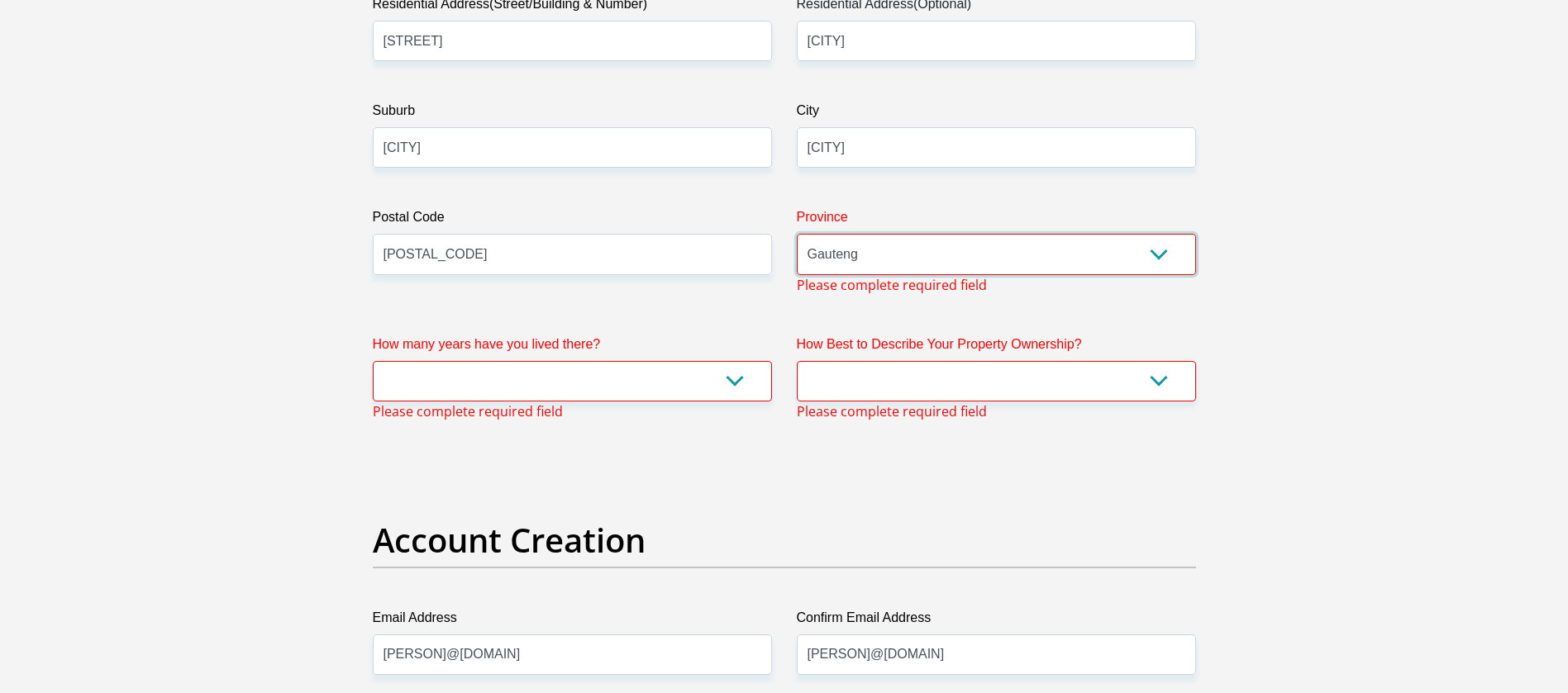click on "Eastern Cape
Free State
Gauteng
KwaZulu-Natal
Limpopo
Mpumalanga
Northern Cape
North West
Western Cape" at bounding box center [996, 254] 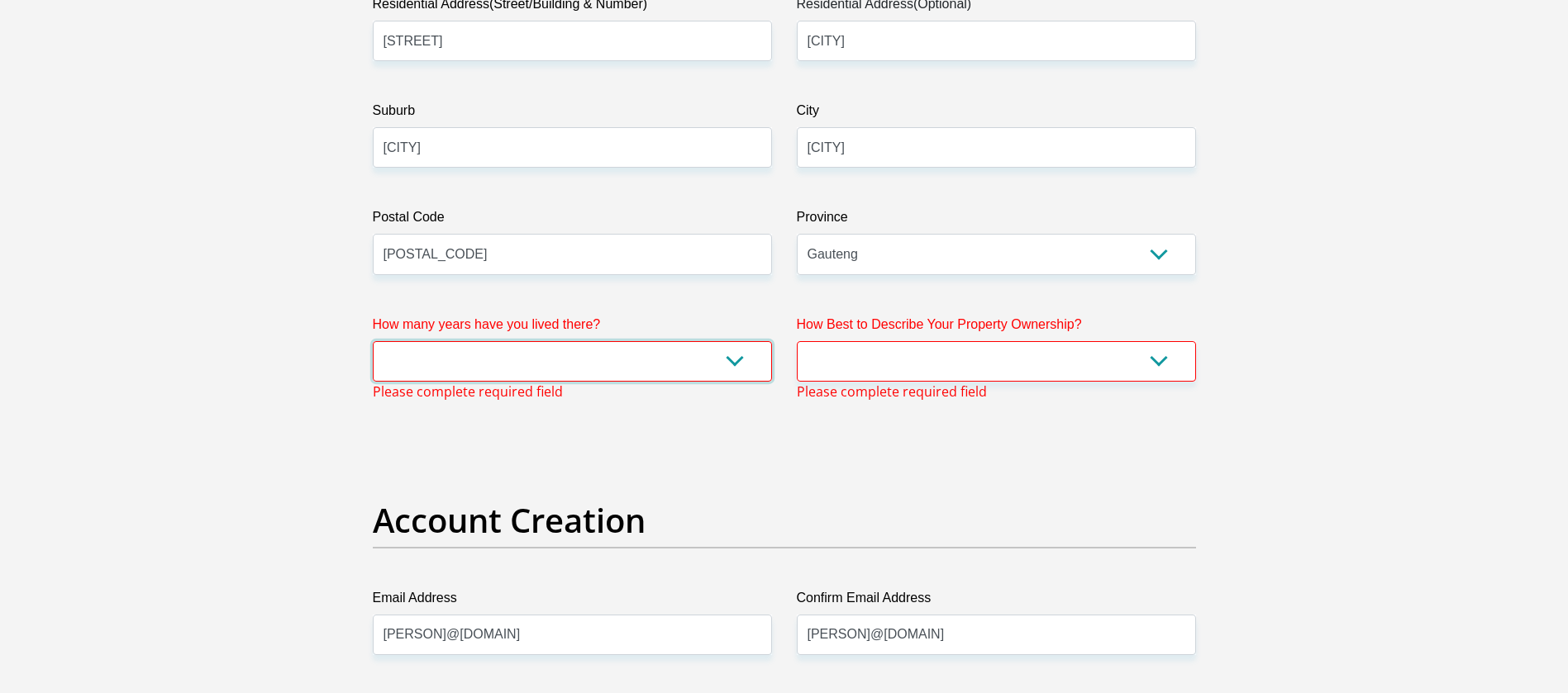 click on "less than 1 year
1-3 years
3-5 years
5+ years" at bounding box center [572, 361] 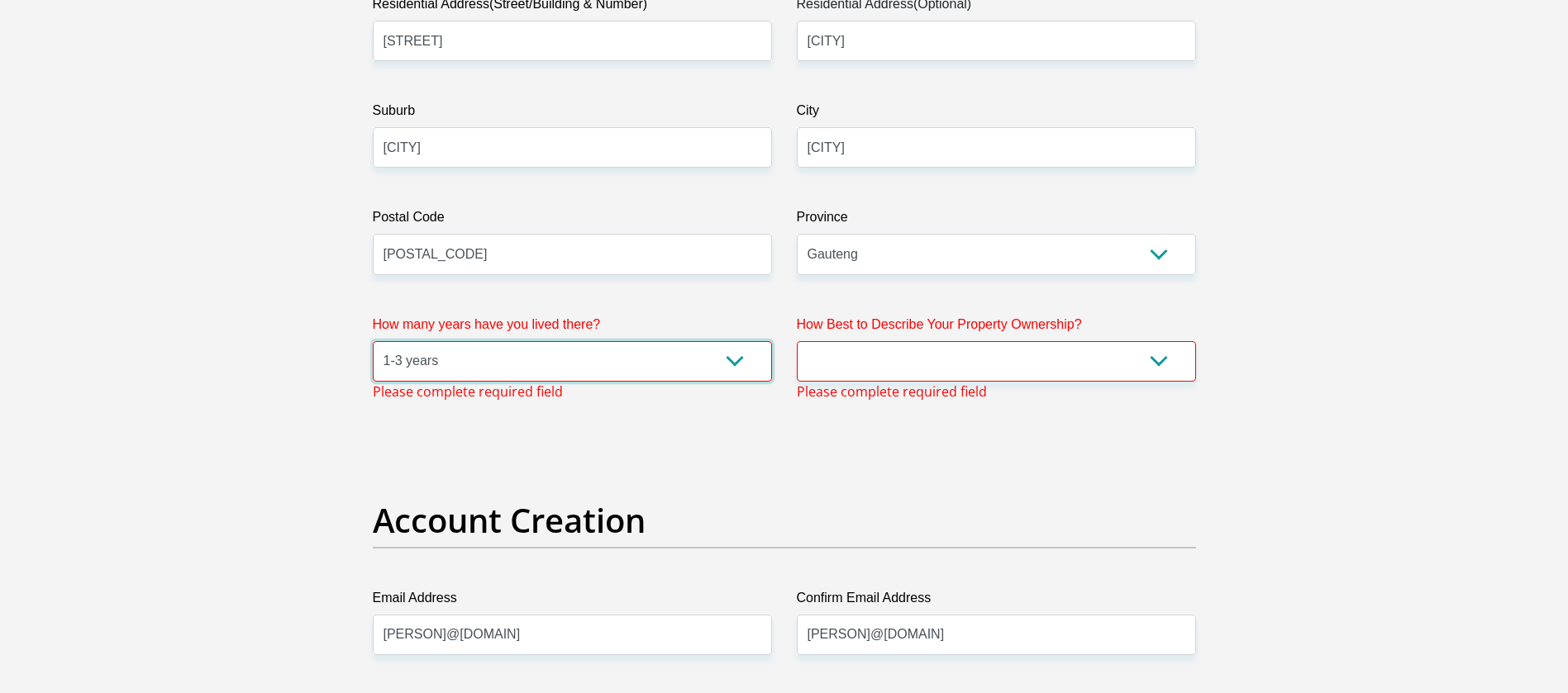 click on "less than 1 year
1-3 years
3-5 years
5+ years" at bounding box center (572, 361) 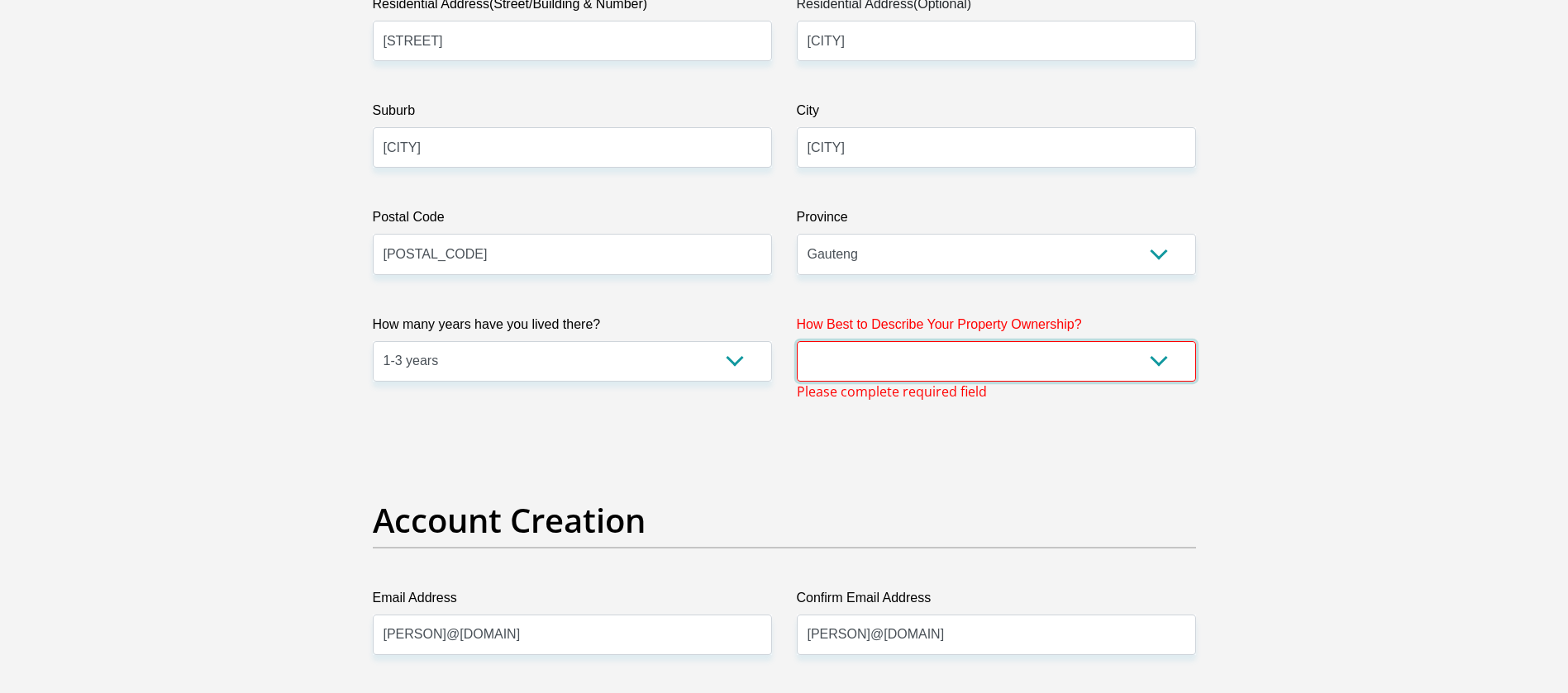 click on "Owned
Rented
Family Owned
Company Dwelling" at bounding box center [996, 361] 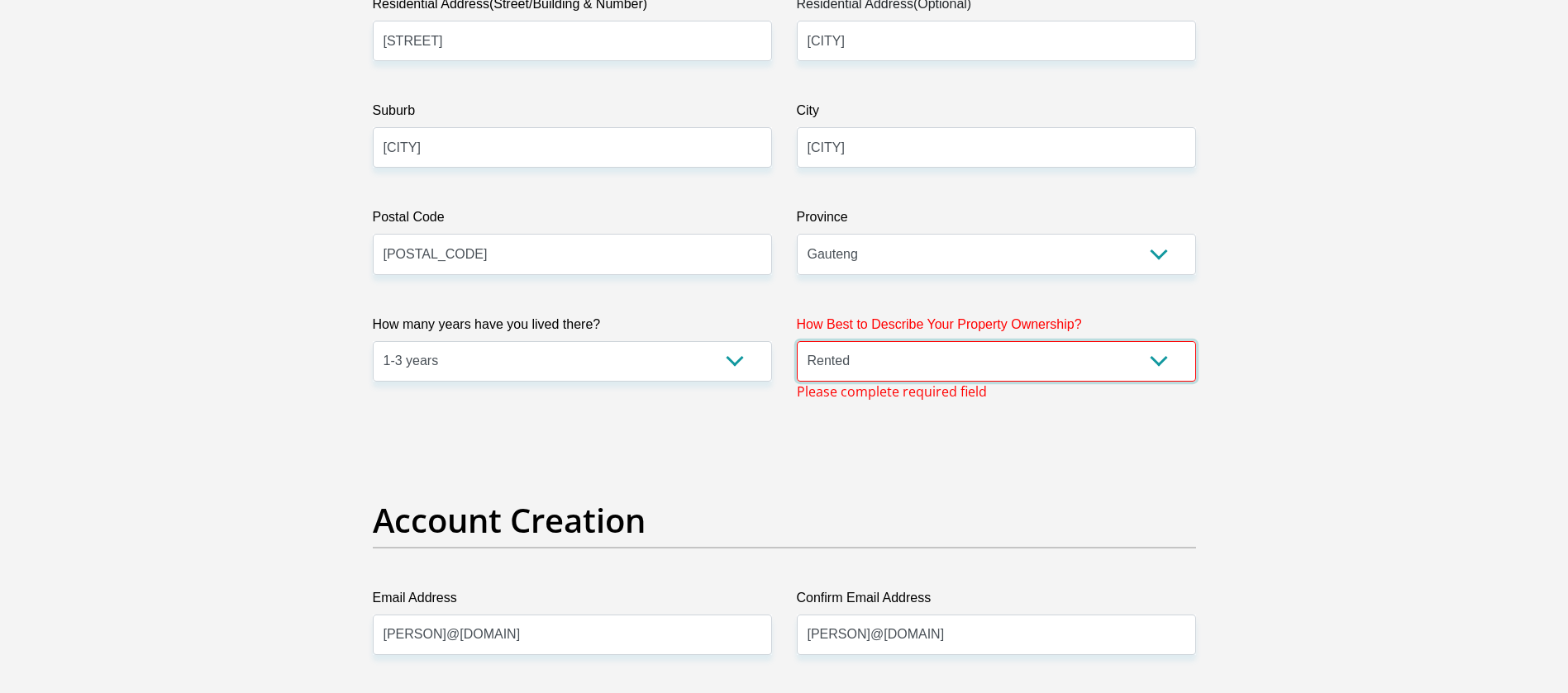 click on "Owned
Rented
Family Owned
Company Dwelling" at bounding box center [996, 361] 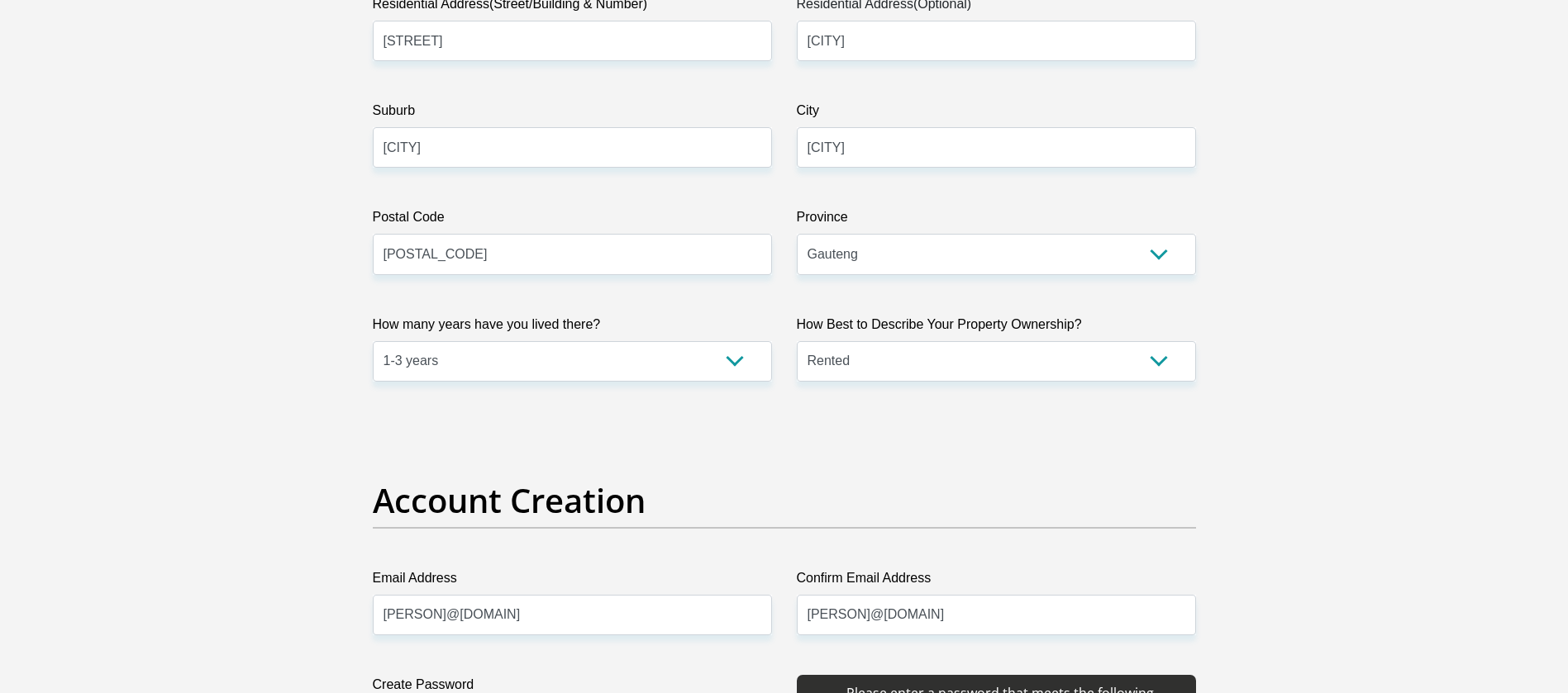 click on "Title
Mr
Ms
Mrs
Dr
Other
First Name
[FIRST]
Surname
[LAST]
ID Number
[ID_NUMBER]
Please input valid ID number
Race
Black
Coloured
Indian
White
Other
Contact Number
[PHONE]
Please input valid contact number
Nationality
[COUNTRY]
[COUNTRY]
[COUNTRY]  [COUNTRY]  [COUNTRY]" at bounding box center (784, 2001) 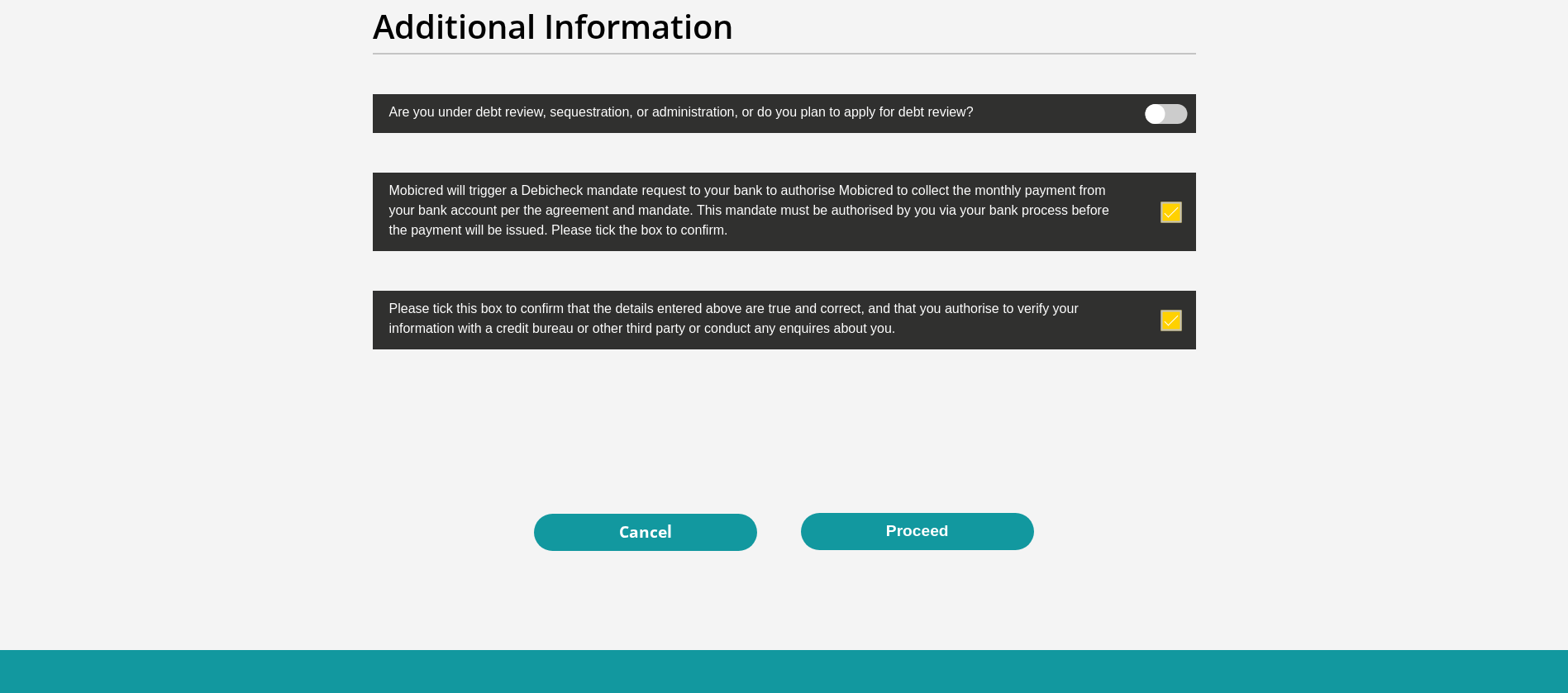 scroll, scrollTop: 5233, scrollLeft: 0, axis: vertical 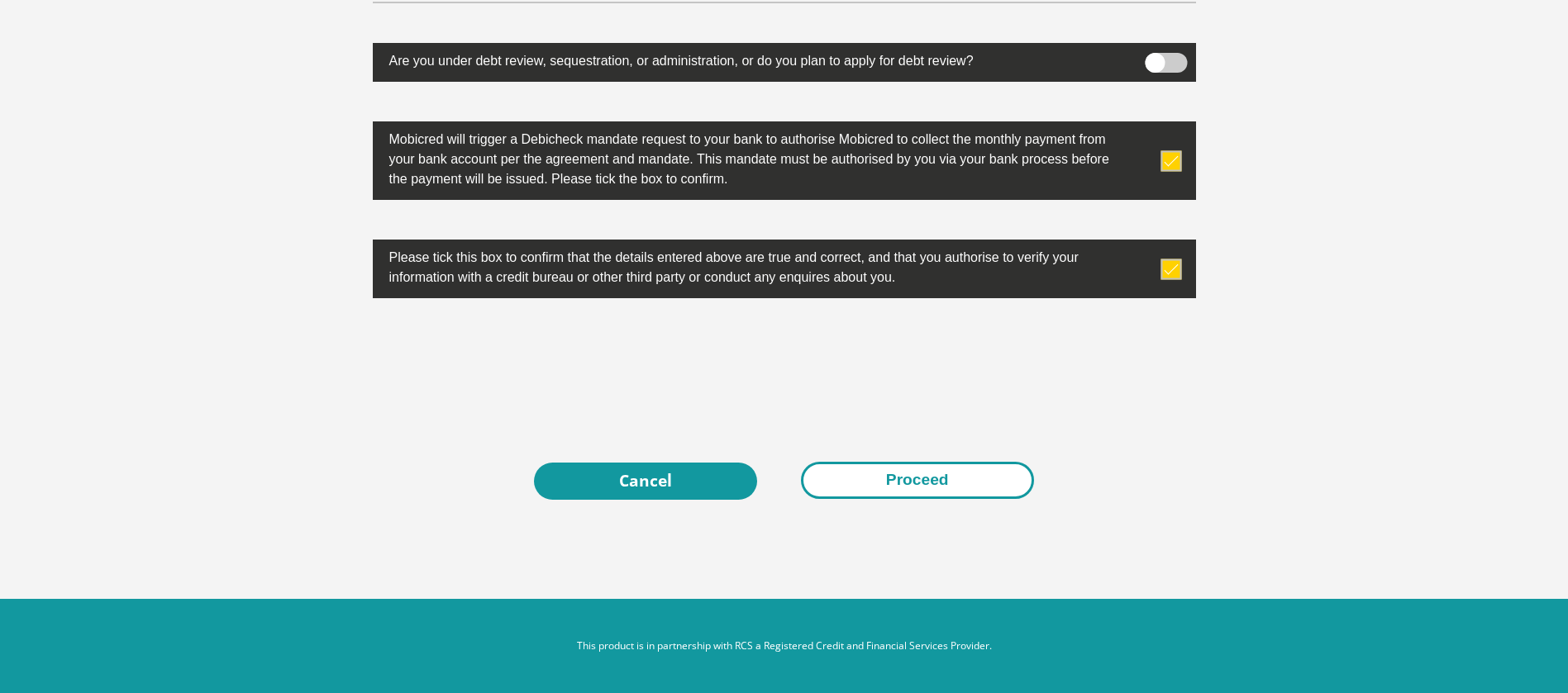 click on "Proceed" at bounding box center [917, 480] 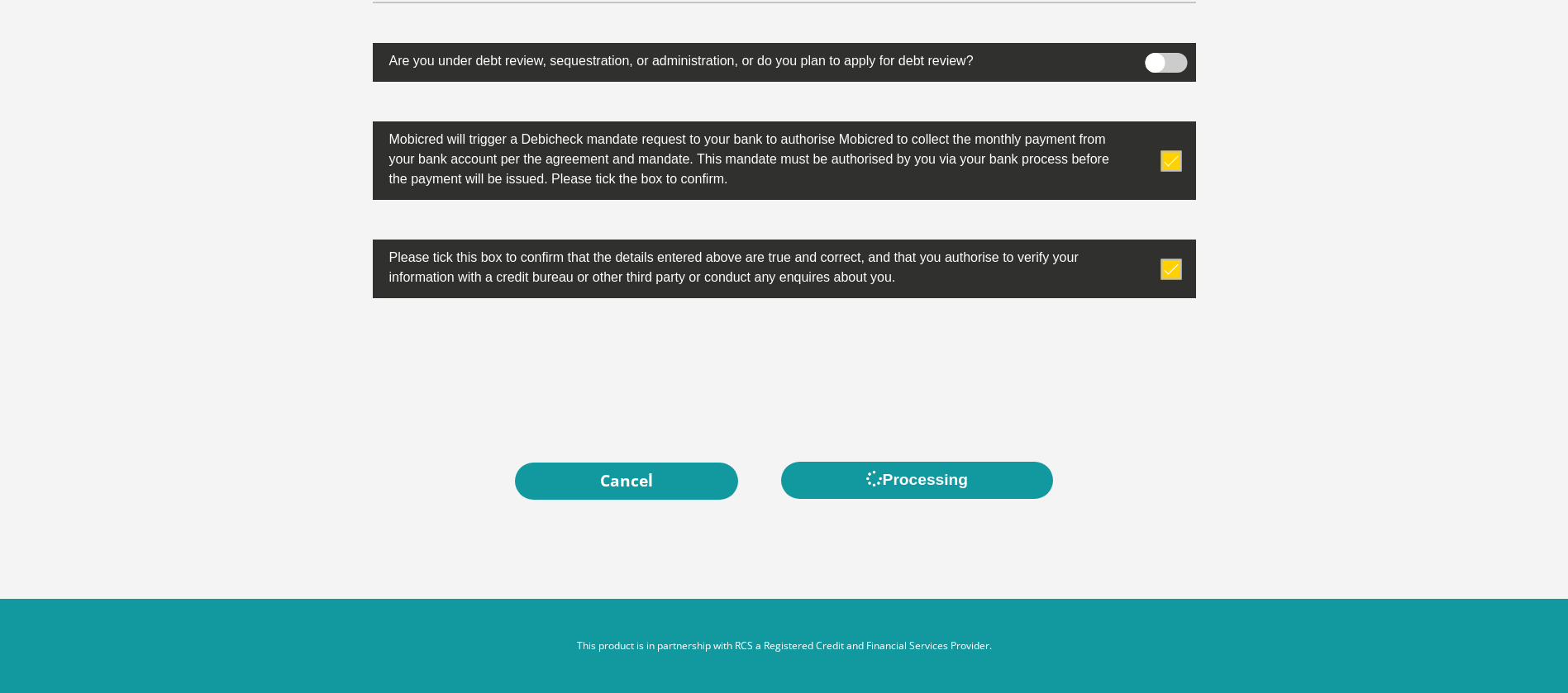 scroll, scrollTop: 0, scrollLeft: 0, axis: both 